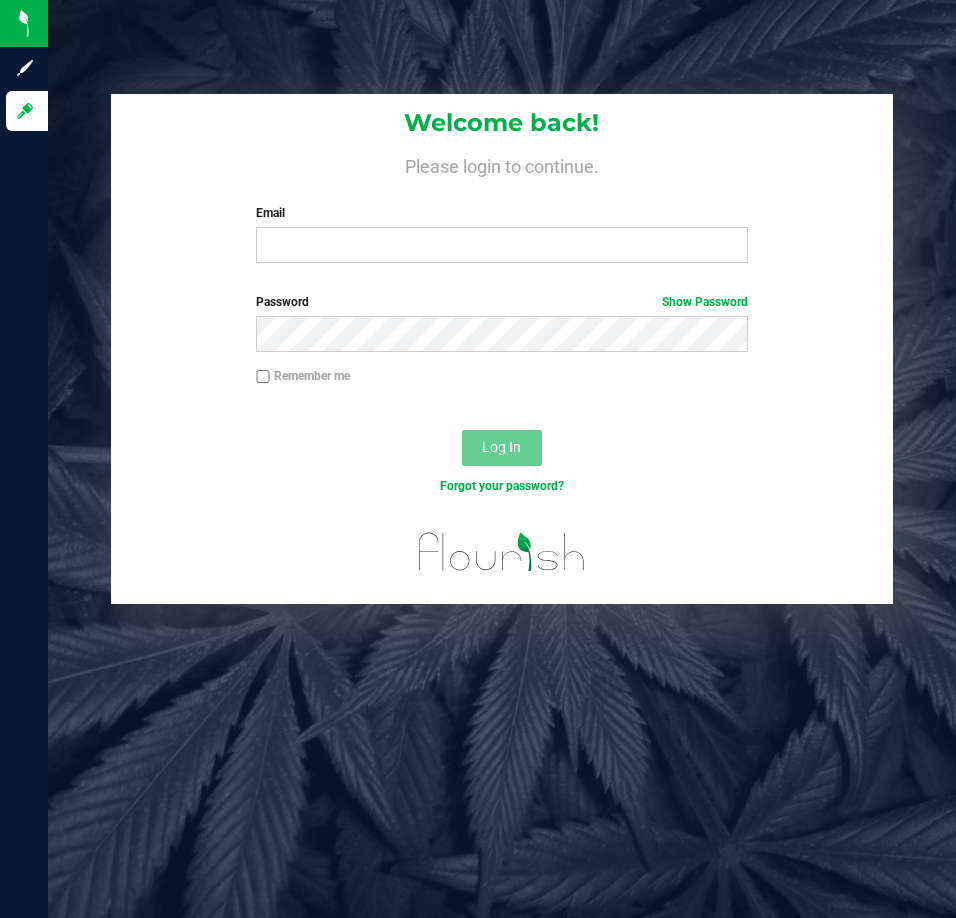 scroll, scrollTop: 0, scrollLeft: 0, axis: both 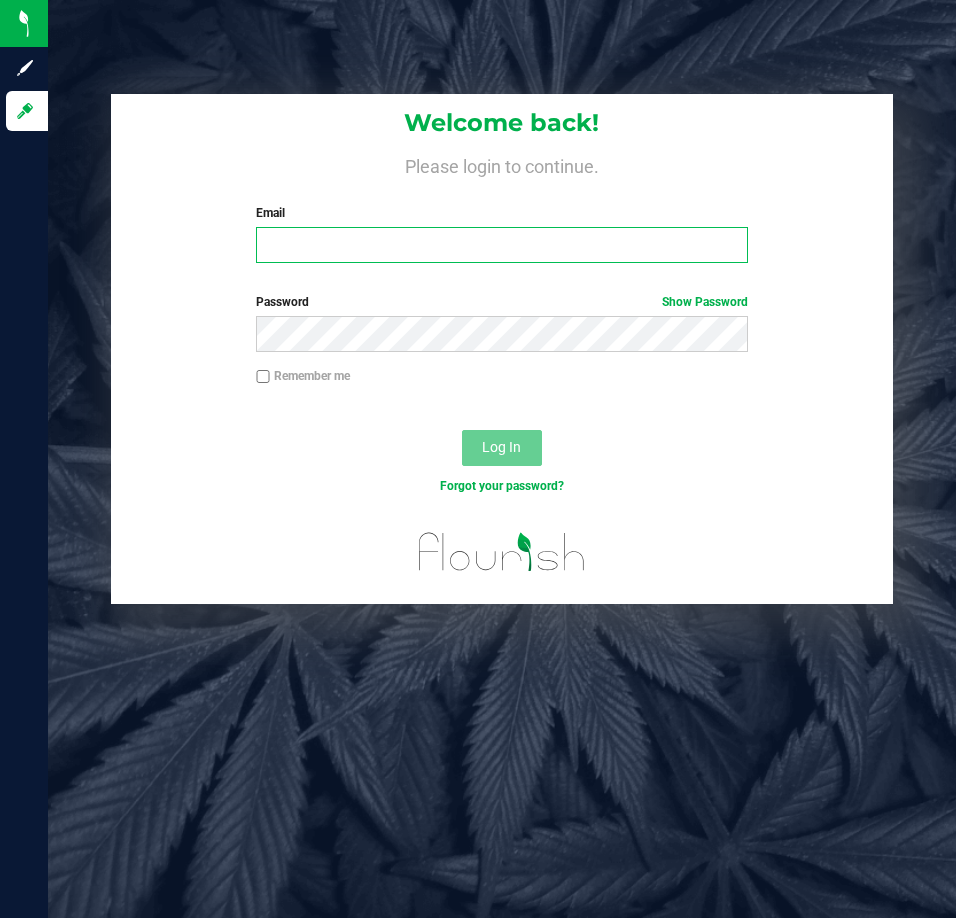 click on "Email" at bounding box center (501, 245) 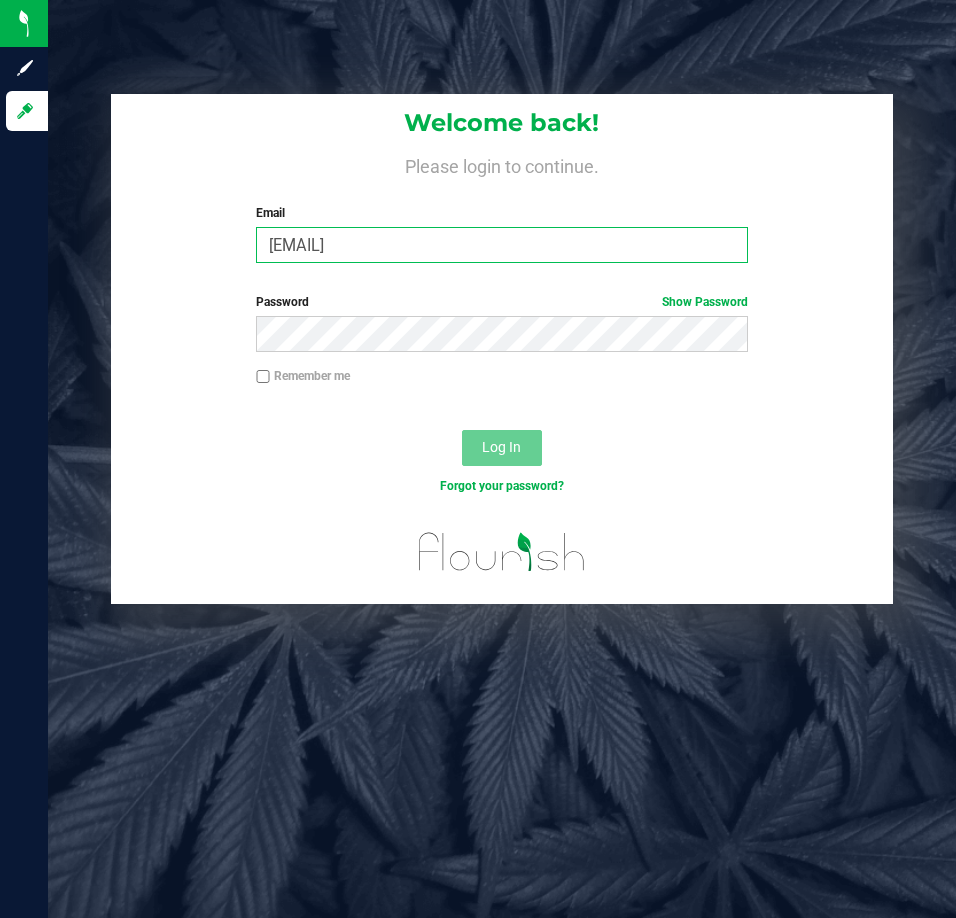 type on "[EMAIL]" 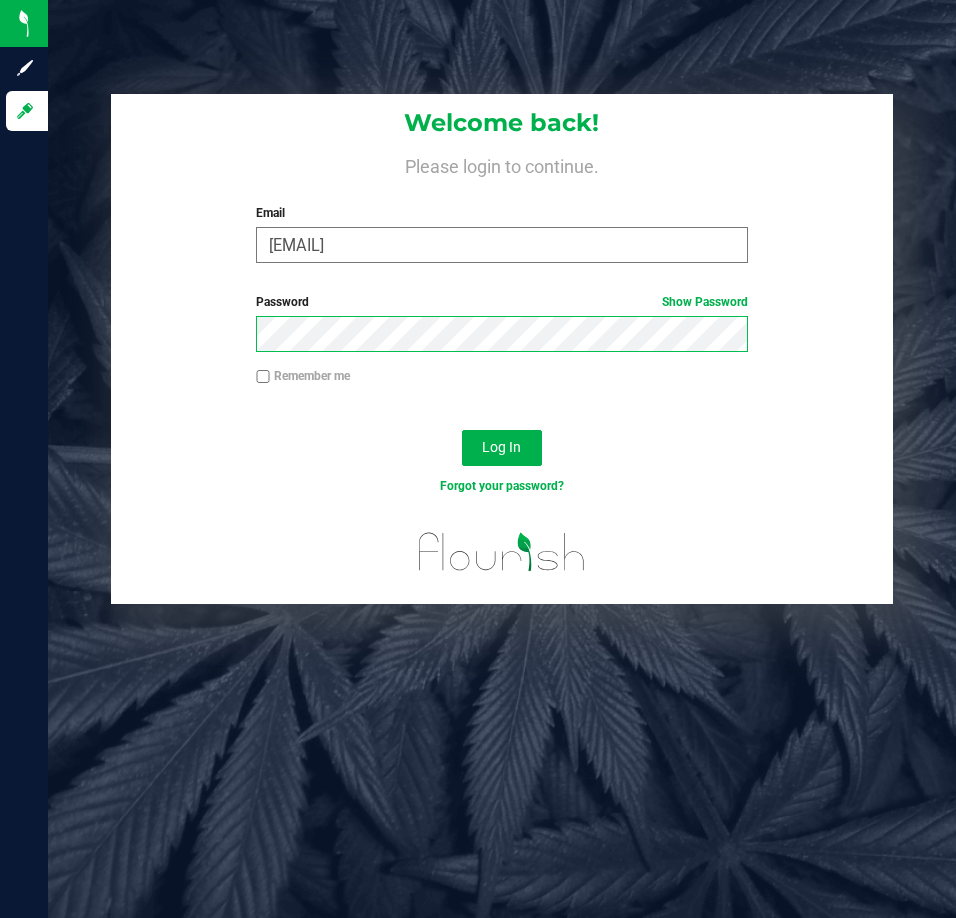 click on "Log In" at bounding box center [502, 448] 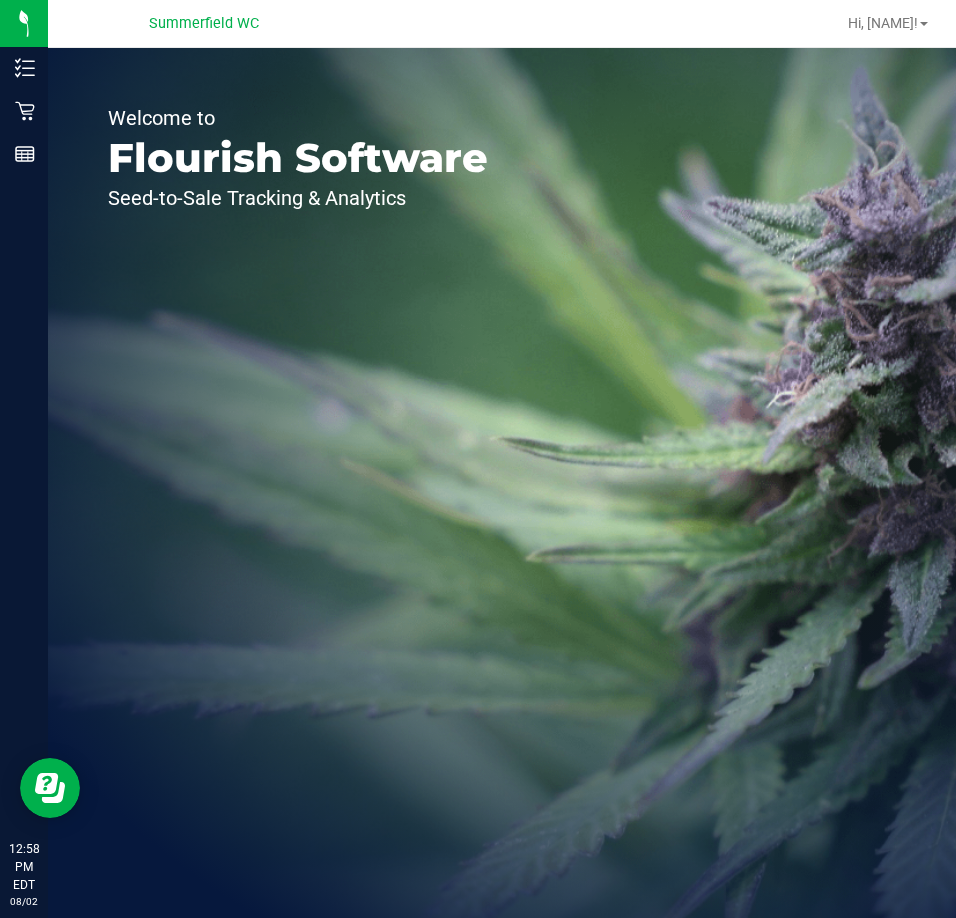 scroll, scrollTop: 0, scrollLeft: 0, axis: both 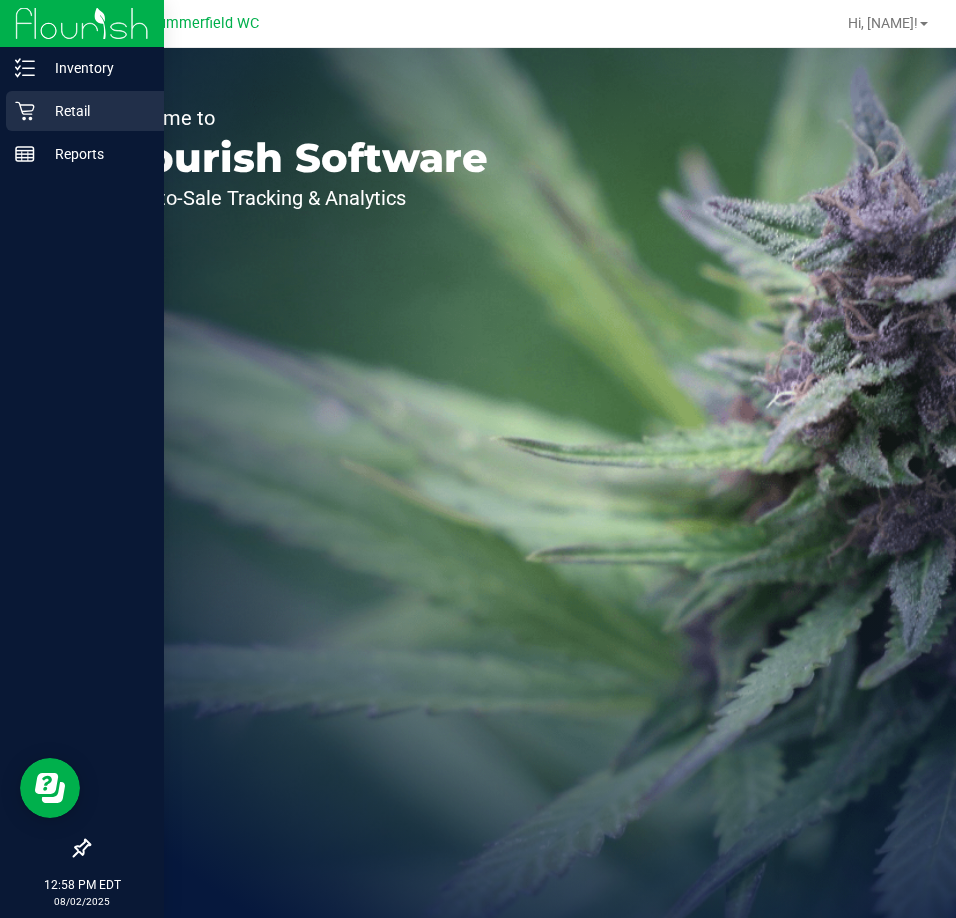 click on "Retail" at bounding box center [95, 111] 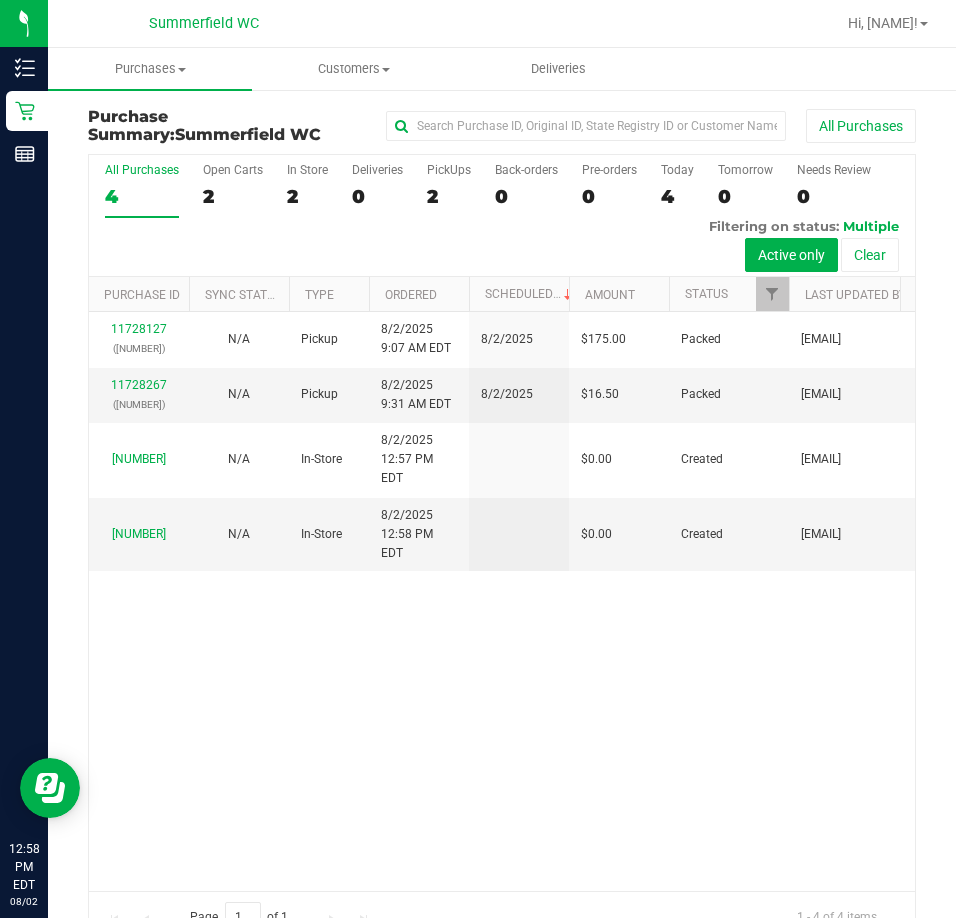 click on "11728127" at bounding box center [139, 329] 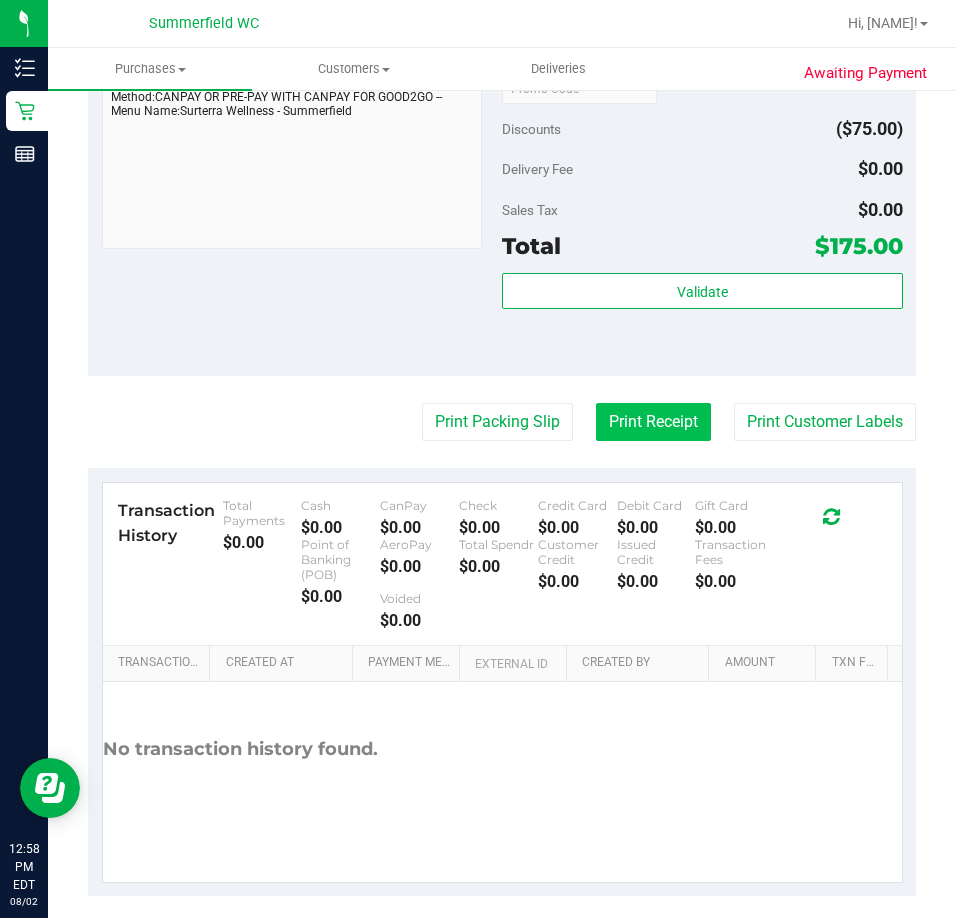 scroll, scrollTop: 961, scrollLeft: 0, axis: vertical 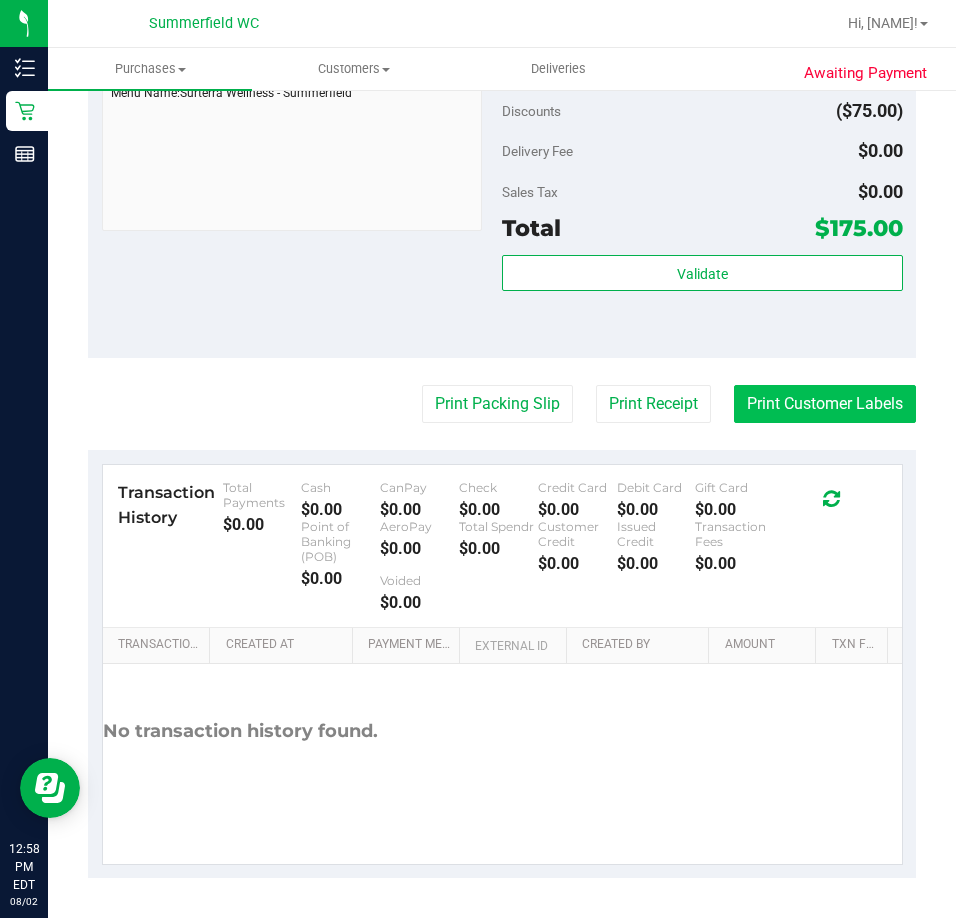 click on "Print Customer Labels" at bounding box center (825, 404) 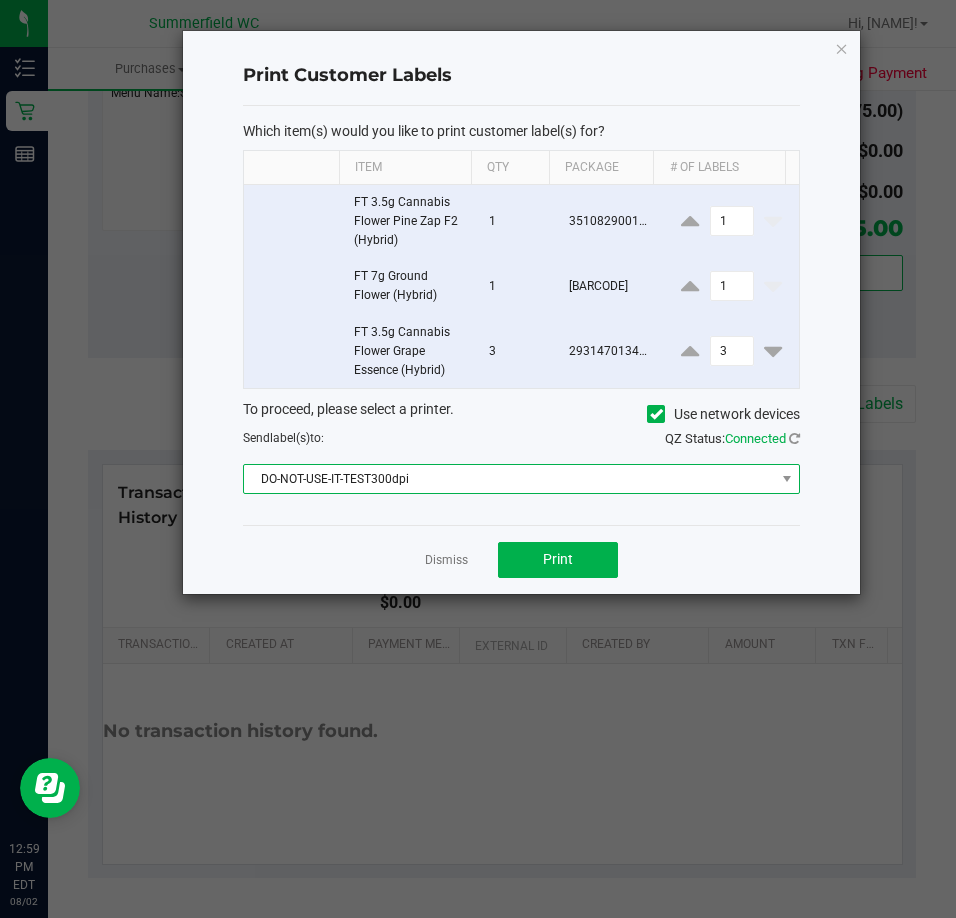 click on "DO-NOT-USE-IT-TEST300dpi" at bounding box center [509, 479] 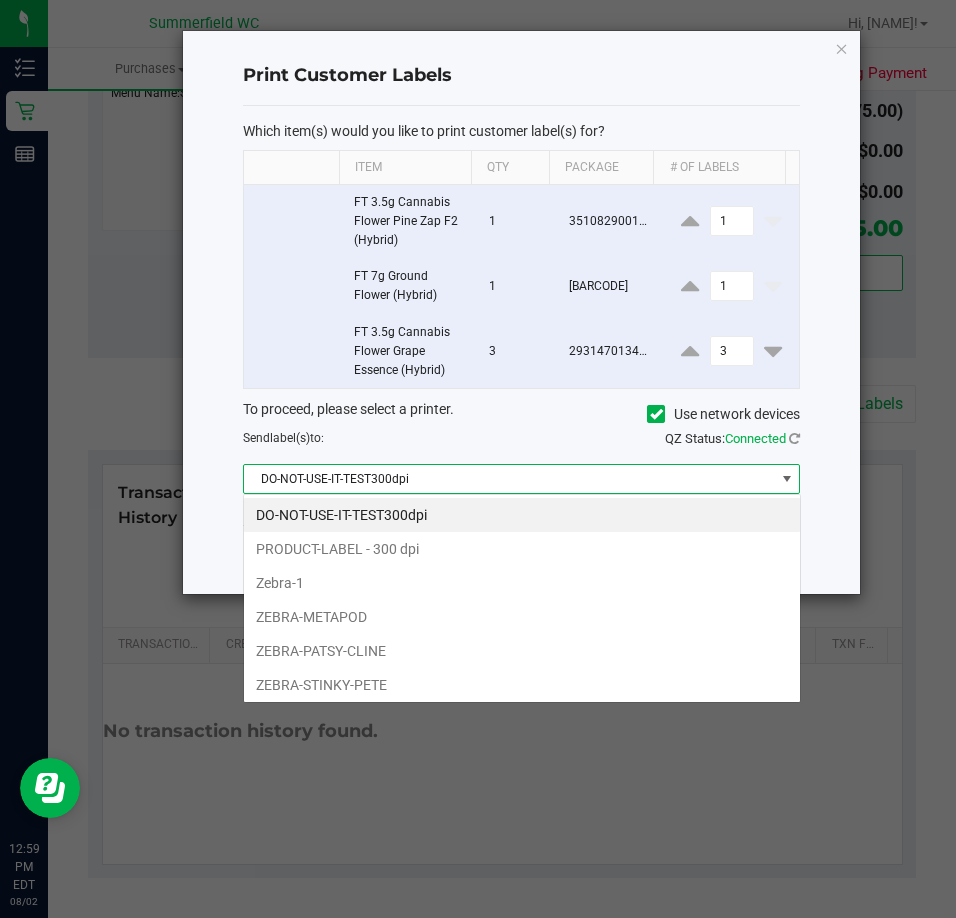 scroll, scrollTop: 99970, scrollLeft: 99442, axis: both 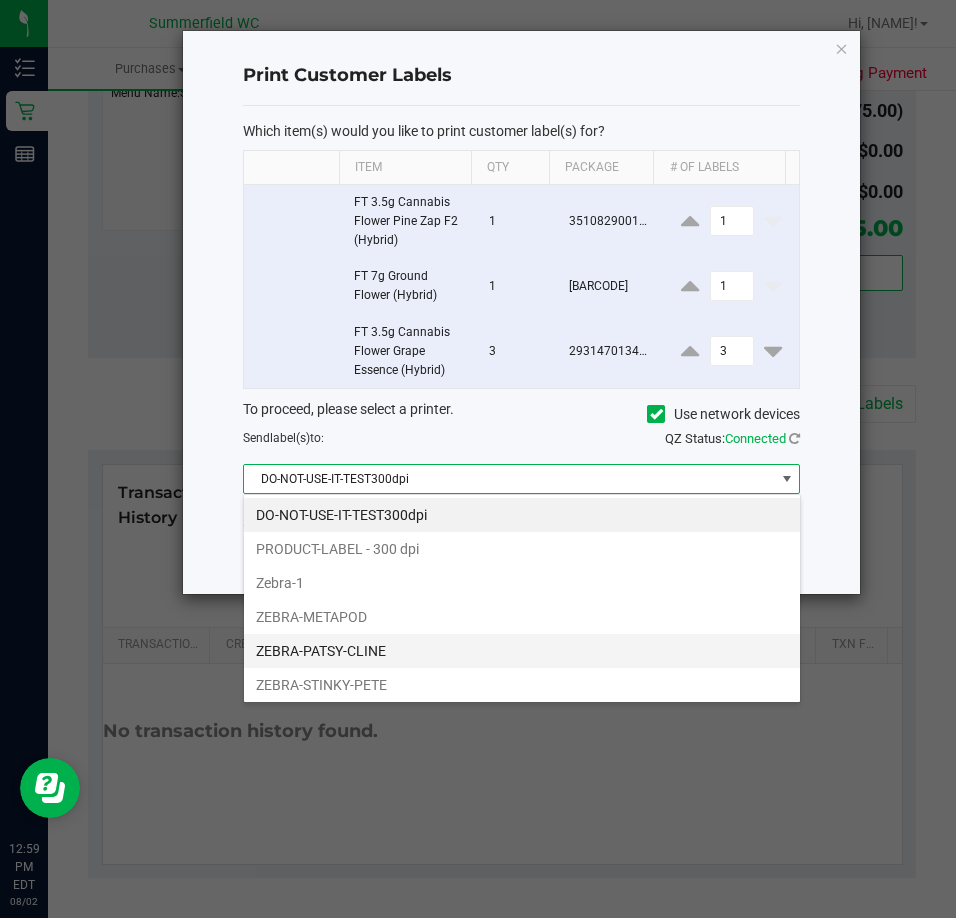 click on "ZEBRA-PATSY-CLINE" at bounding box center (522, 651) 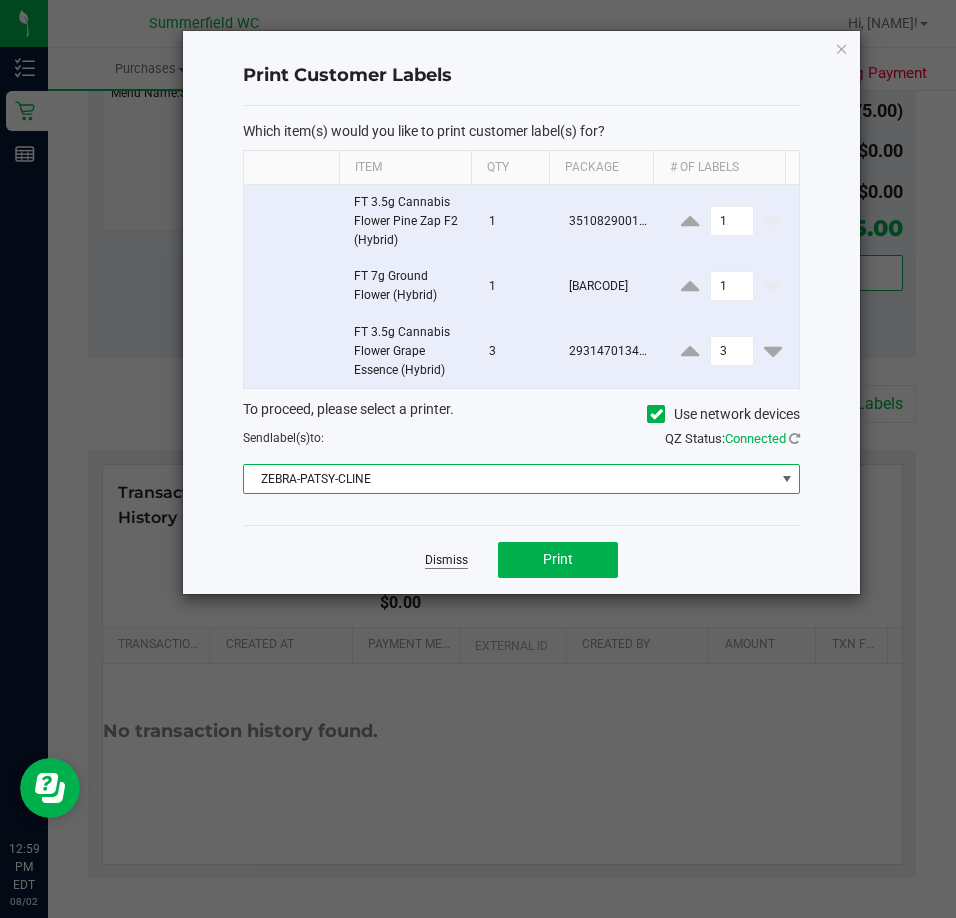 click on "Dismiss" 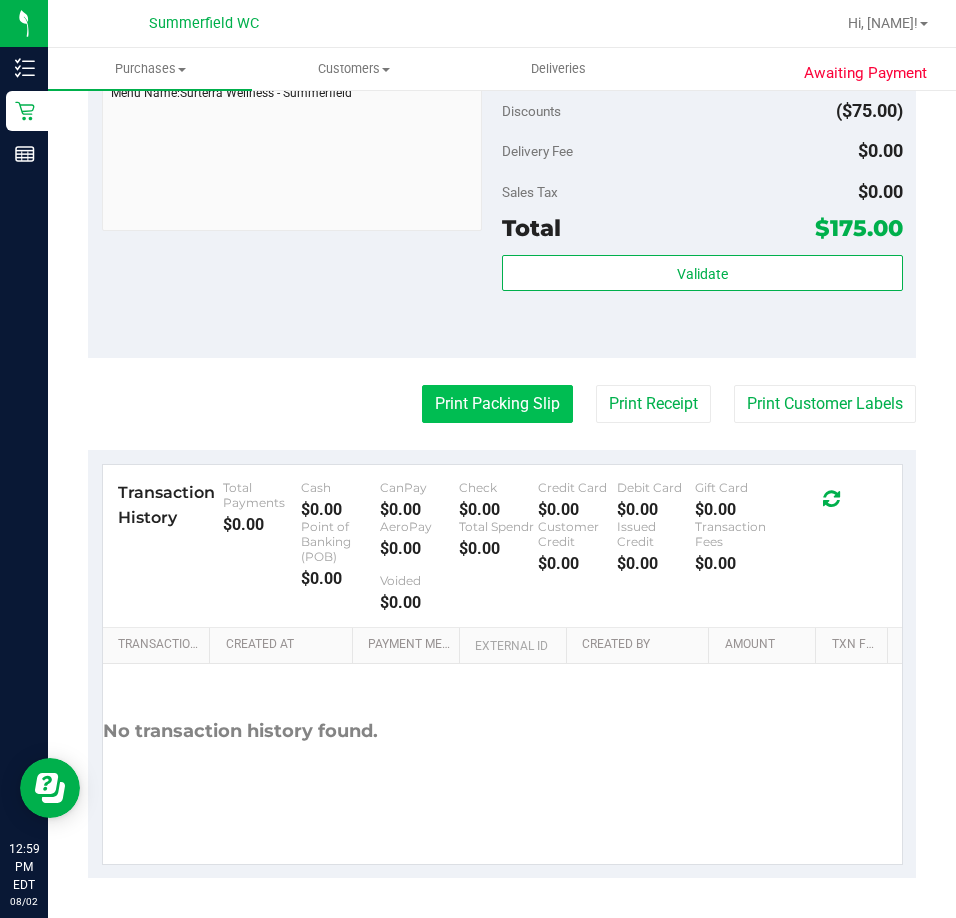 click on "Print Packing Slip" at bounding box center [497, 404] 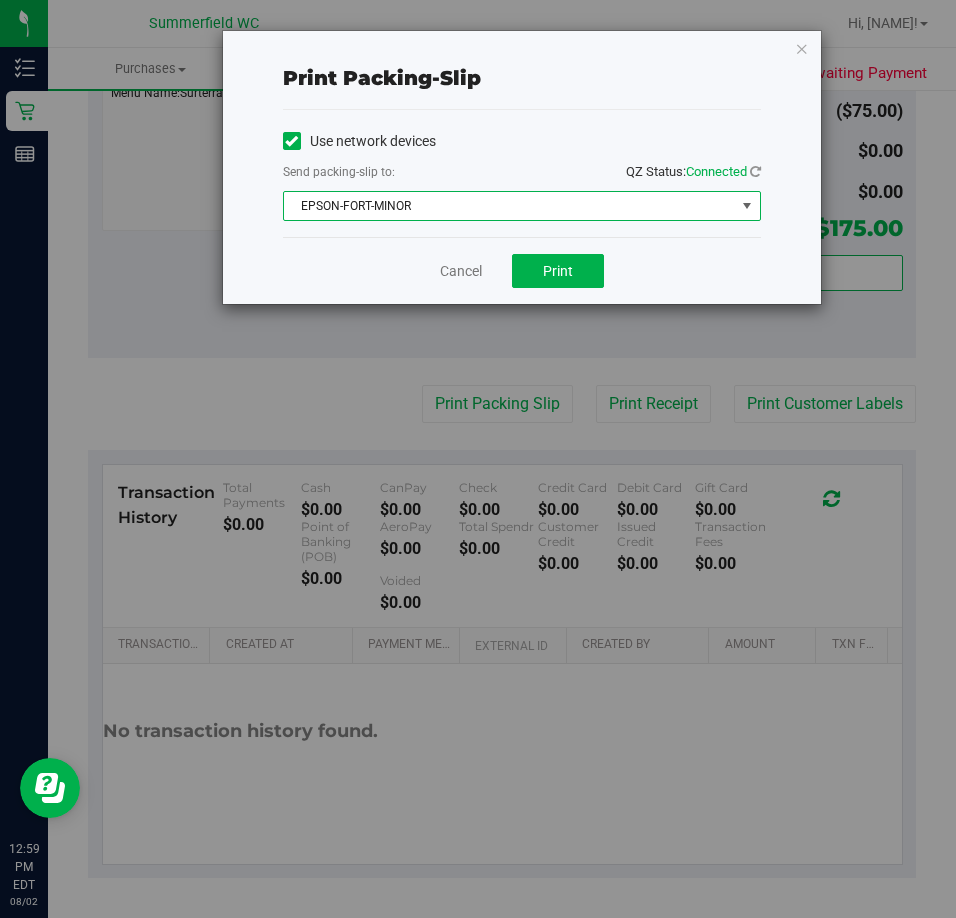 click on "EPSON-FORT-MINOR" at bounding box center [509, 206] 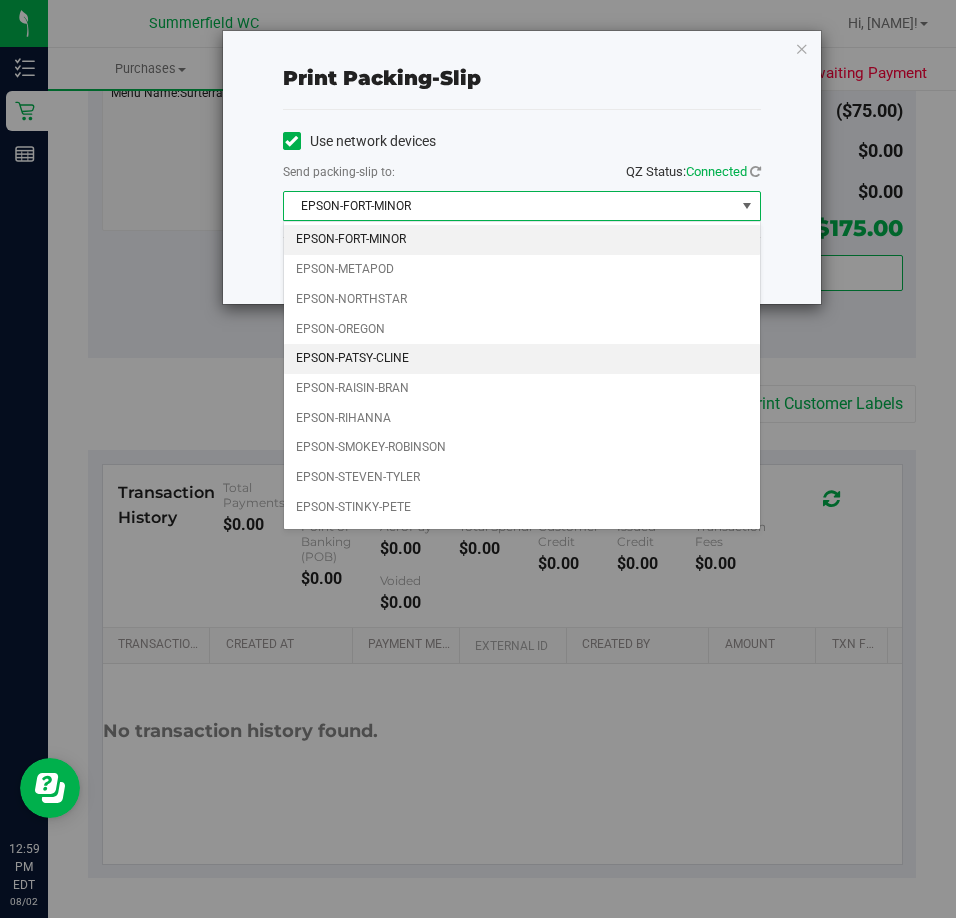 click on "EPSON-PATSY-CLINE" at bounding box center (522, 359) 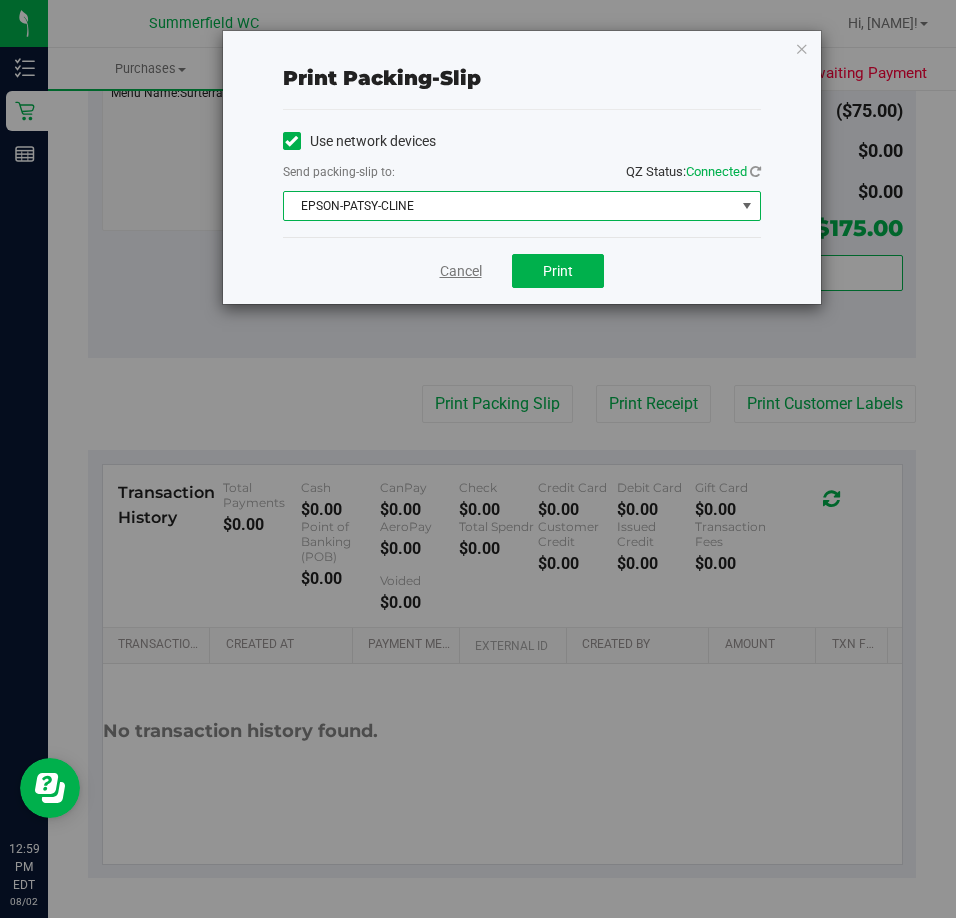 click on "Cancel" at bounding box center (461, 271) 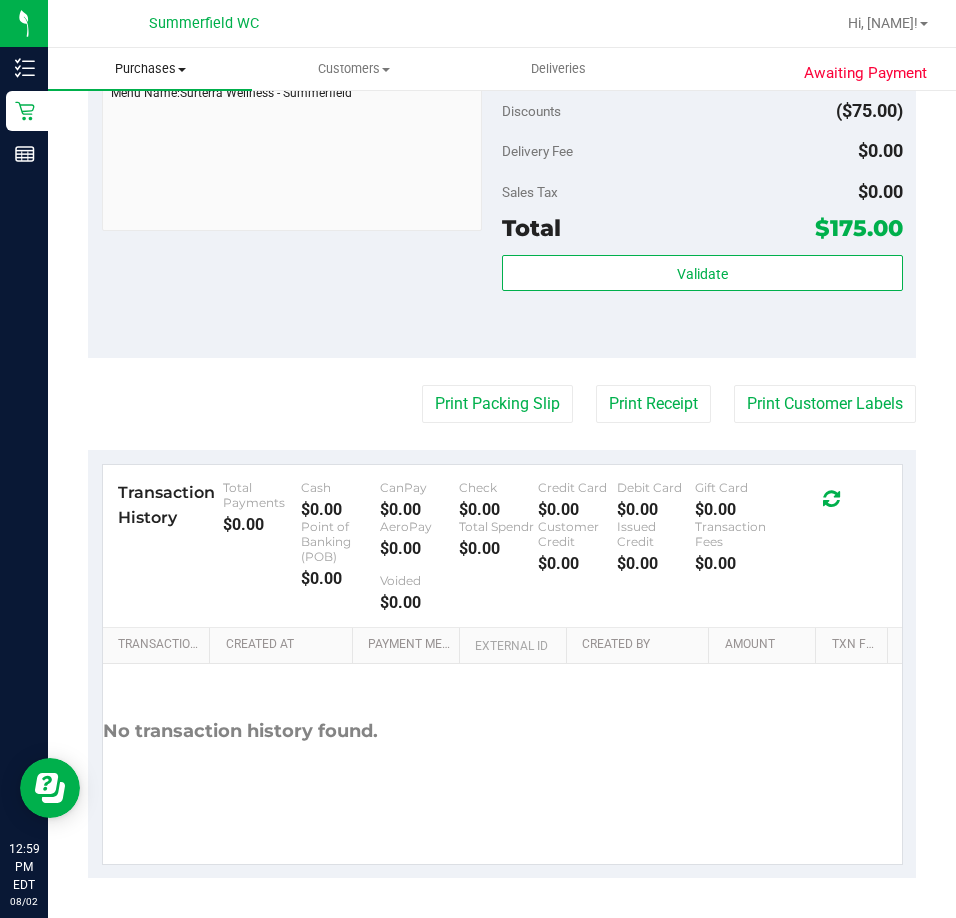 click on "Purchases" at bounding box center [150, 69] 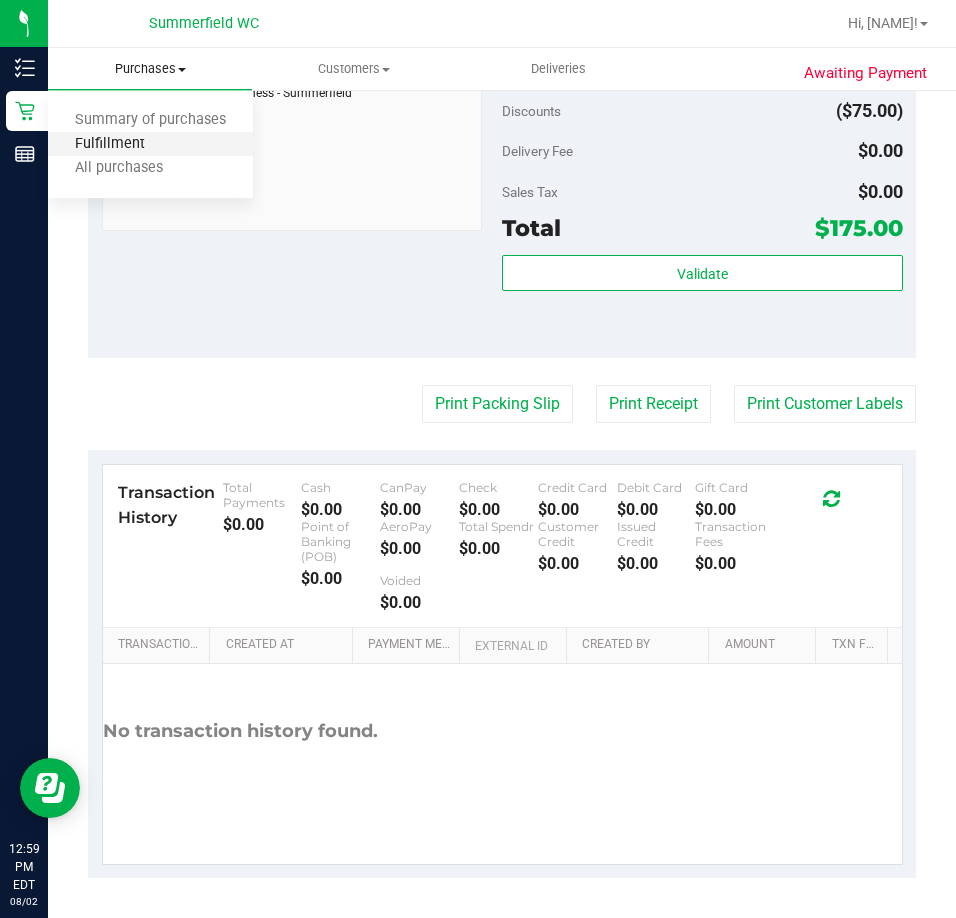 click on "Fulfillment" at bounding box center [110, 144] 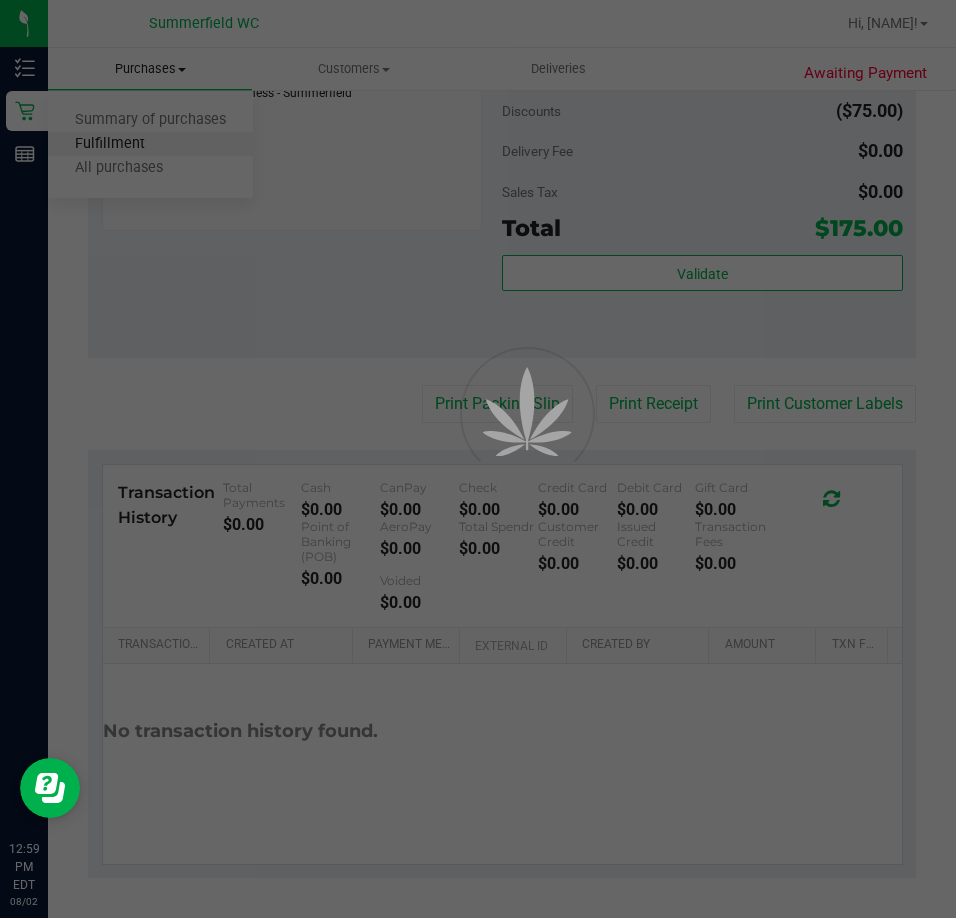 scroll, scrollTop: 0, scrollLeft: 0, axis: both 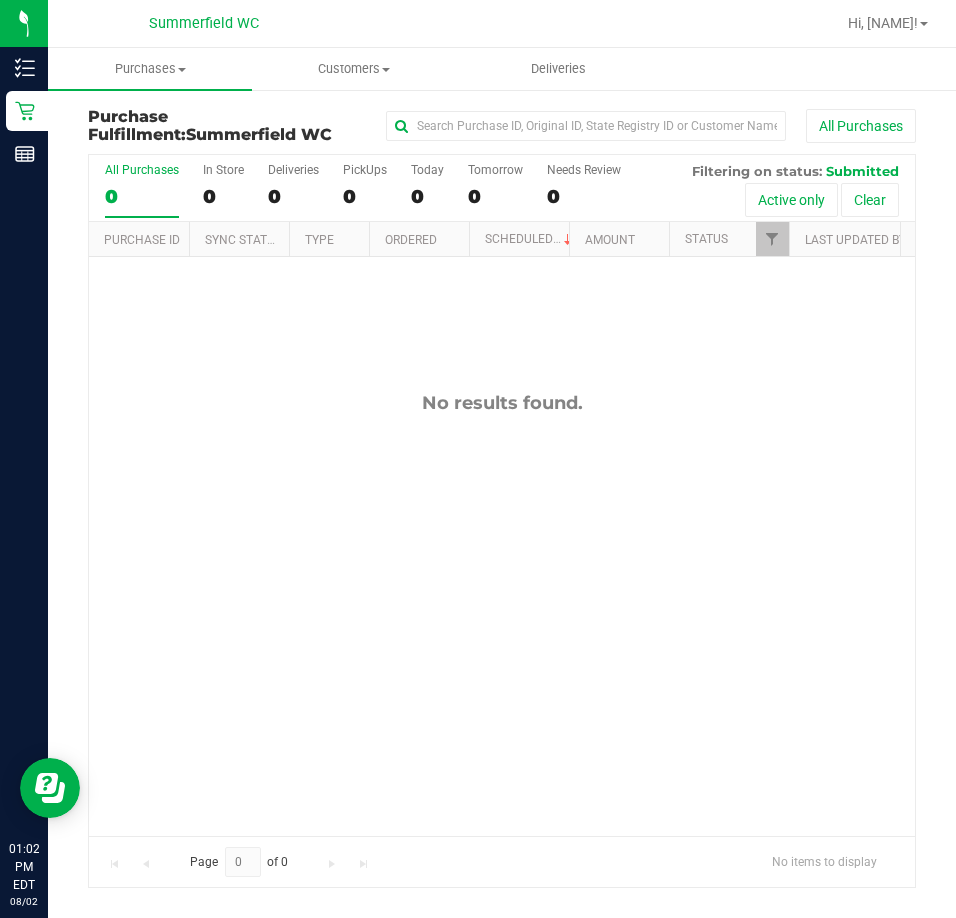 click on "No results found." at bounding box center (502, 613) 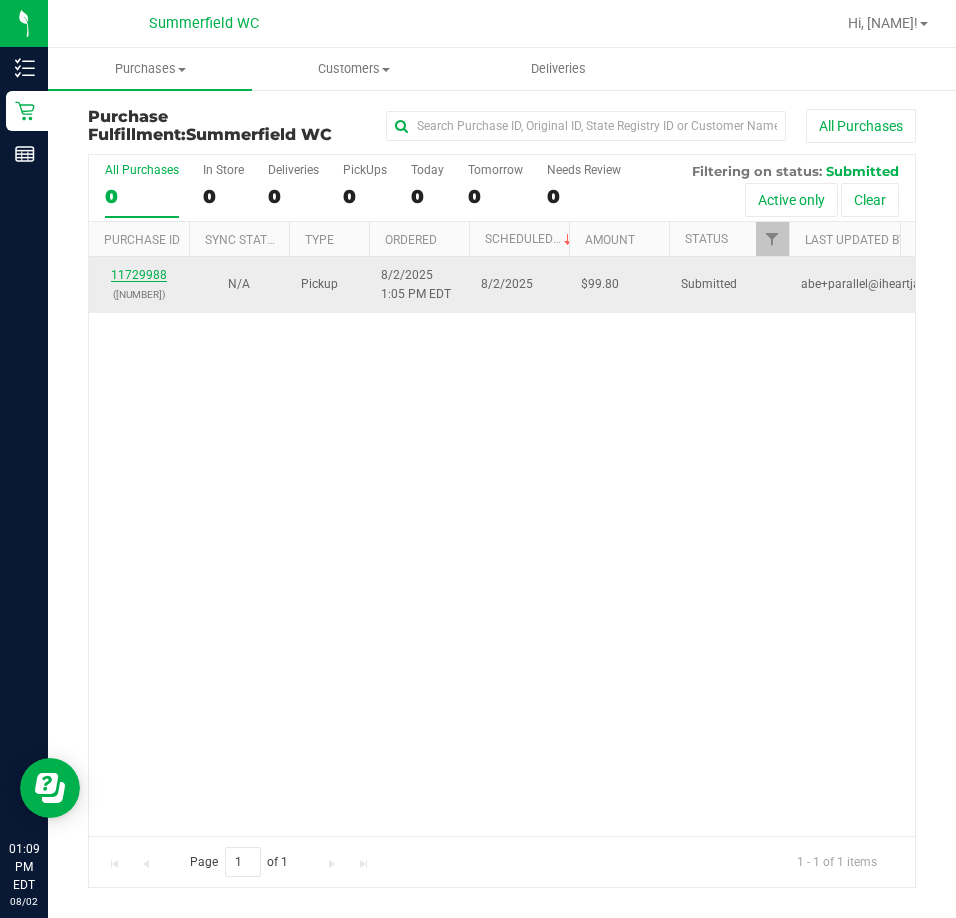 click on "11729988" at bounding box center [139, 275] 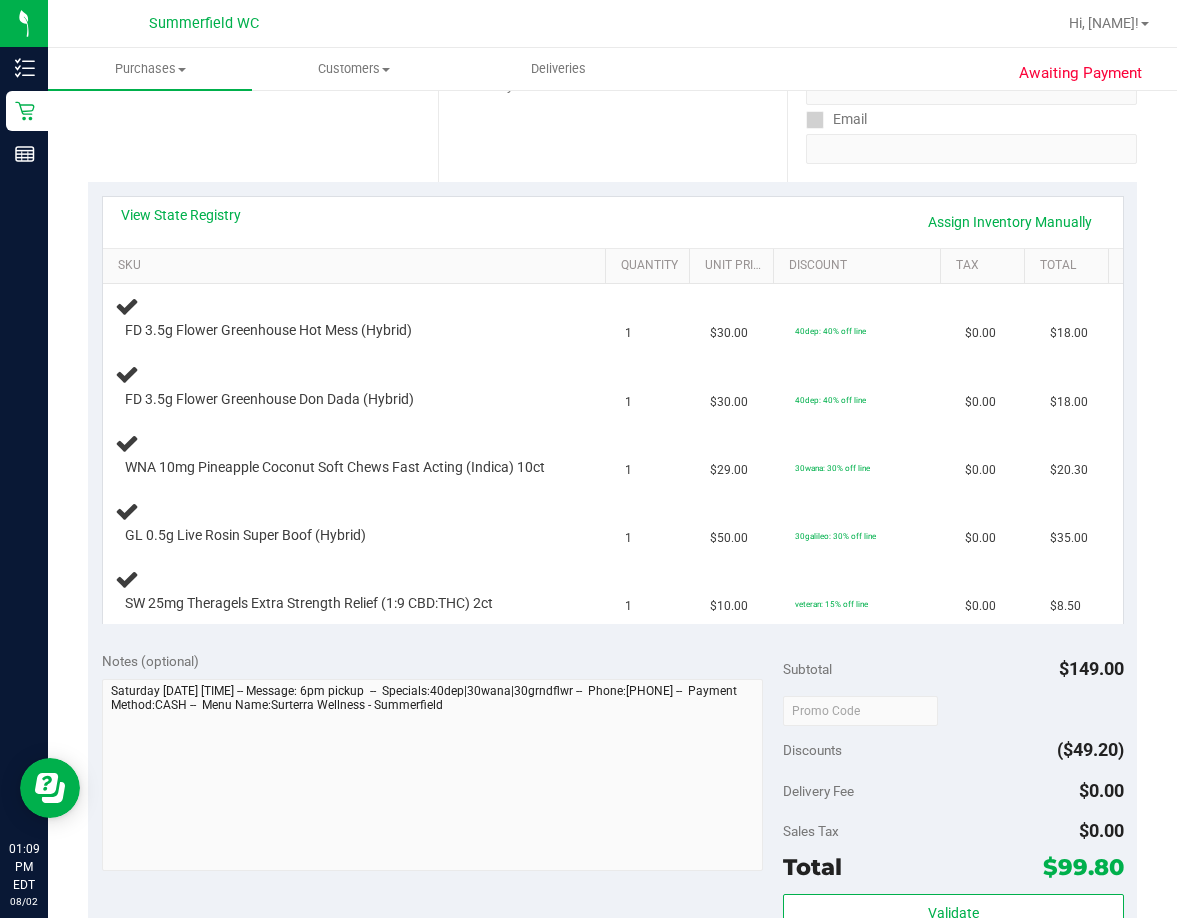 scroll, scrollTop: 400, scrollLeft: 0, axis: vertical 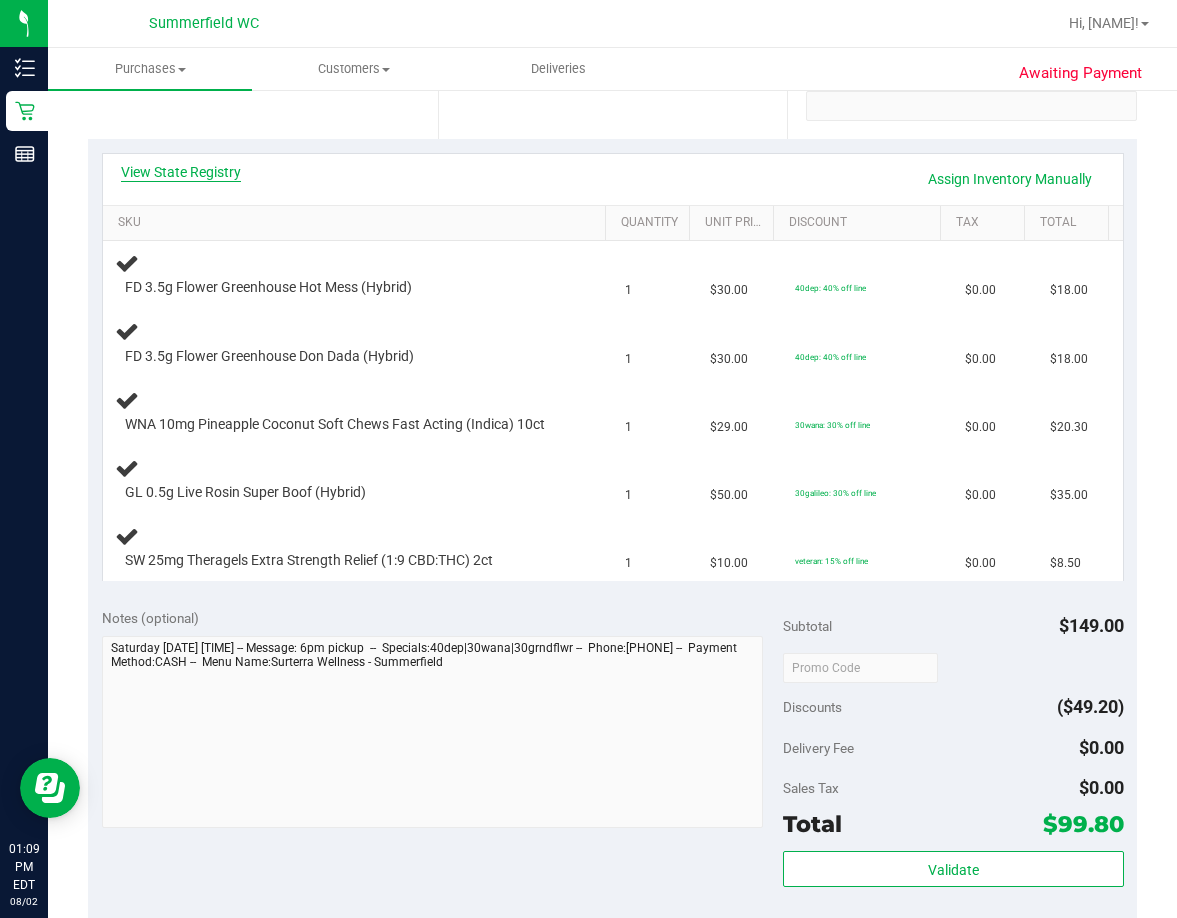 click on "View State Registry" at bounding box center (181, 172) 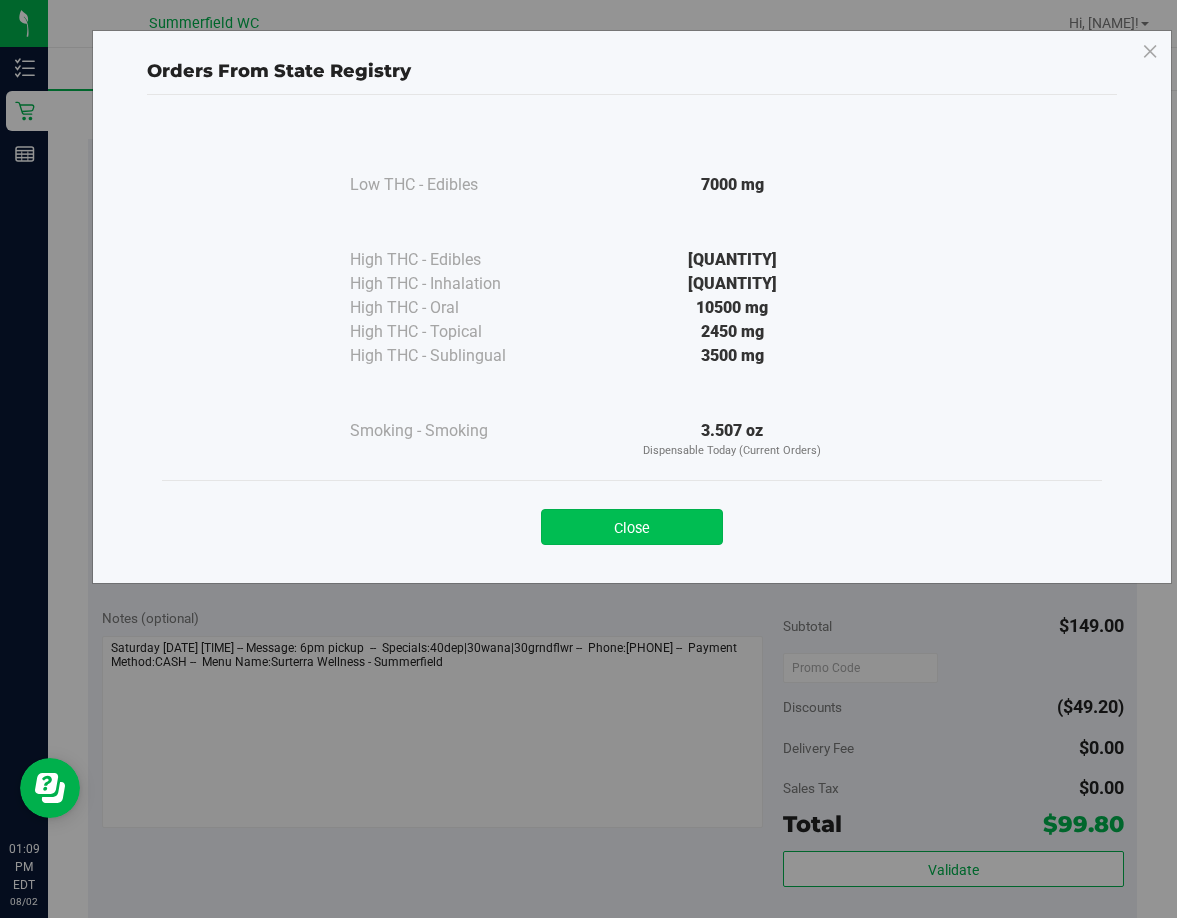 click on "Close" at bounding box center (632, 527) 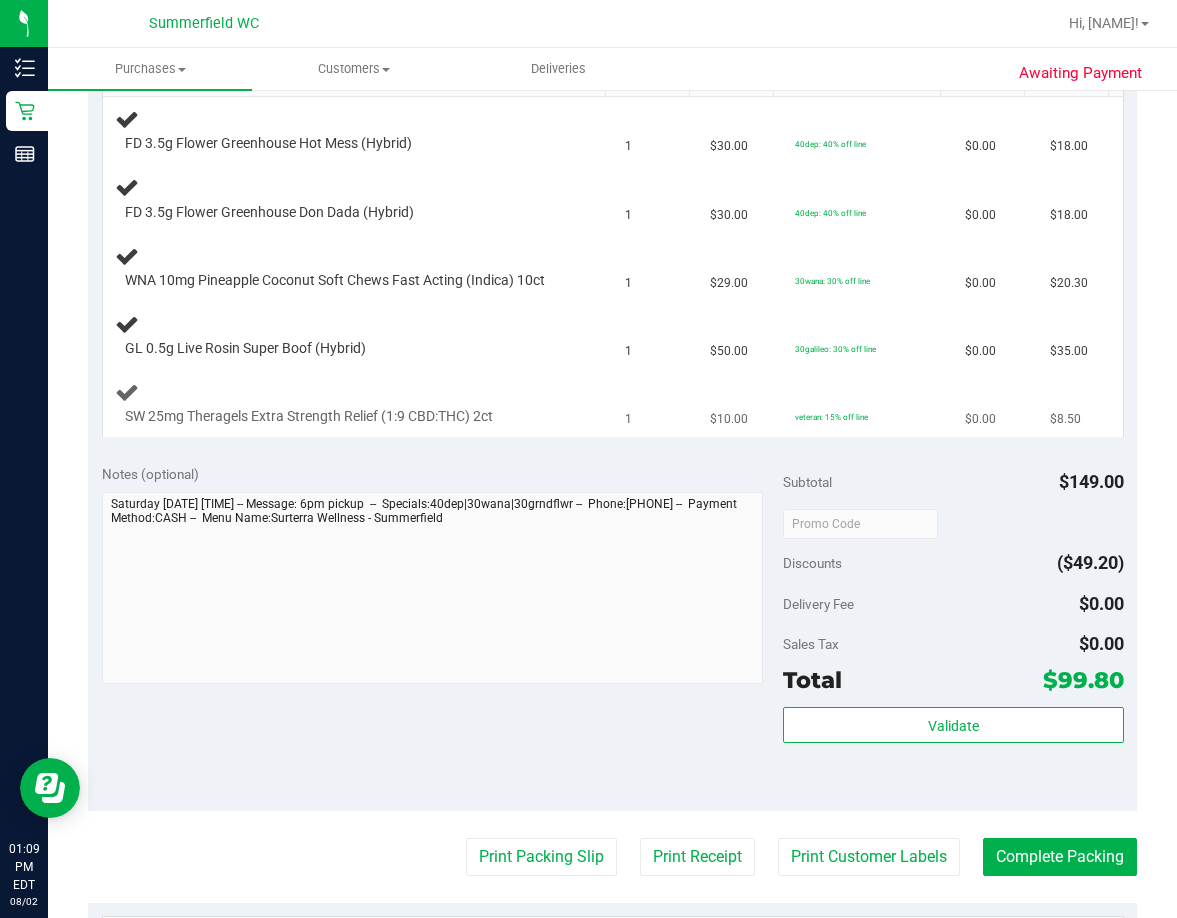 scroll, scrollTop: 700, scrollLeft: 0, axis: vertical 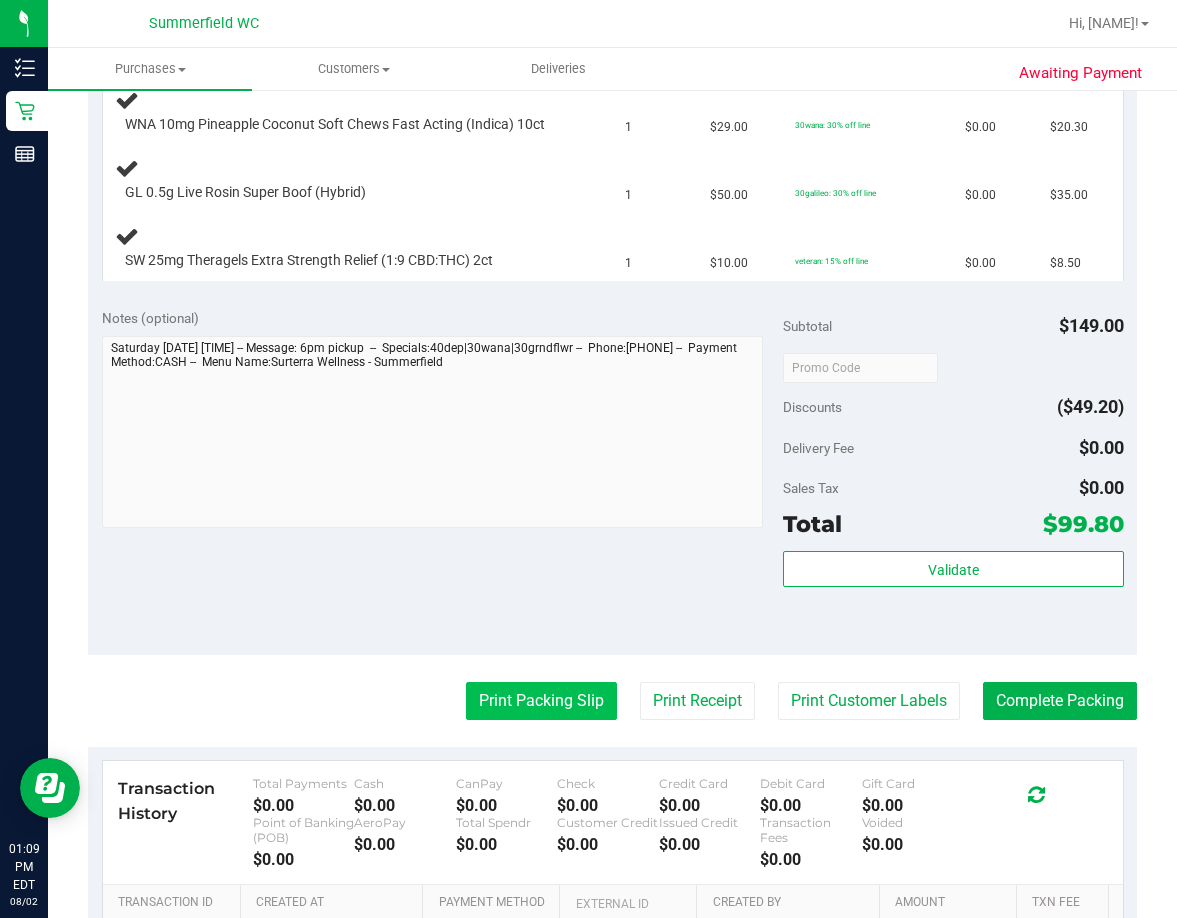click on "Print Packing Slip" at bounding box center (541, 701) 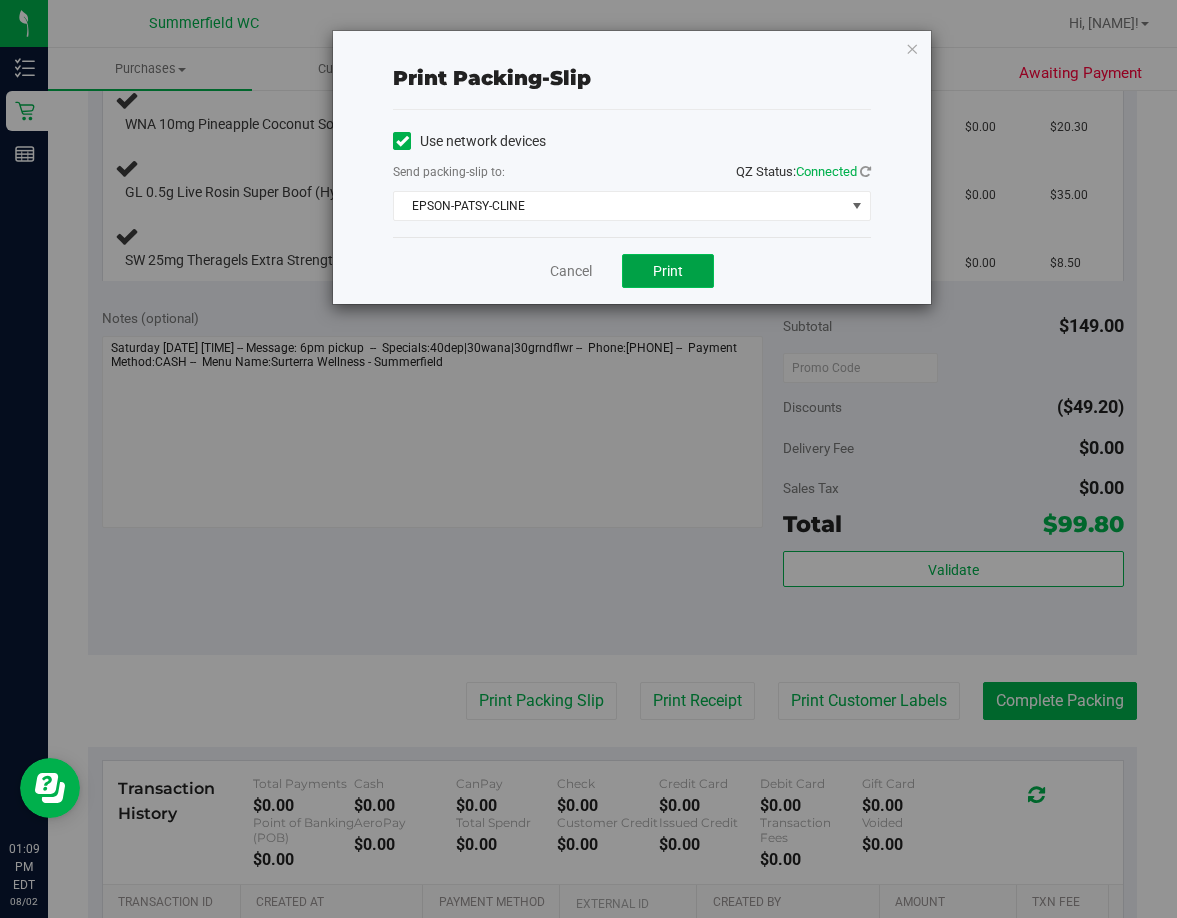 click on "Print" at bounding box center [668, 271] 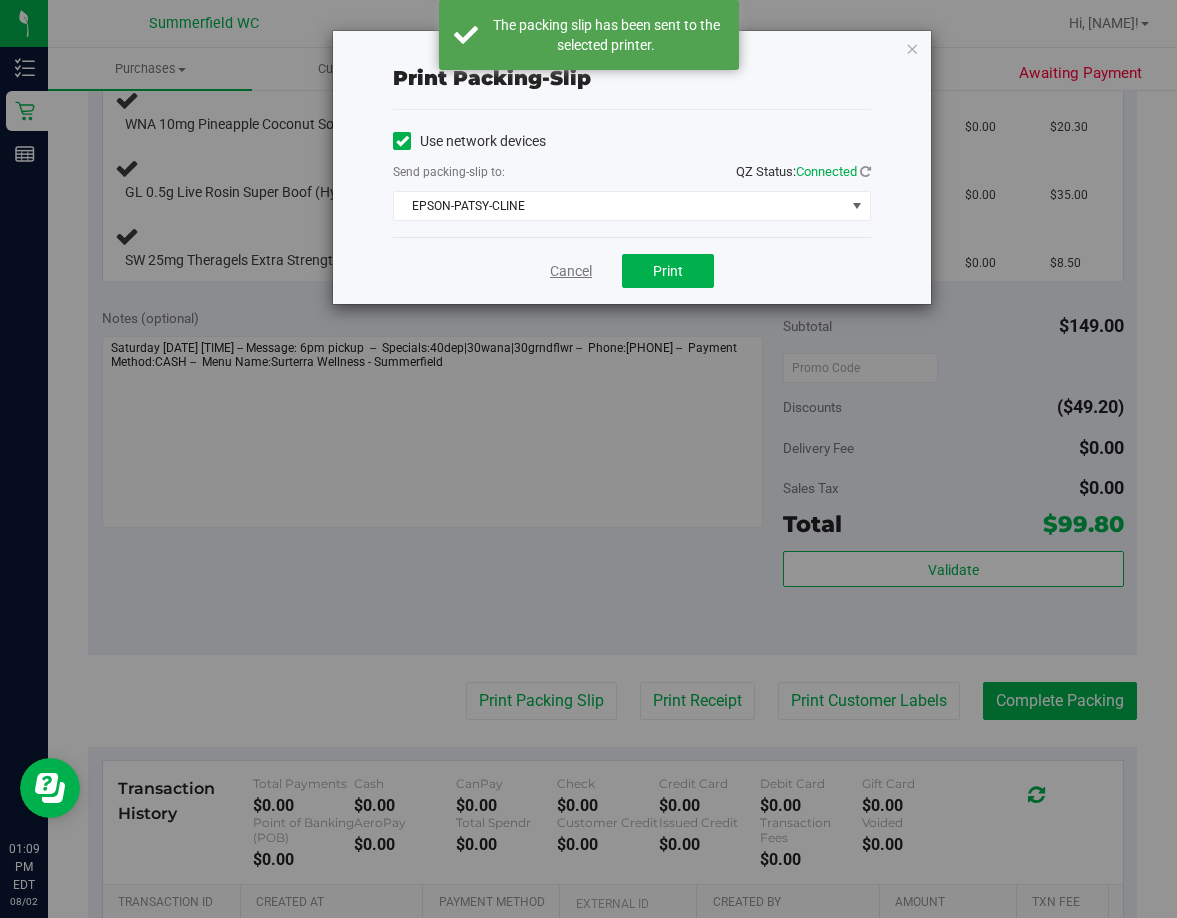 click on "Cancel" at bounding box center [571, 271] 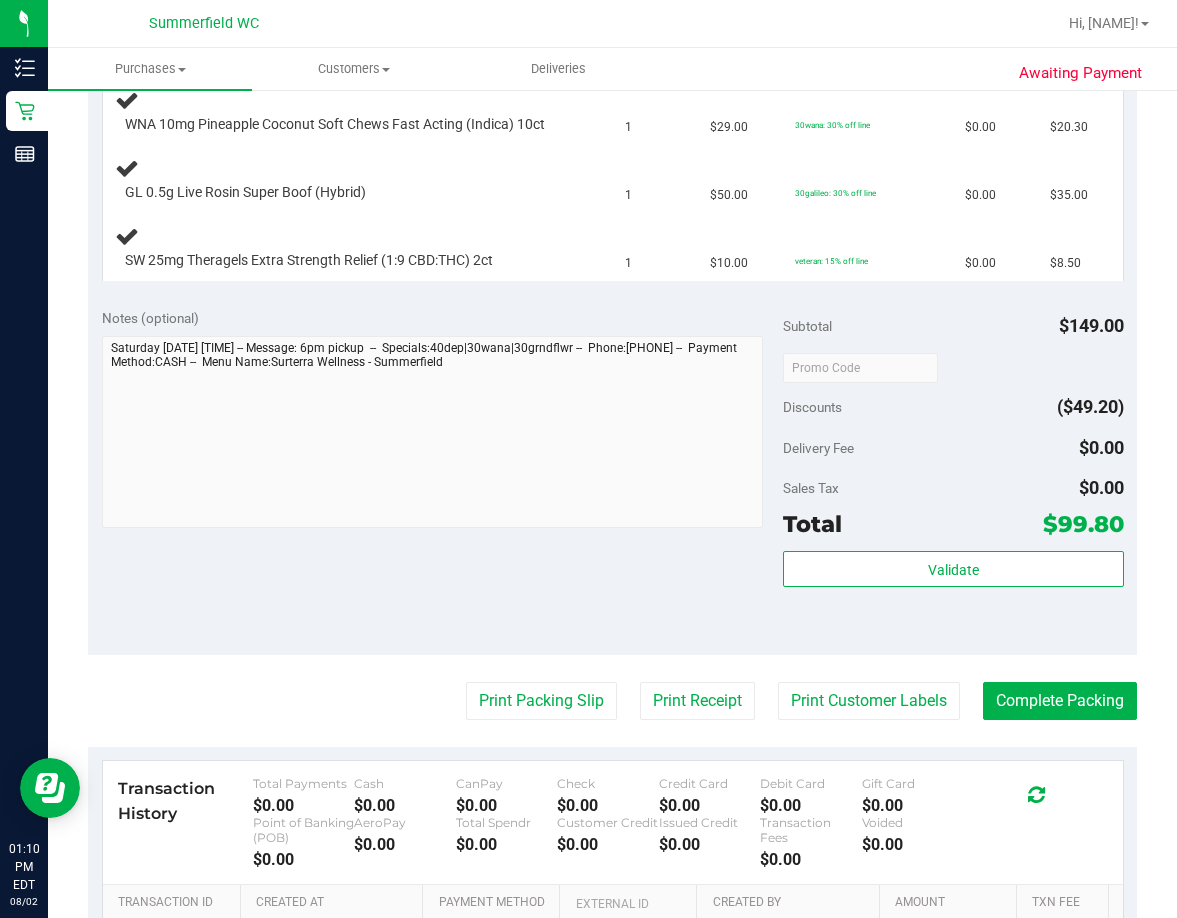 type 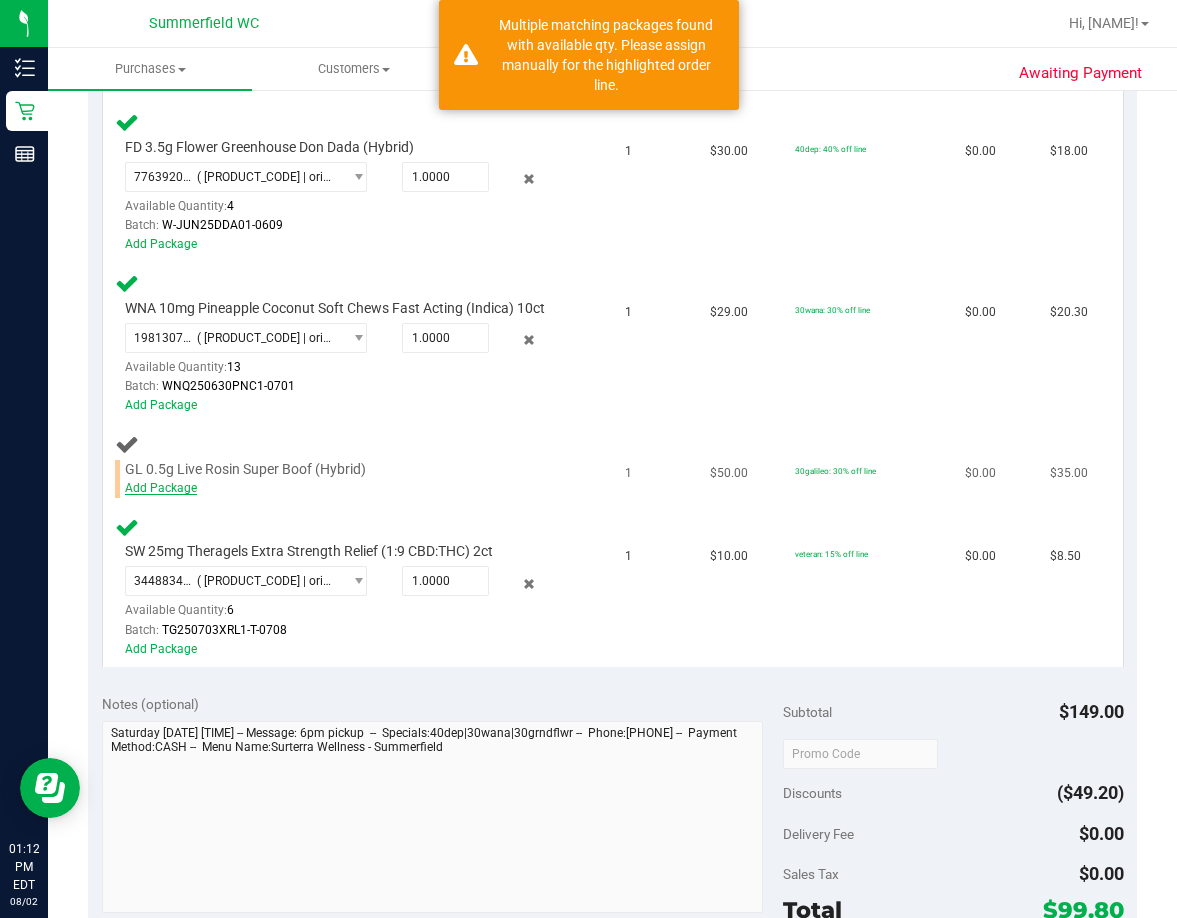 click on "Add Package" at bounding box center [161, 488] 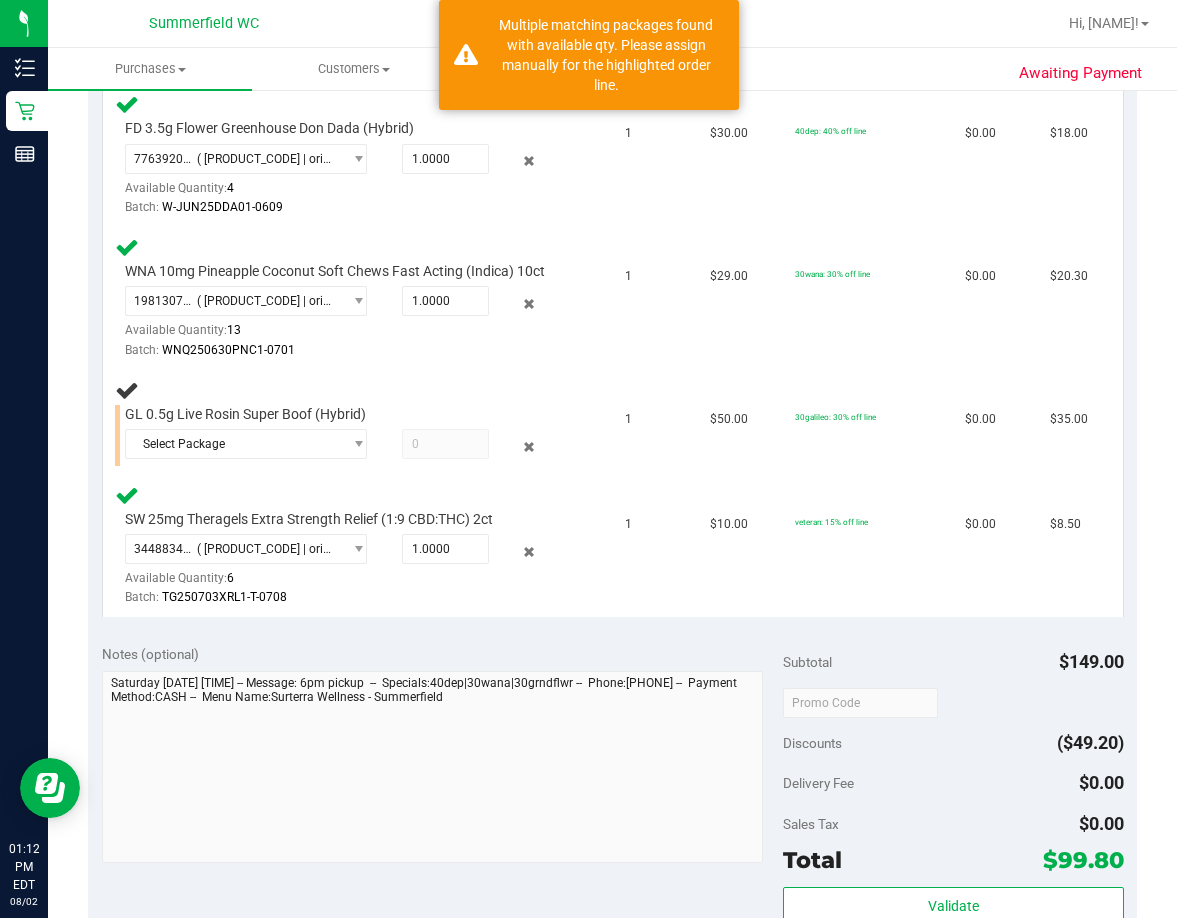 click on "SW 25mg Theragels Extra Strength Relief (1:9 CBD:THC) 2ct
[BARCODE]
(
[PRODUCT_CODE] | orig: [PRODUCT_CODE]
)
[BARCODE]
Available Quantity:  6
1.0000 1" at bounding box center [358, 546] 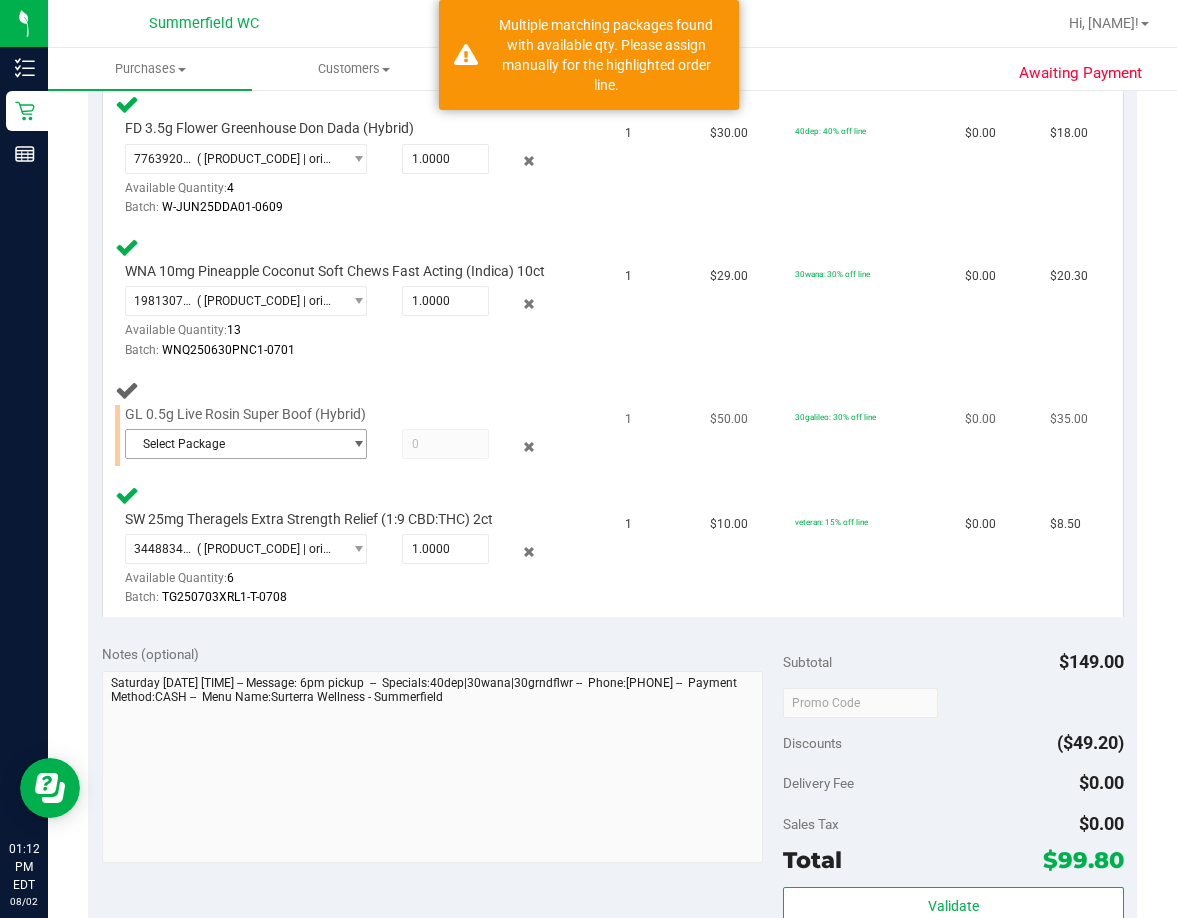 click on "Select Package" at bounding box center (233, 444) 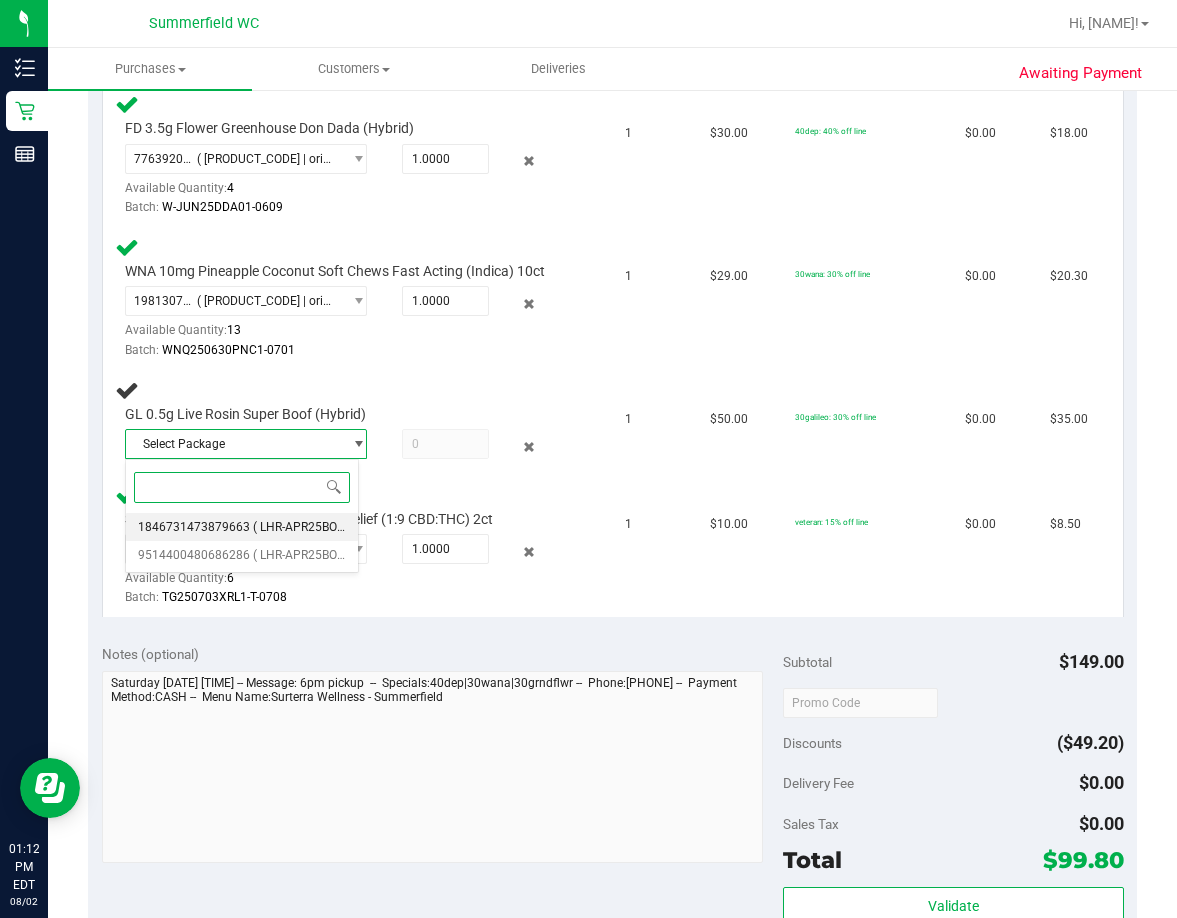 click on "(
LHR-APR25BOF01-0618 | orig: FLSRWGM-20250624-080
)" at bounding box center (412, 527) 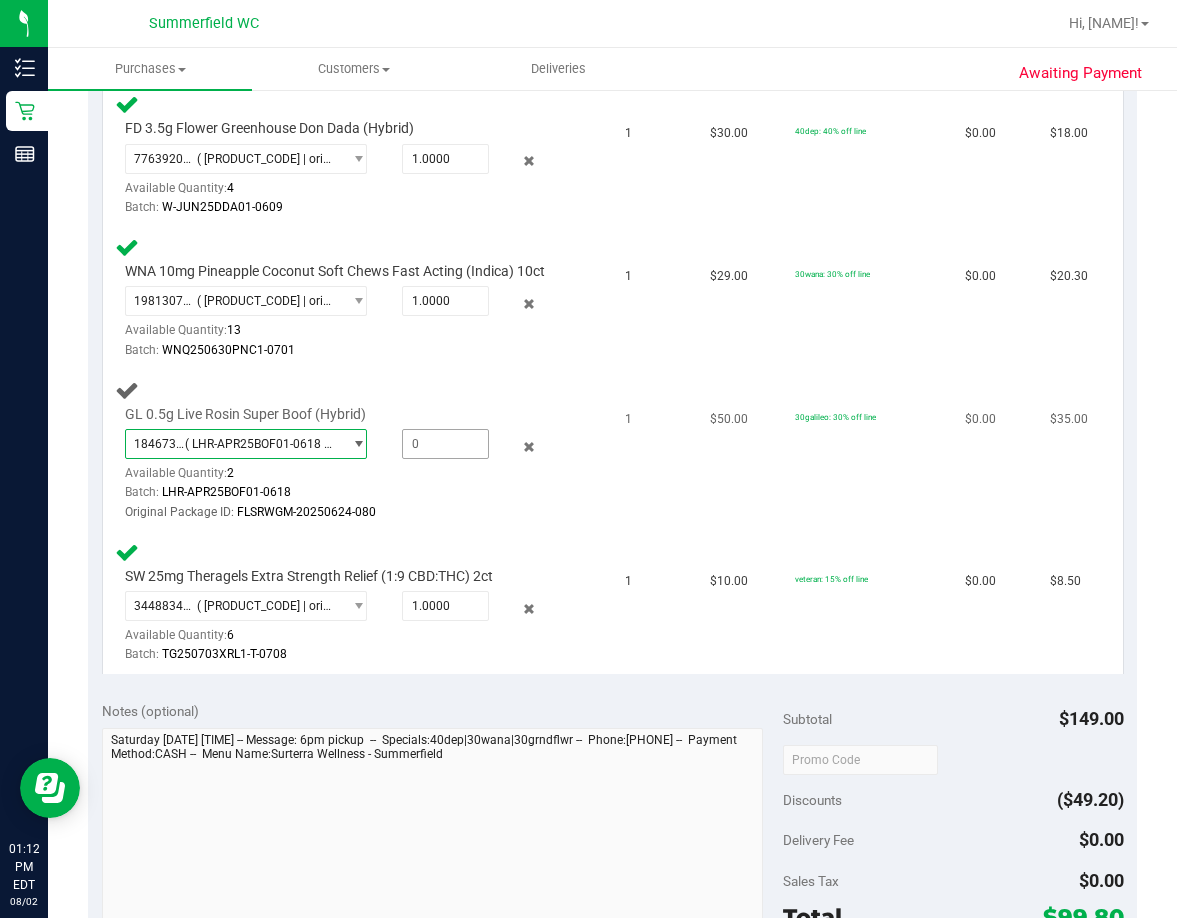 click at bounding box center [445, 444] 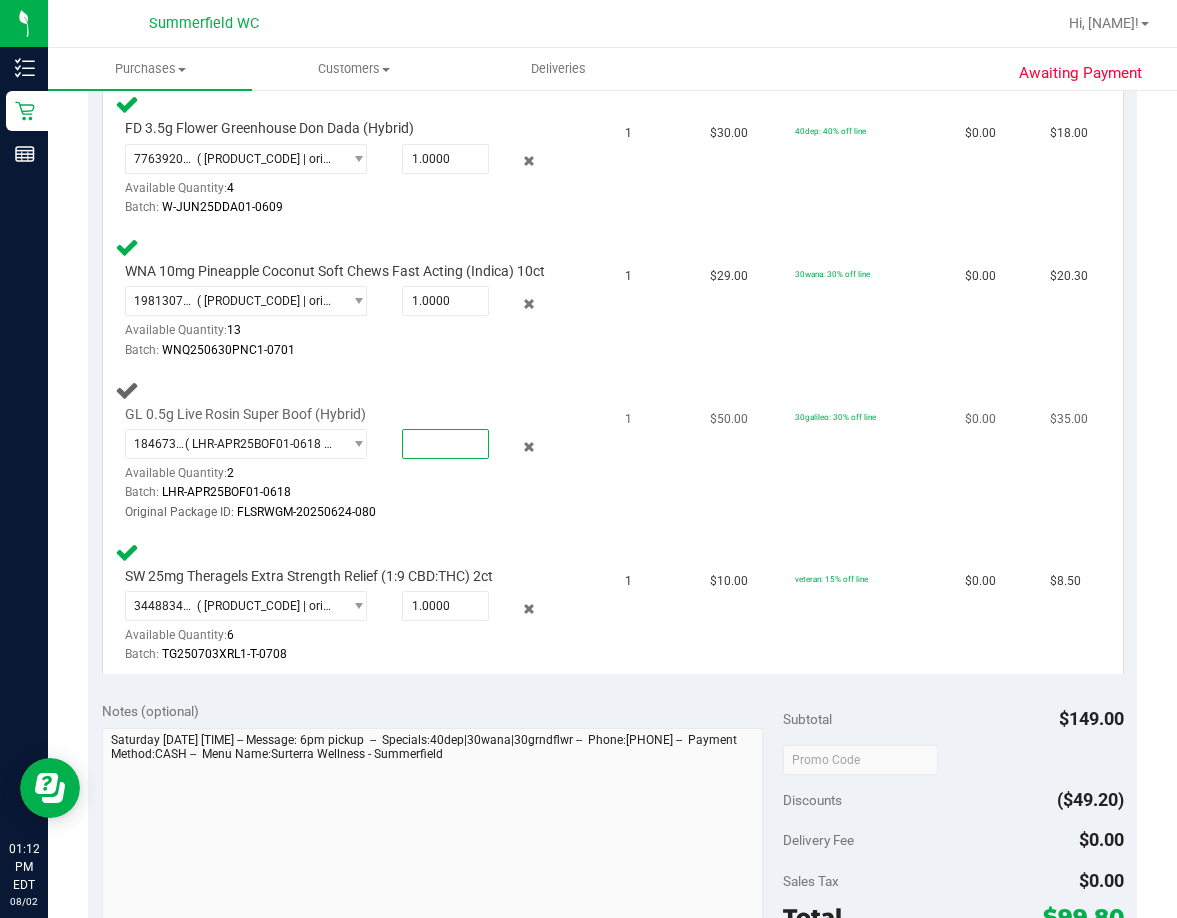 type on "1" 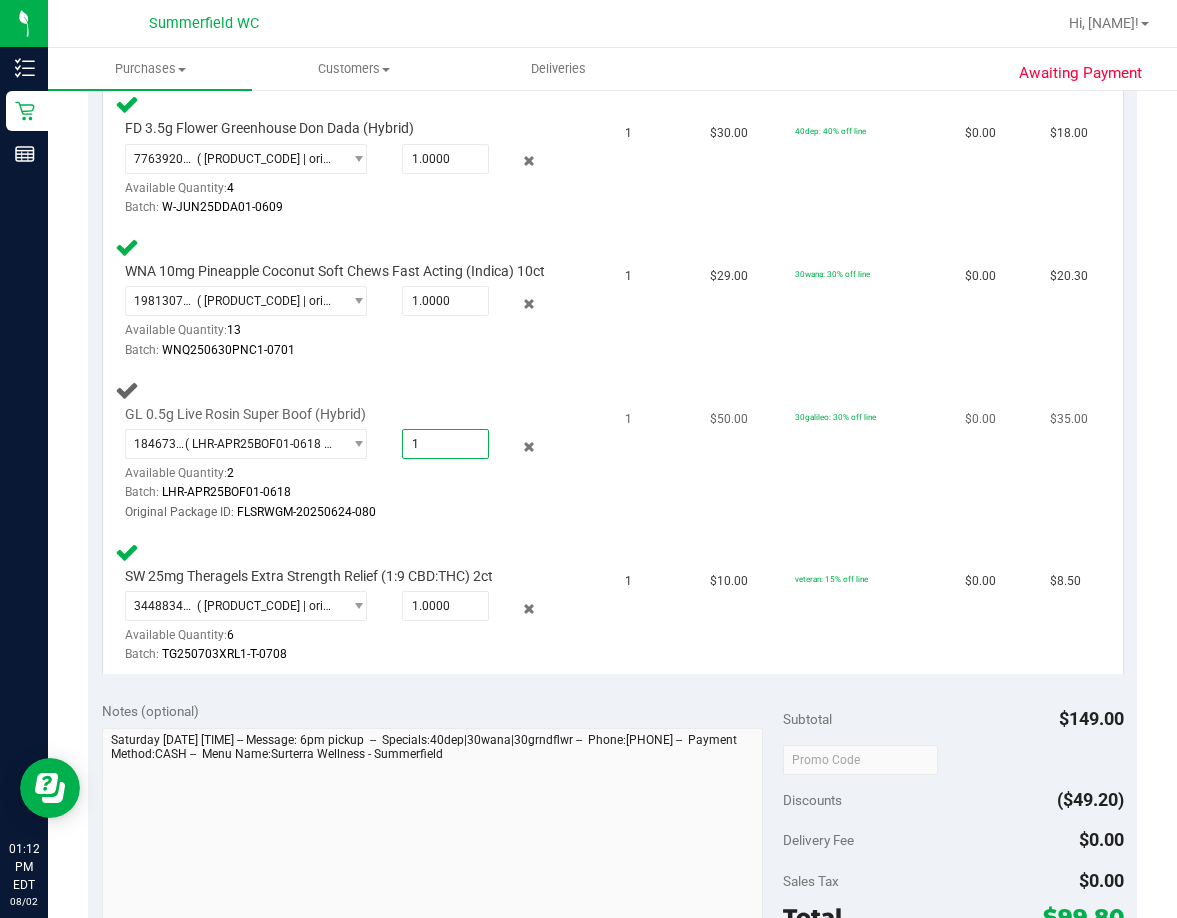 type on "1.0000" 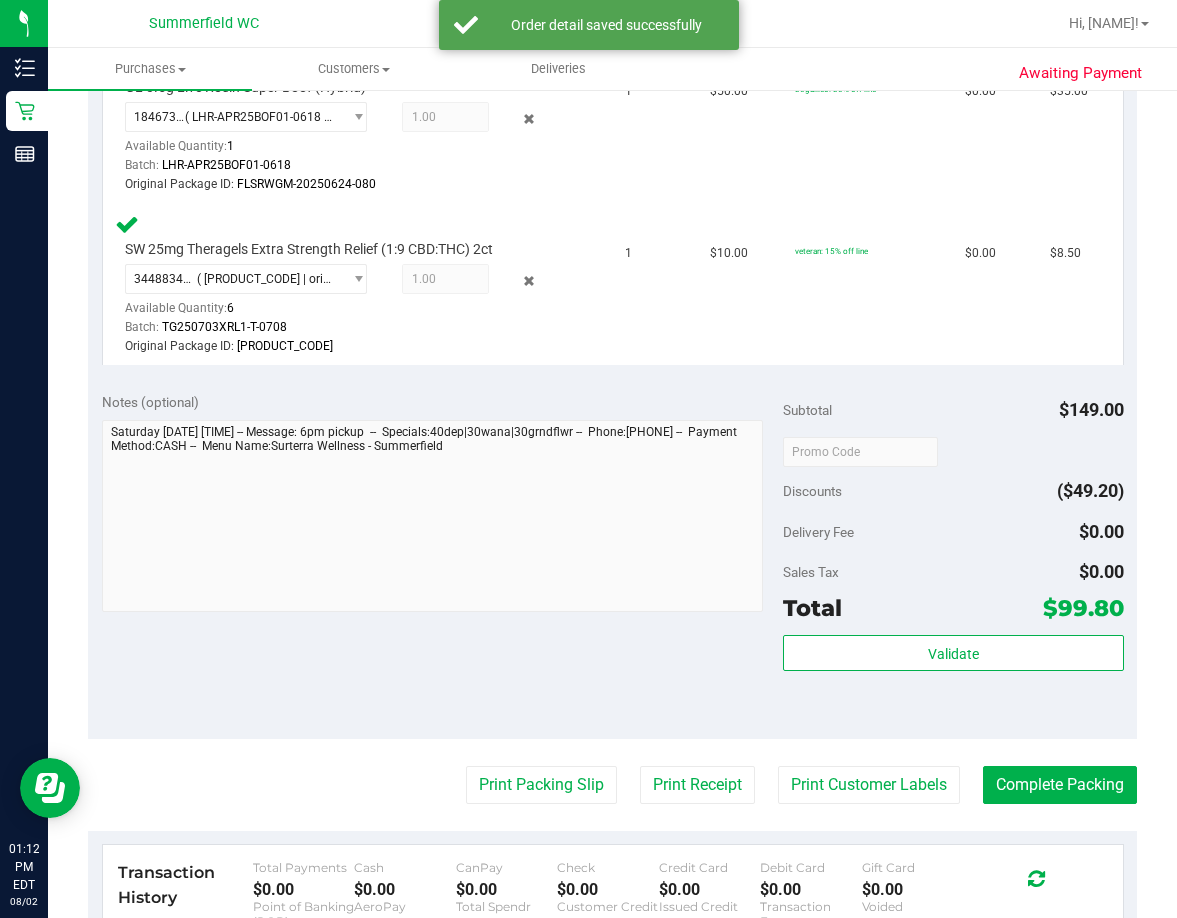 scroll, scrollTop: 1100, scrollLeft: 0, axis: vertical 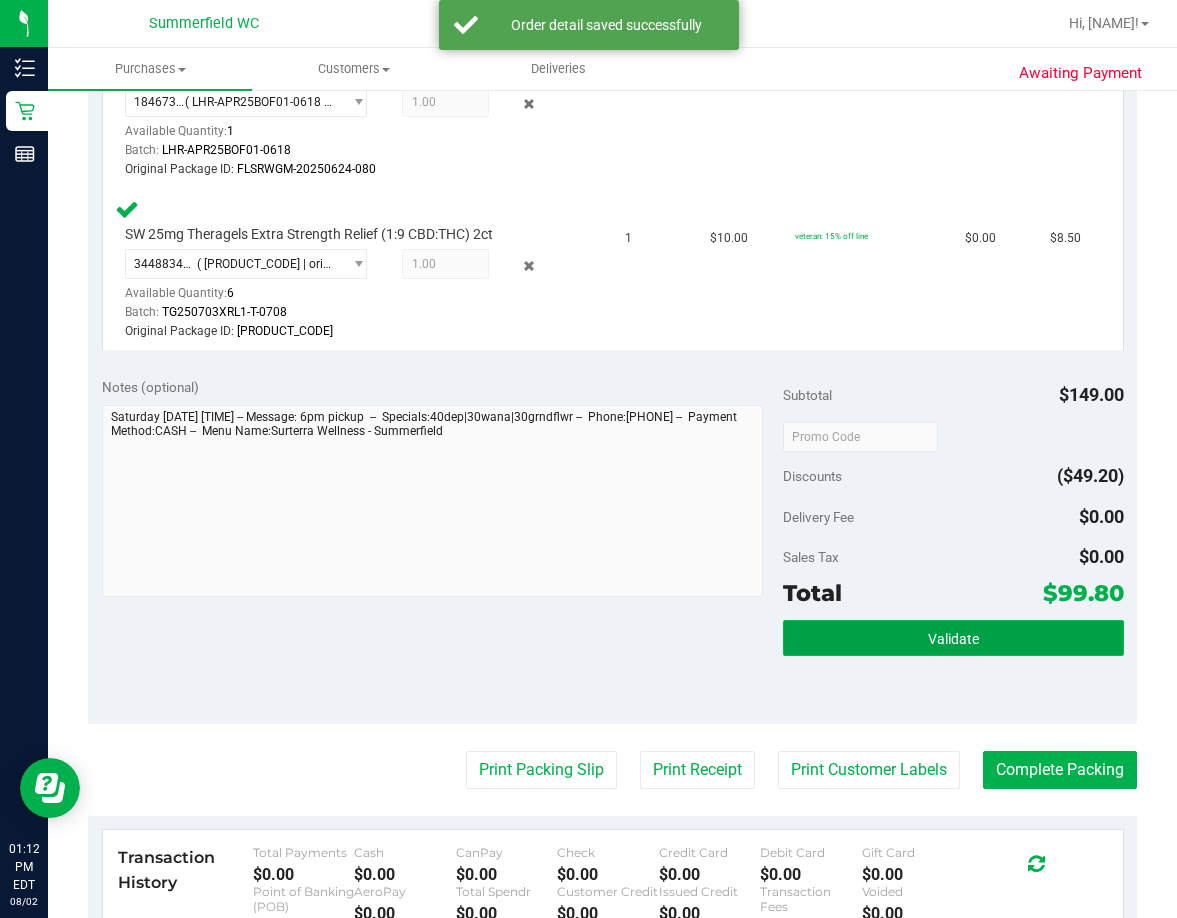 click on "Validate" at bounding box center [953, 639] 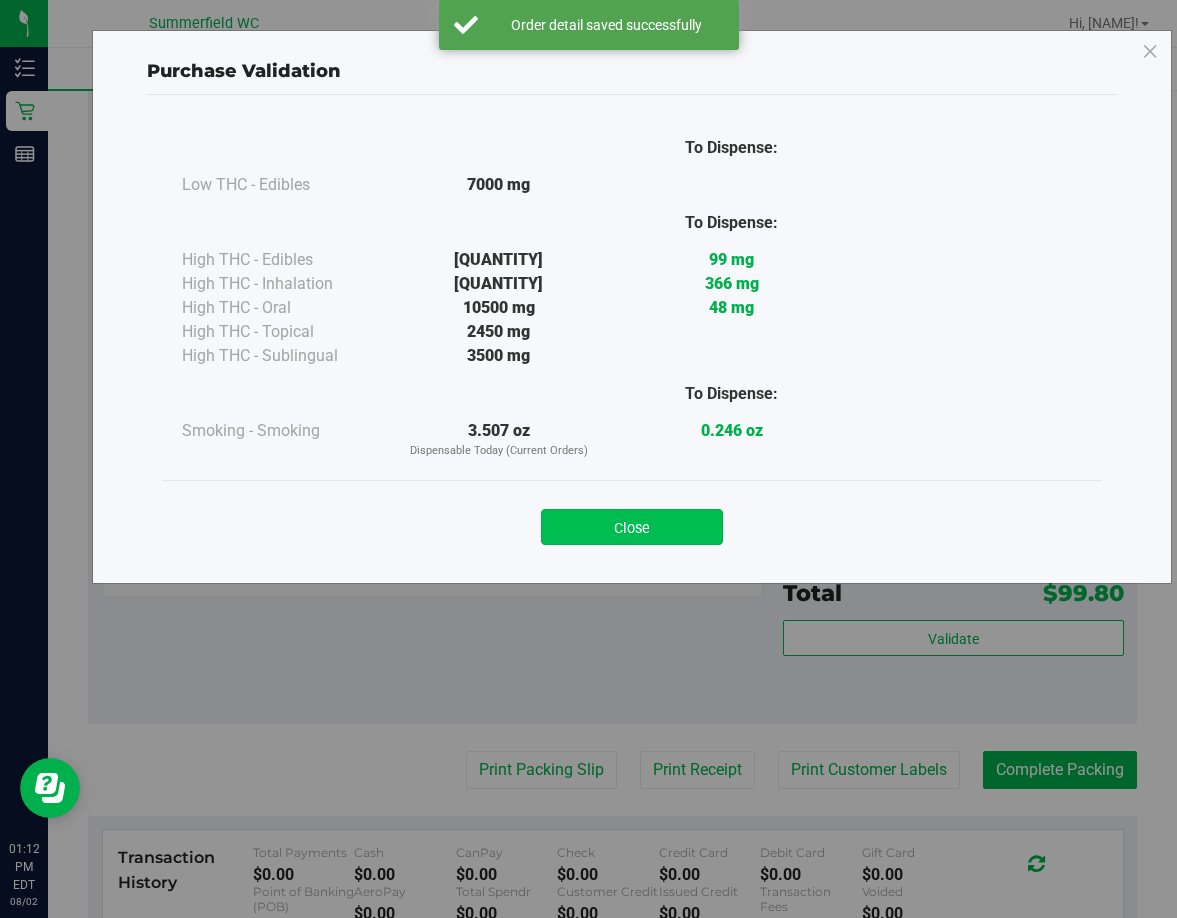 click on "Close" at bounding box center [632, 527] 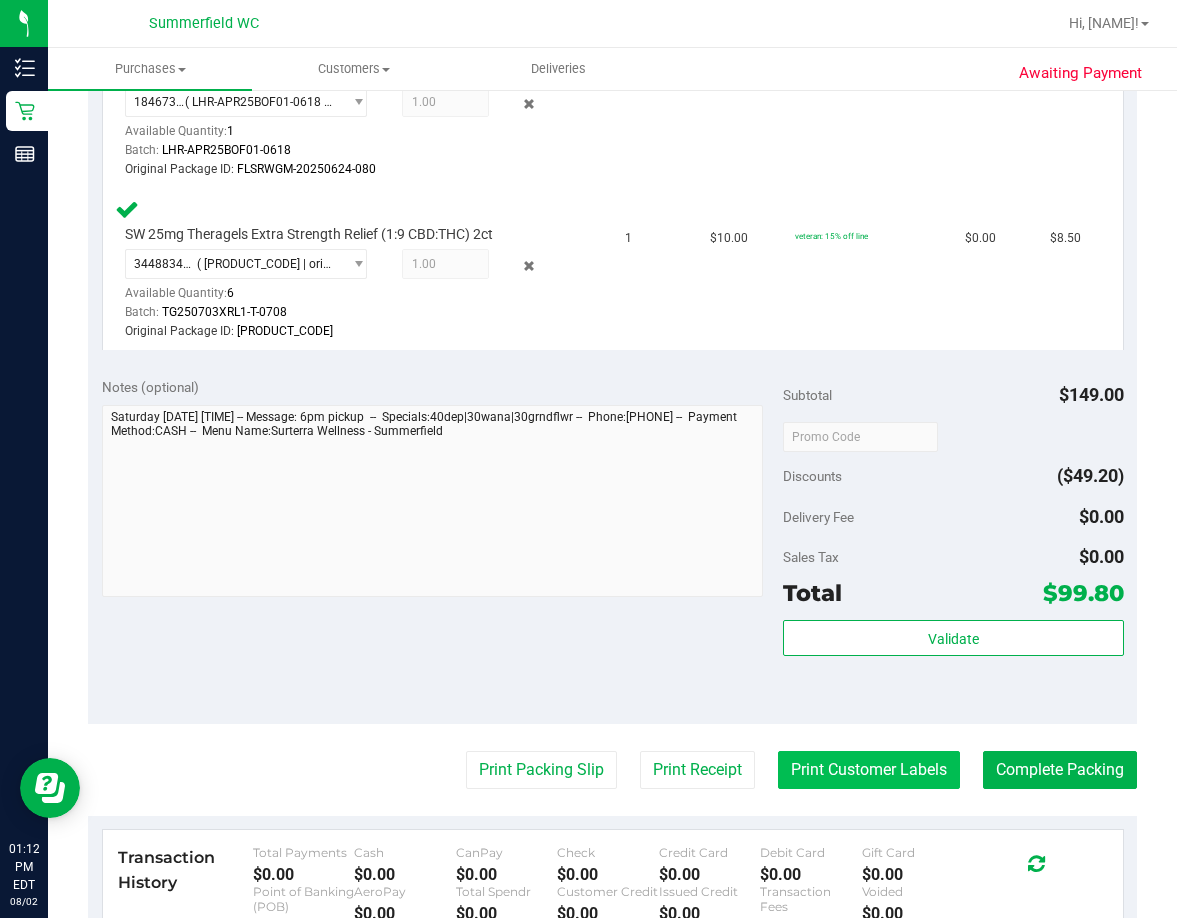 click on "Print Customer Labels" at bounding box center (869, 770) 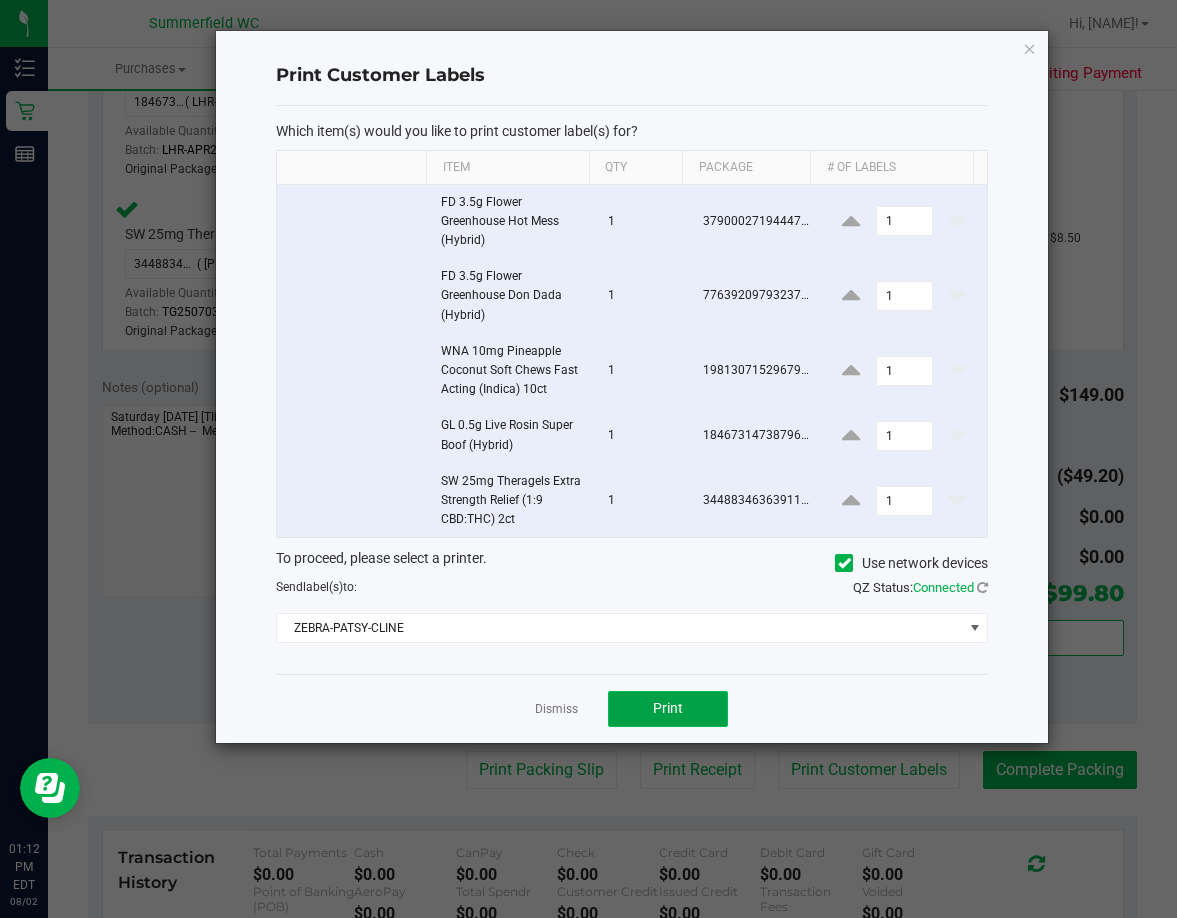 click on "Print" 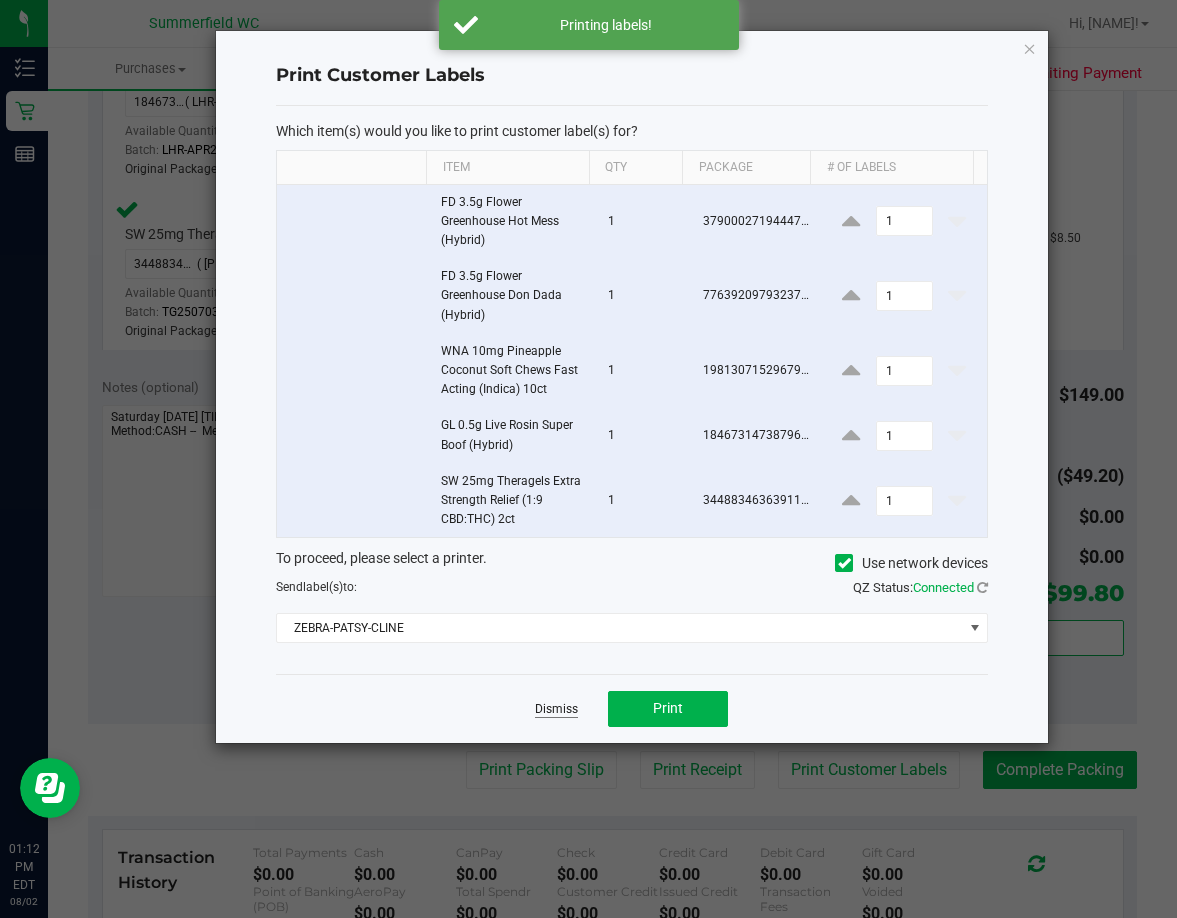 click on "Dismiss" 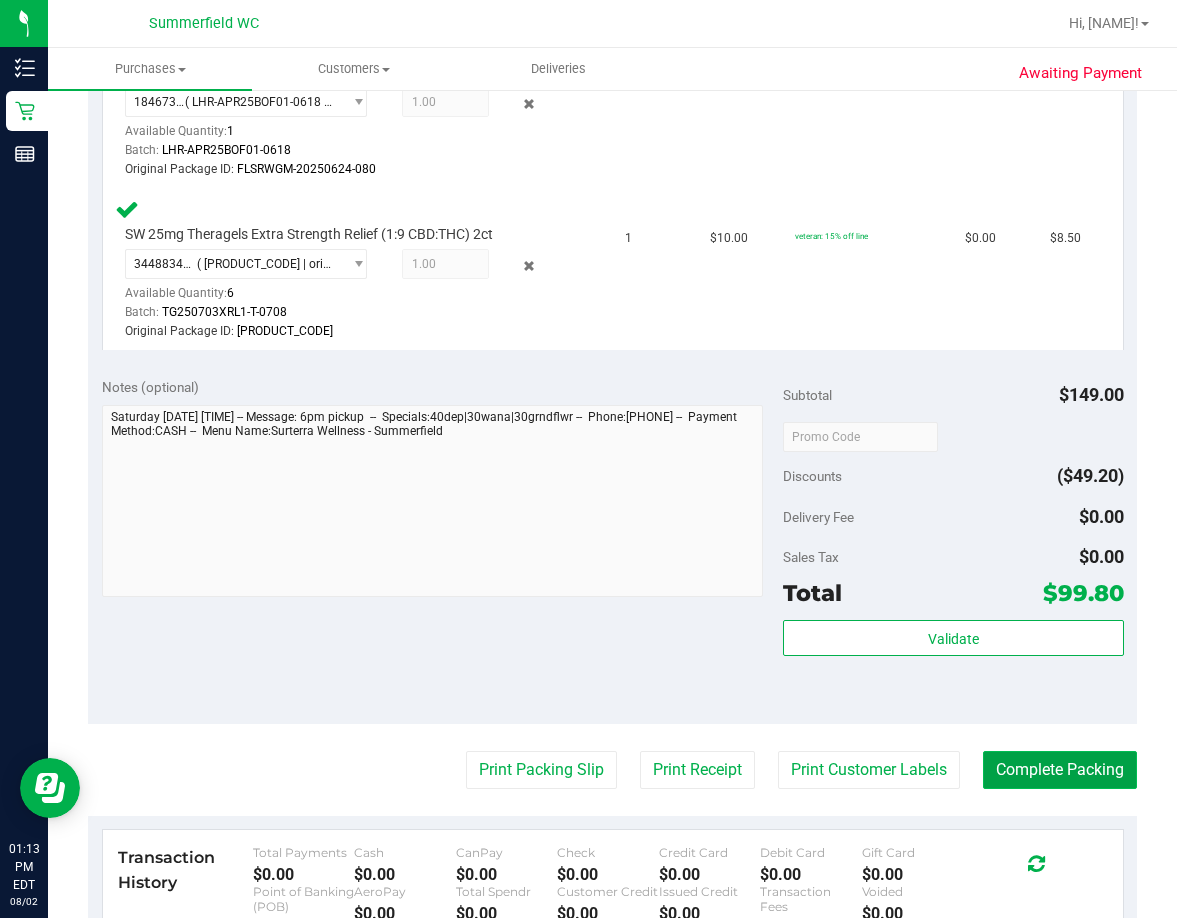 click on "Complete Packing" at bounding box center [1060, 770] 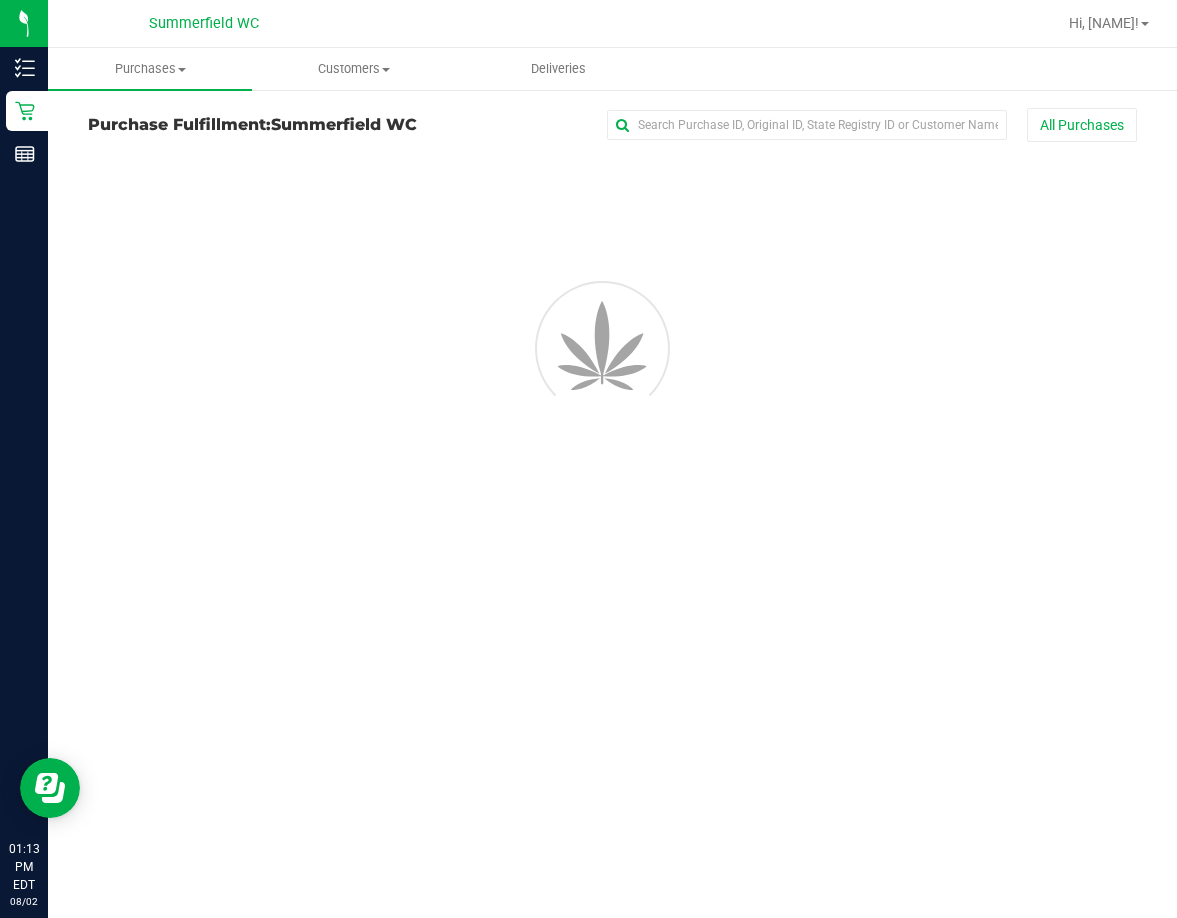 scroll, scrollTop: 0, scrollLeft: 0, axis: both 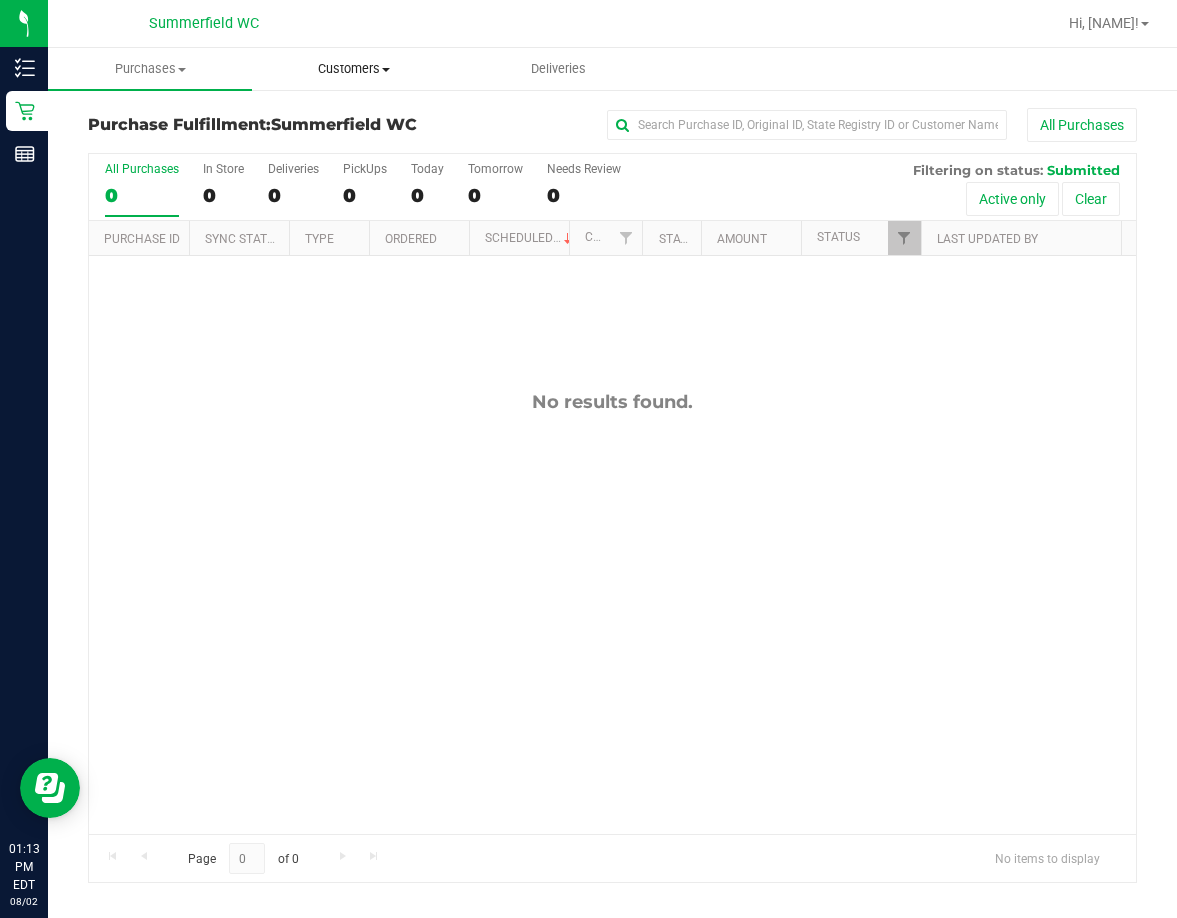 click on "Customers" at bounding box center (354, 69) 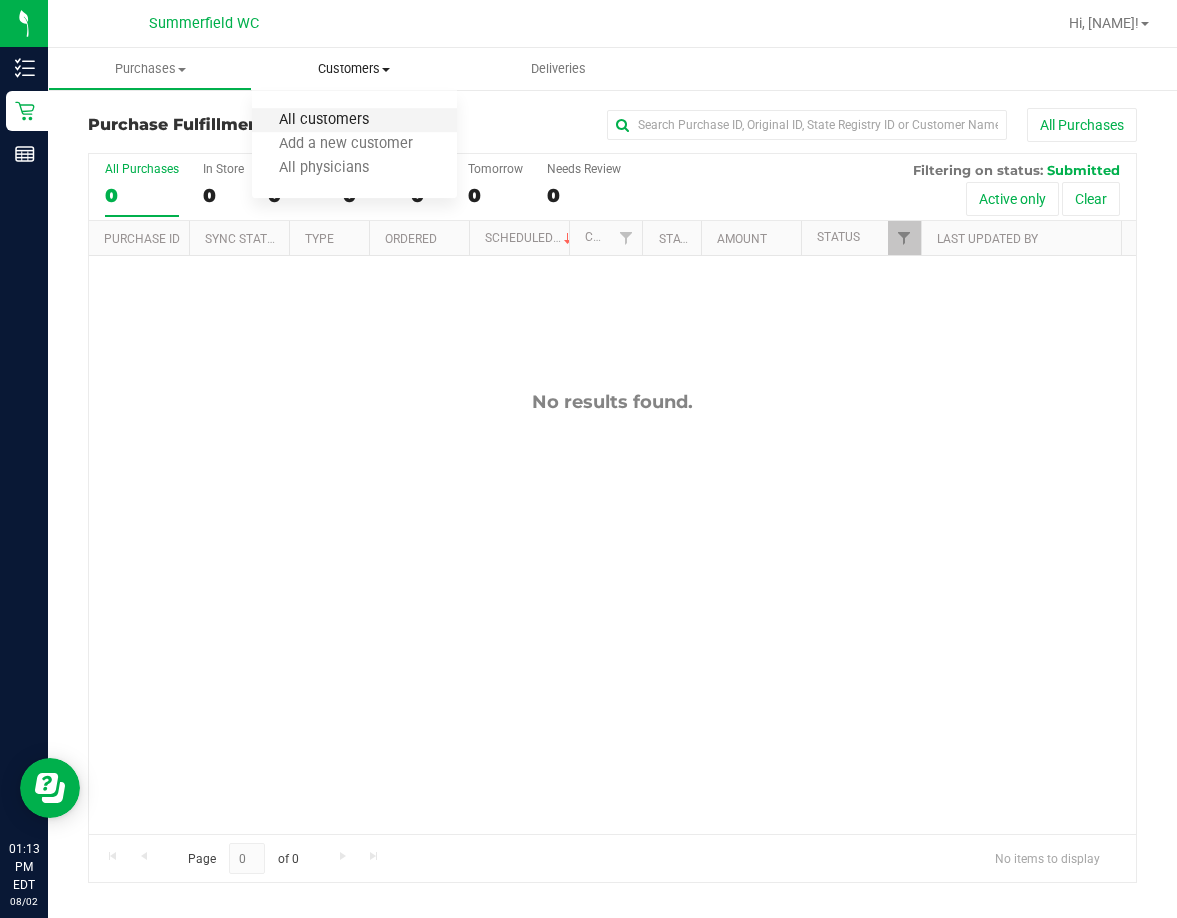 click on "All customers" at bounding box center [324, 120] 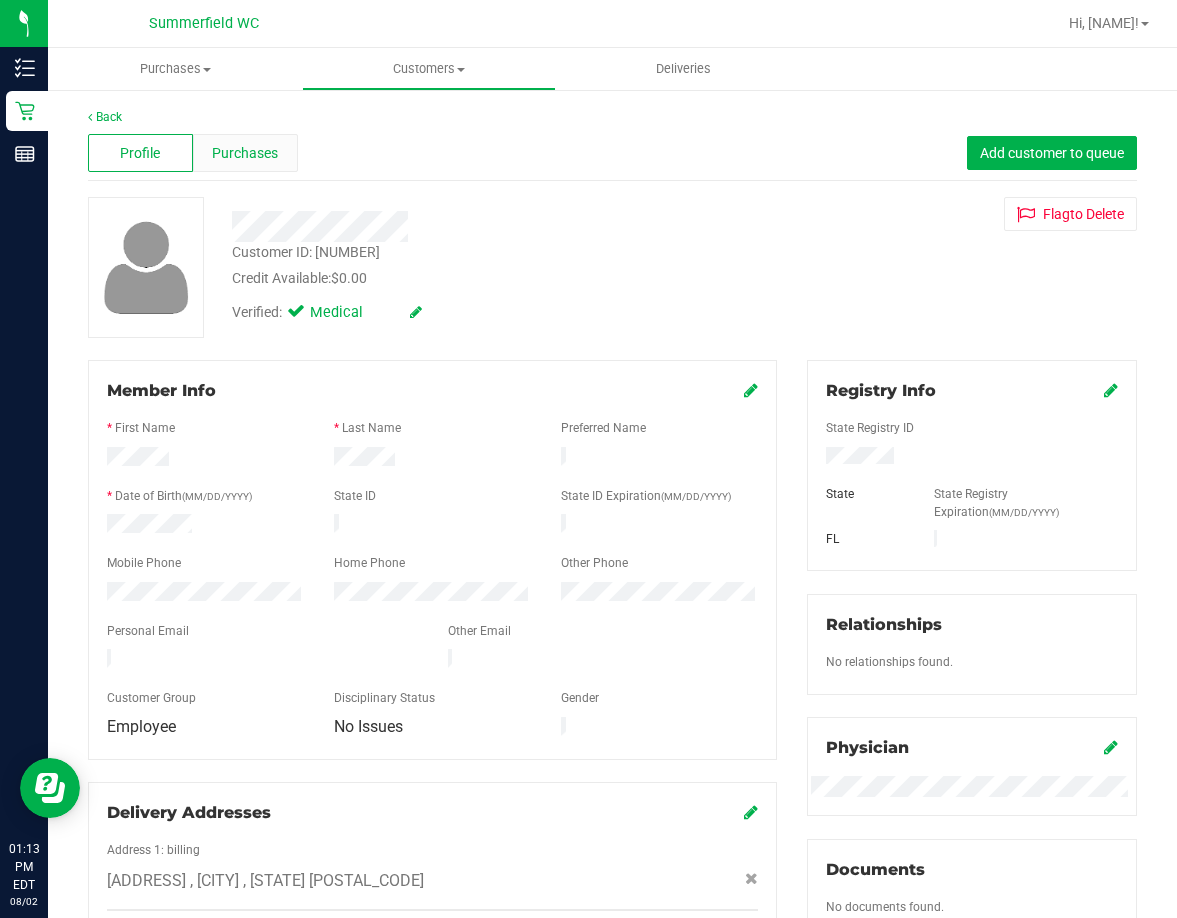 click on "Purchases" at bounding box center (245, 153) 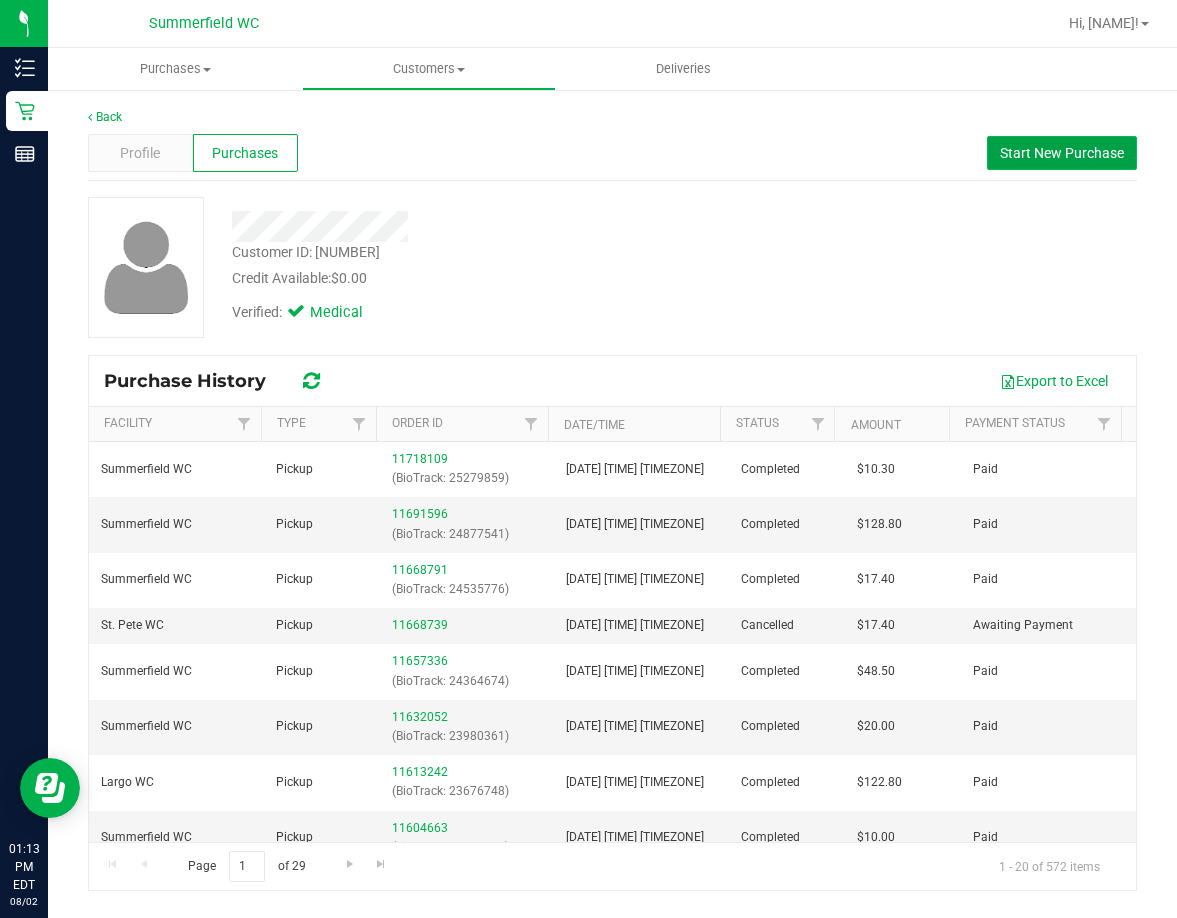 click on "Start New Purchase" at bounding box center [1062, 153] 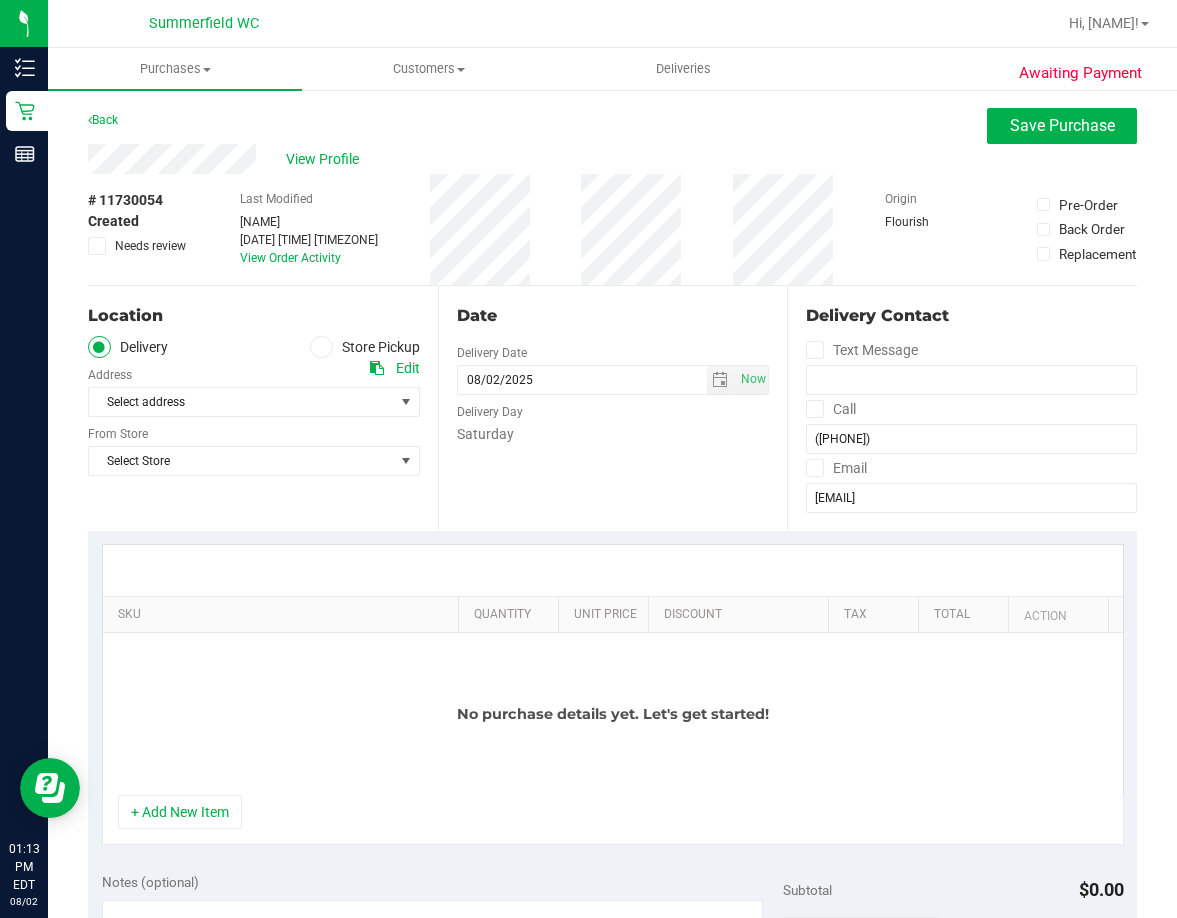 click at bounding box center [321, 347] 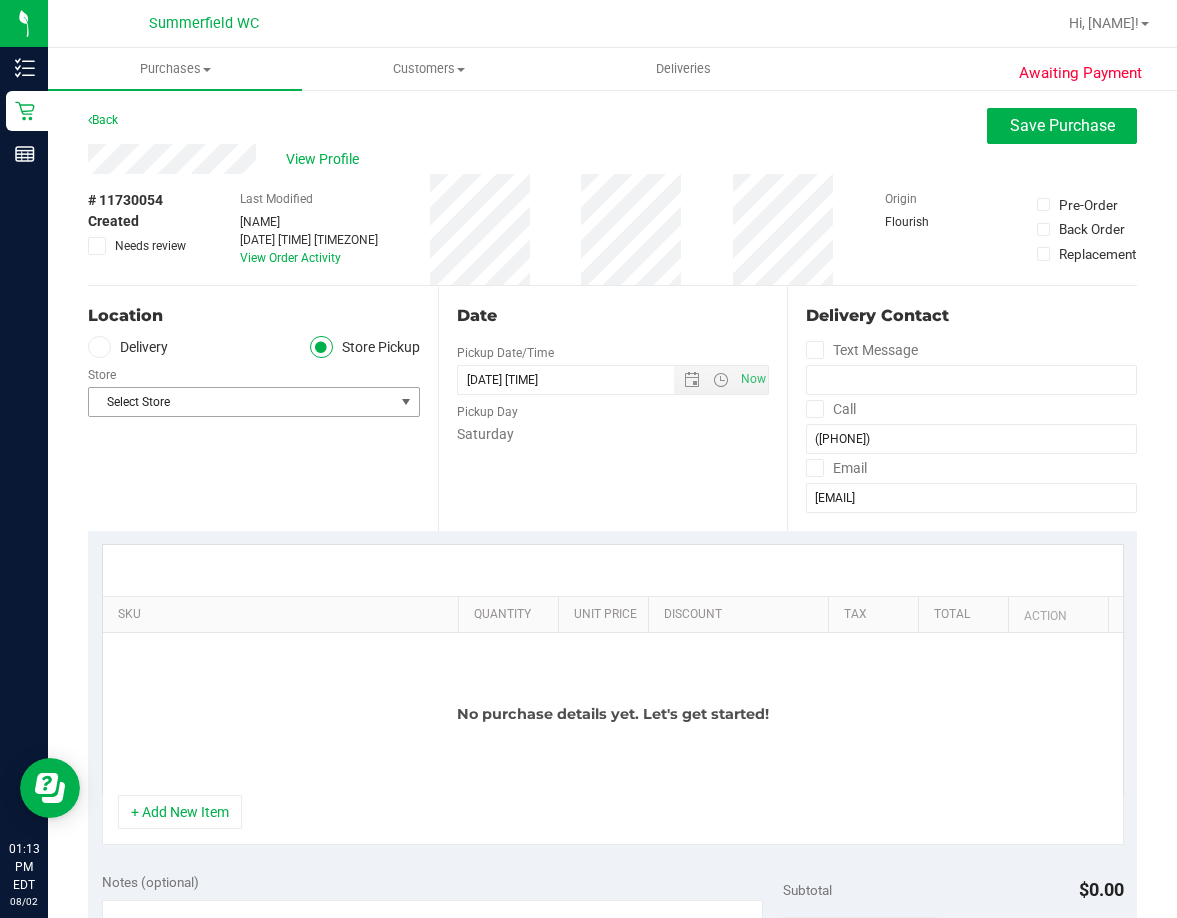 click on "Select Store" at bounding box center (241, 402) 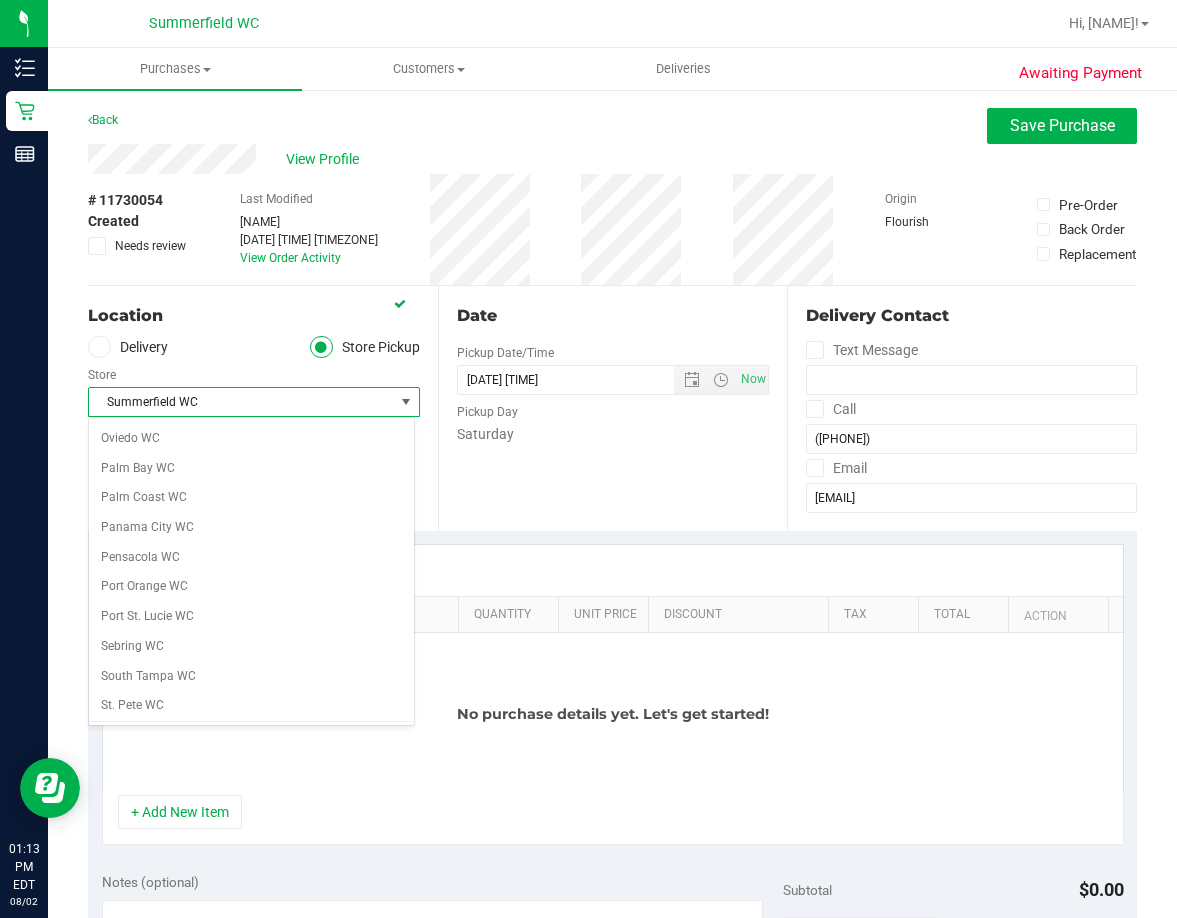 scroll, scrollTop: 1067, scrollLeft: 0, axis: vertical 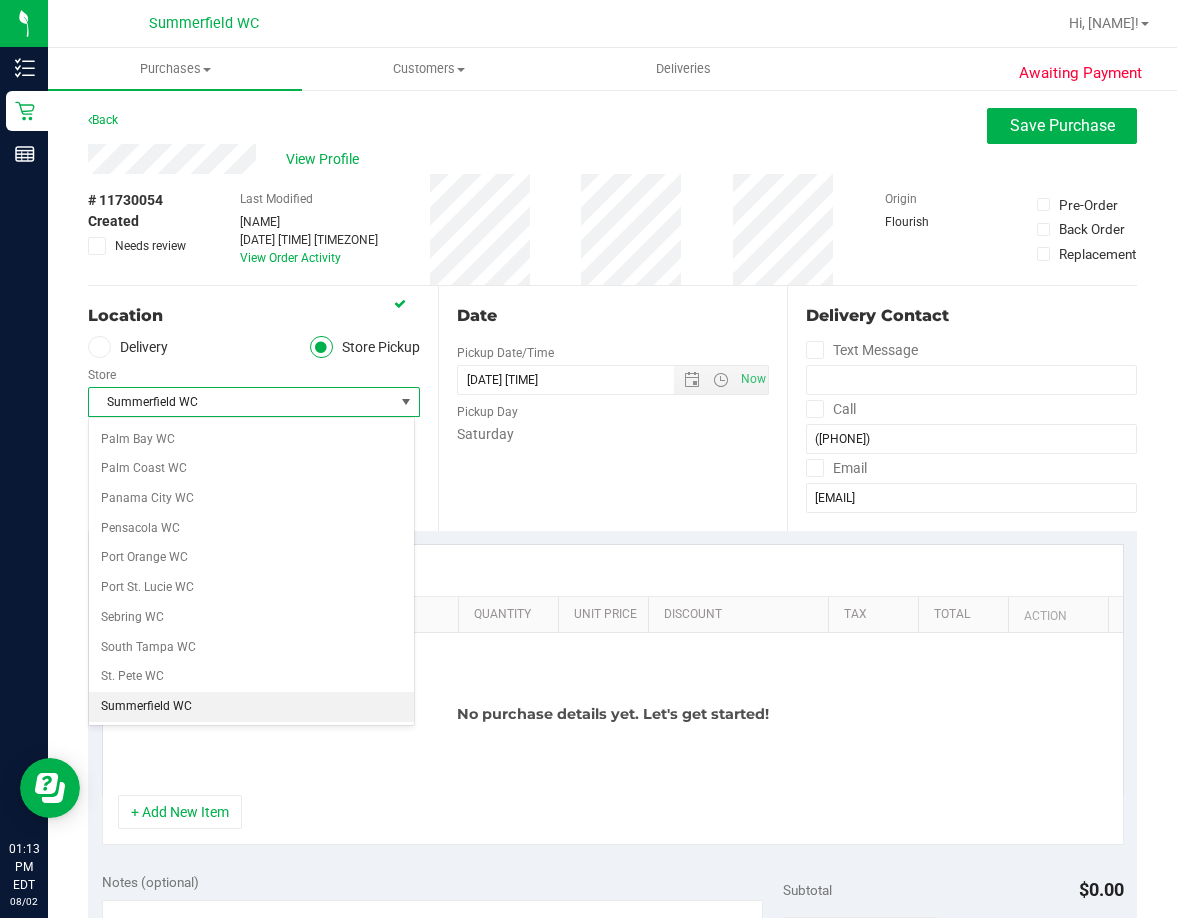 click on "Summerfield WC" at bounding box center [241, 402] 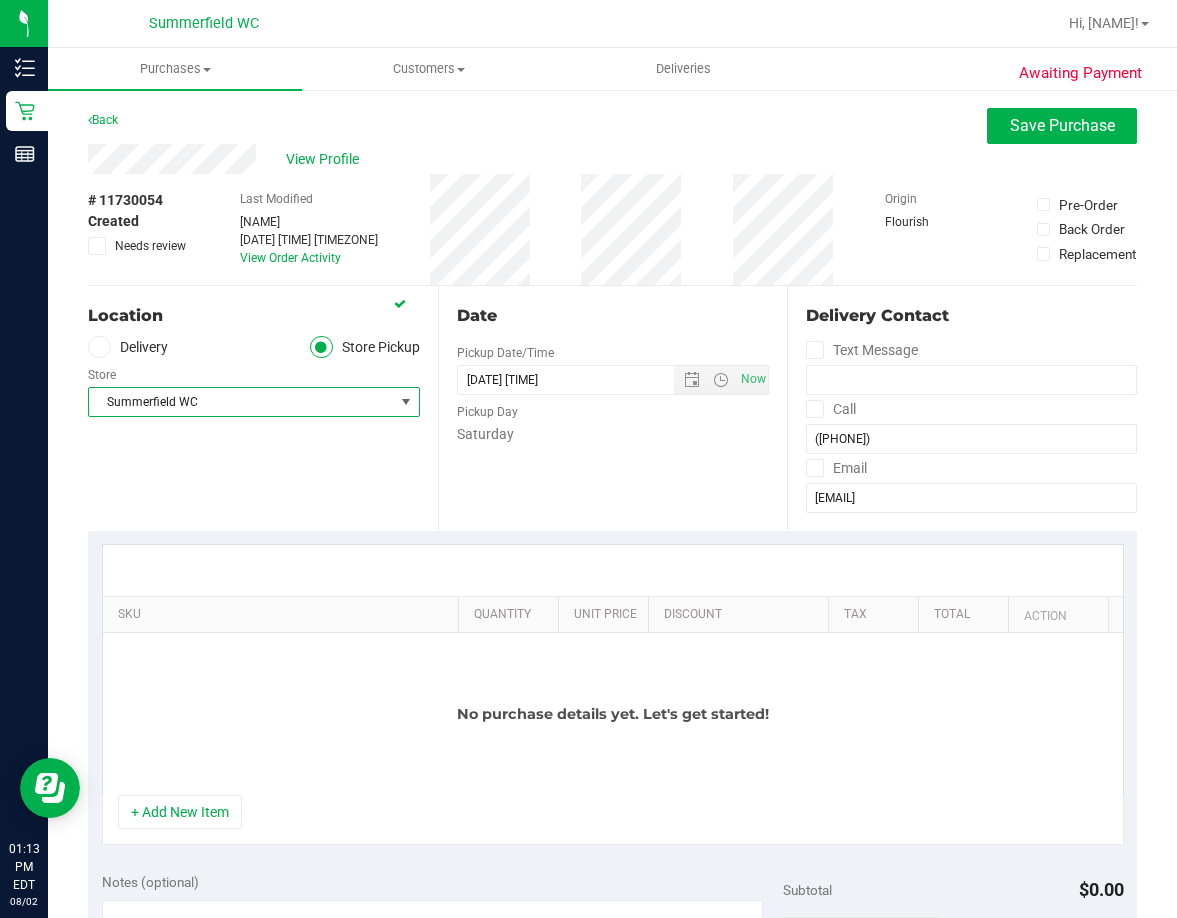 click on "Location
Delivery
Store Pickup
Store
Summerfield WC Select Store Bonita Springs WC Boynton Beach WC Bradenton WC Brandon WC Brooksville WC Call Center Clermont WC Crestview WC Deerfield Beach WC Delray Beach WC Deltona WC Ft Walton Beach WC Ft. Lauderdale WC Ft. Myers WC Gainesville WC Jax Atlantic WC JAX DC REP Jax WC Key West WC Lakeland WC Largo WC Lehigh Acres DC REP Merritt Island WC Miami 72nd WC Miami Beach WC Miami Dadeland WC Miramar DC REP New Port Richey WC North Palm Beach WC North Port WC Ocala WC Orange Park WC Orlando Colonial WC Orlando DC REP Orlando WC Oviedo WC Palm Bay WC Palm Coast WC Panama City WC Pensacola WC Sebring WC" at bounding box center (263, 408) 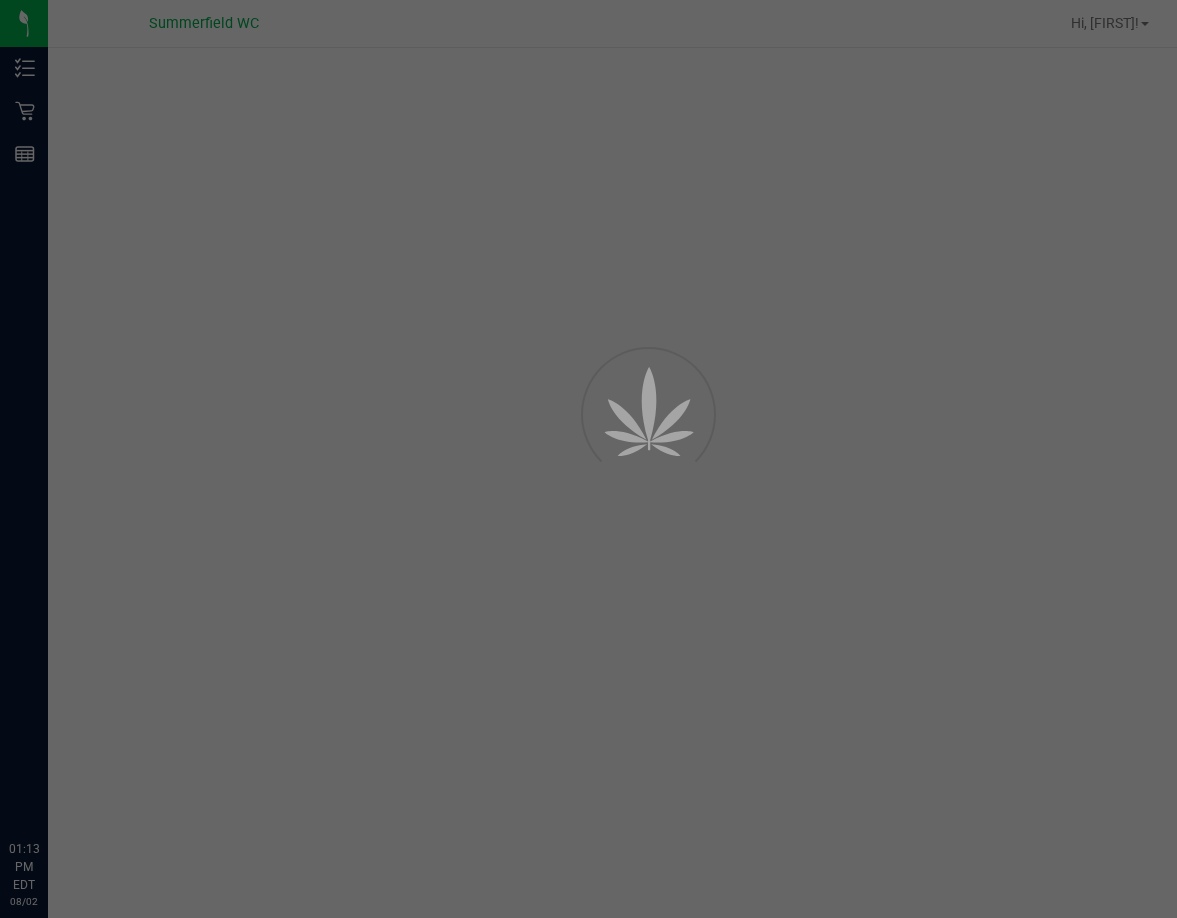 scroll, scrollTop: 0, scrollLeft: 0, axis: both 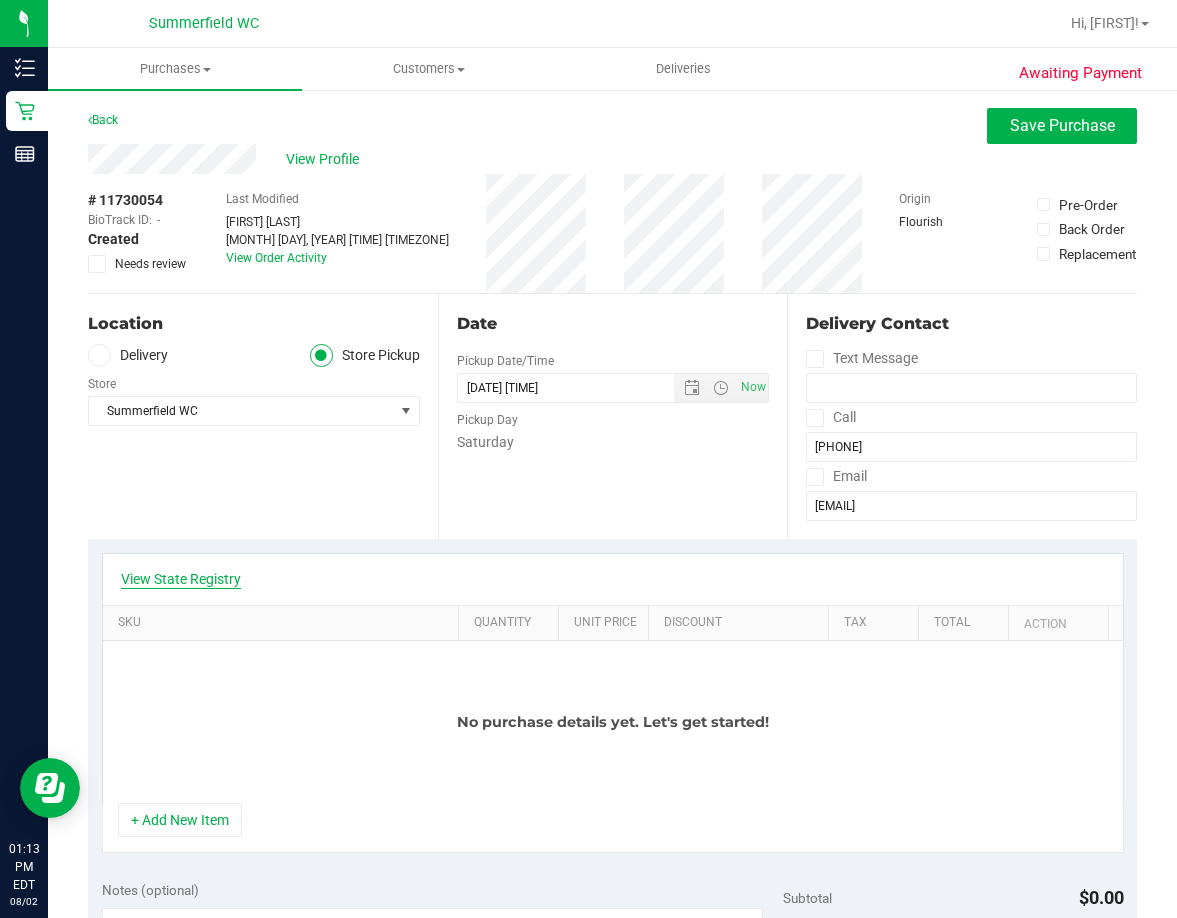 click on "View State Registry" at bounding box center [181, 579] 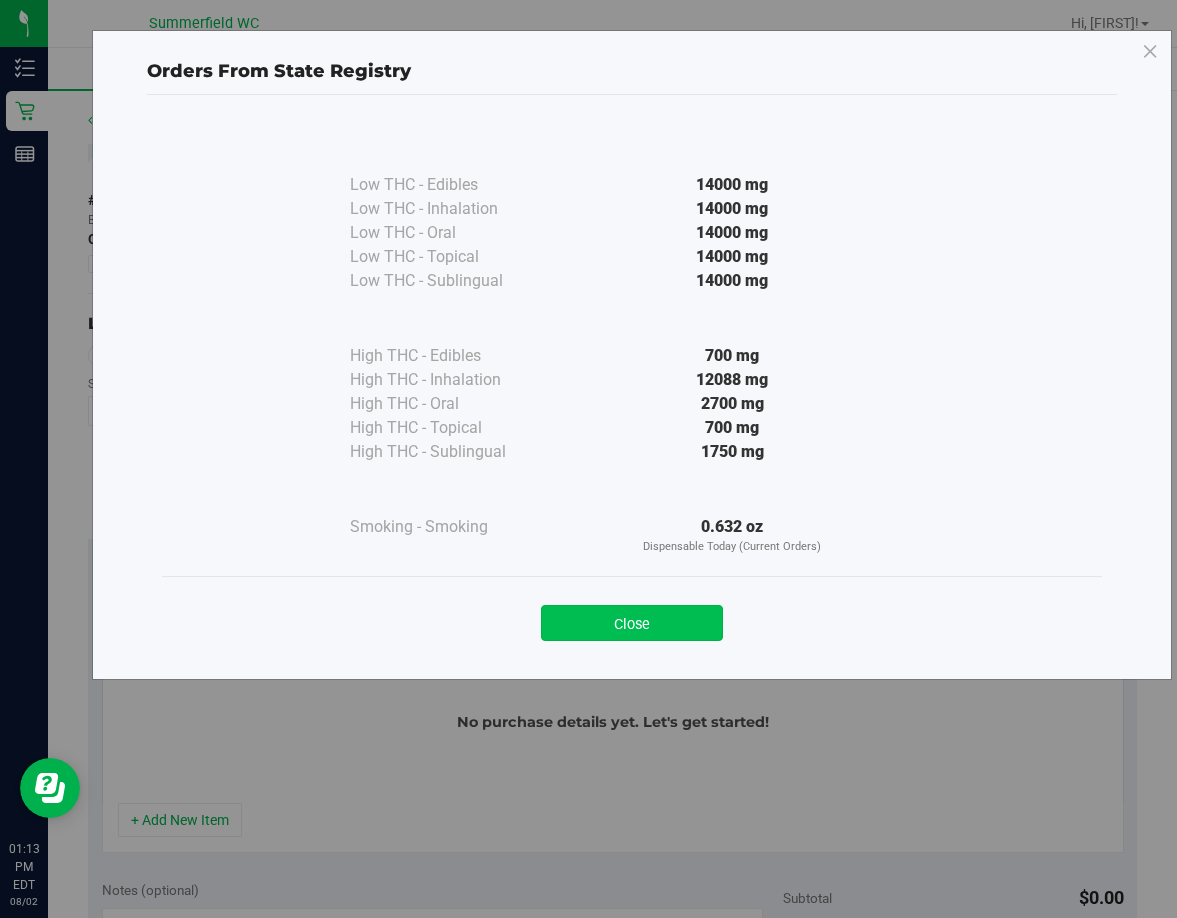 click on "Close" at bounding box center [632, 623] 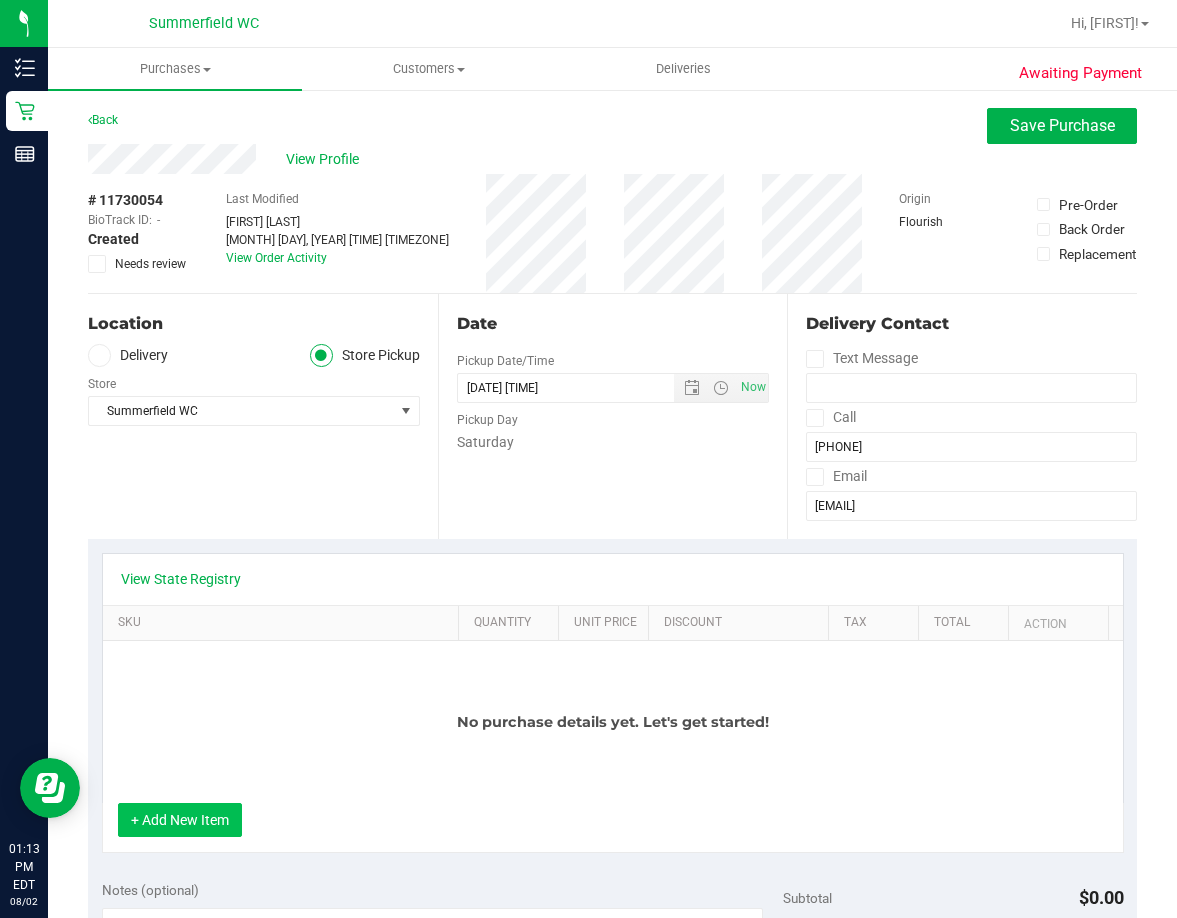 click on "+ Add New Item" at bounding box center [180, 820] 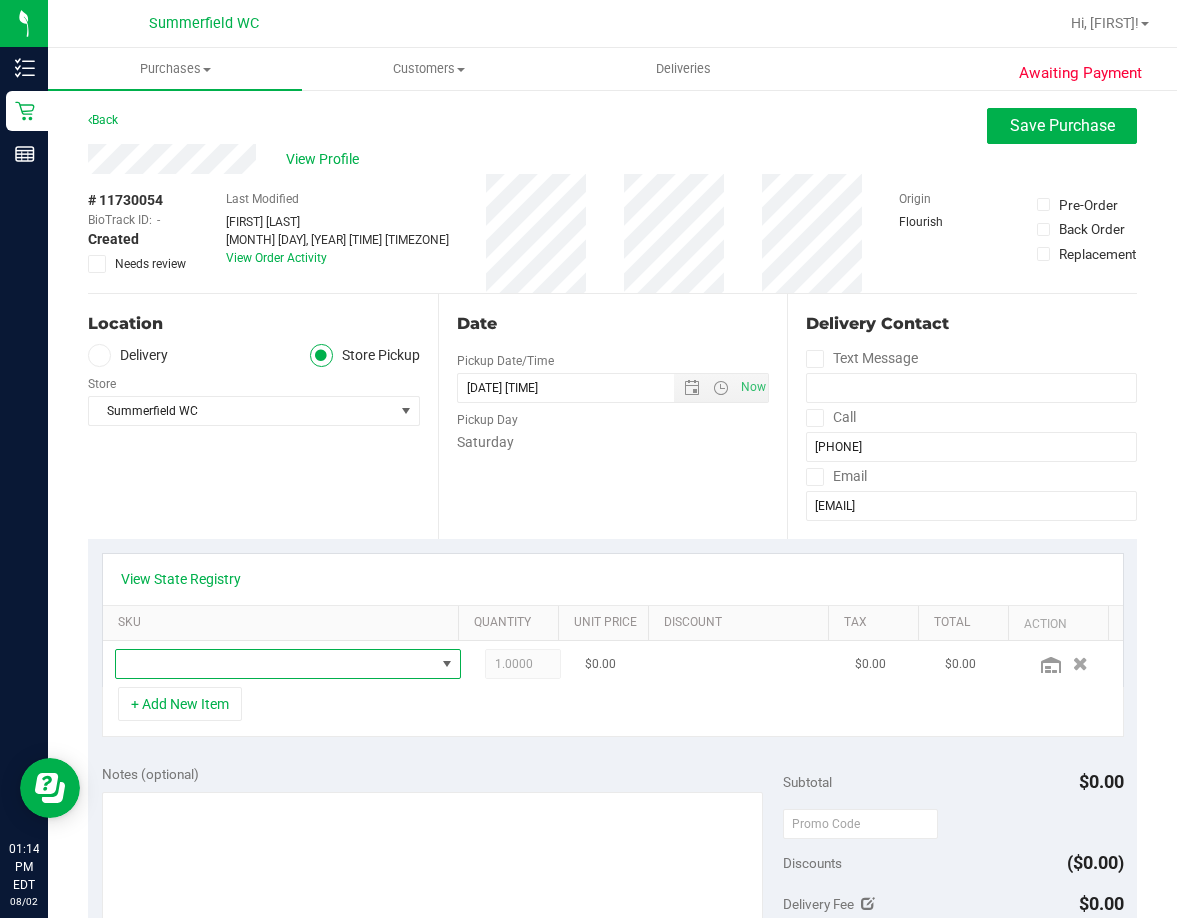 click at bounding box center (275, 664) 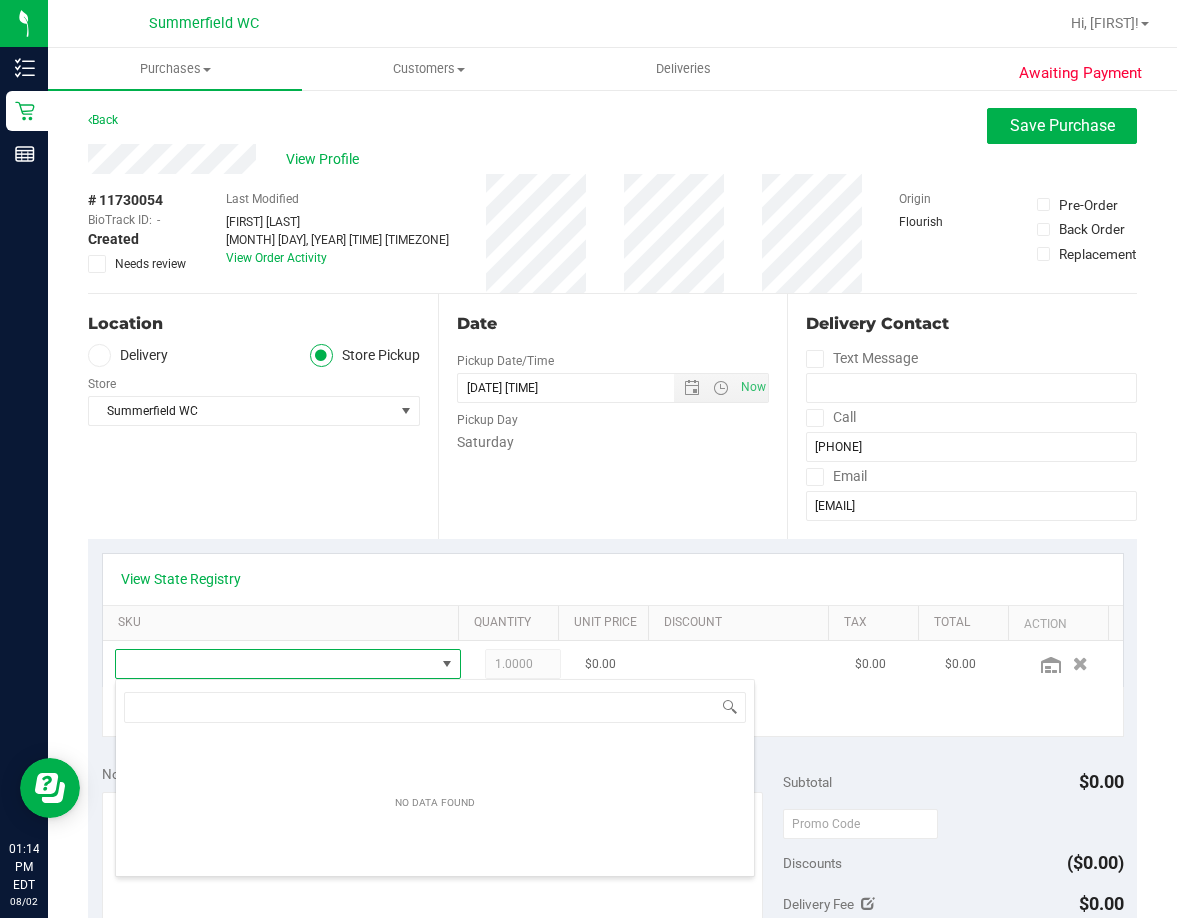 scroll, scrollTop: 99970, scrollLeft: 99684, axis: both 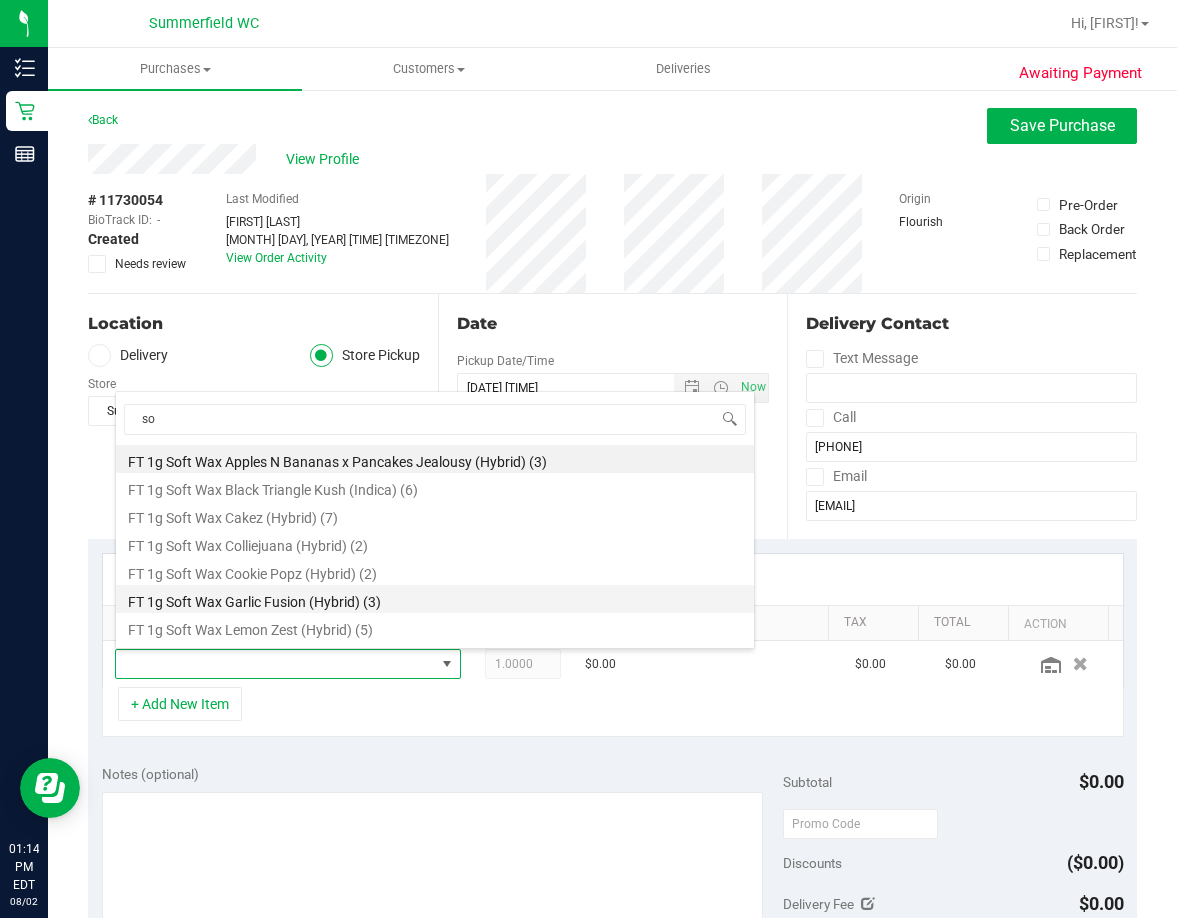 type on "s" 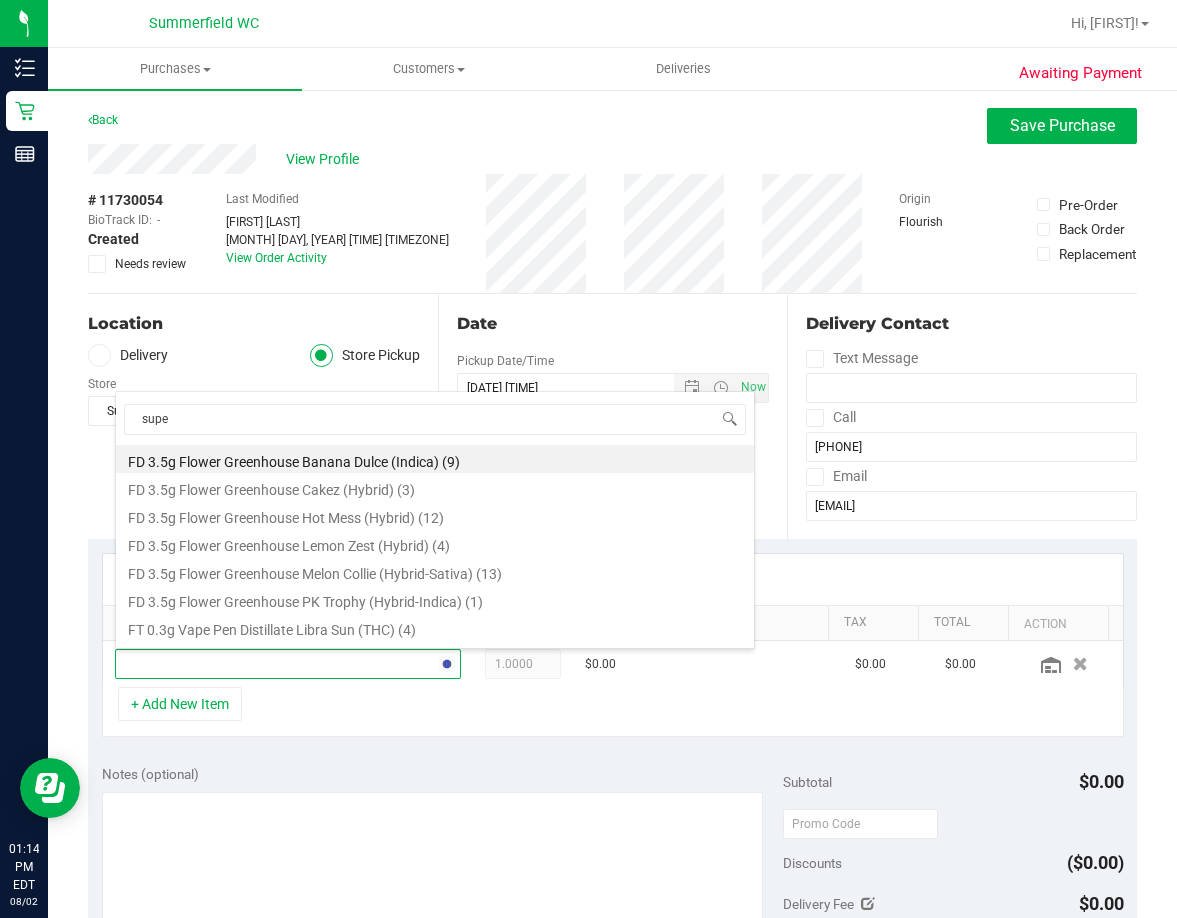 type on "super" 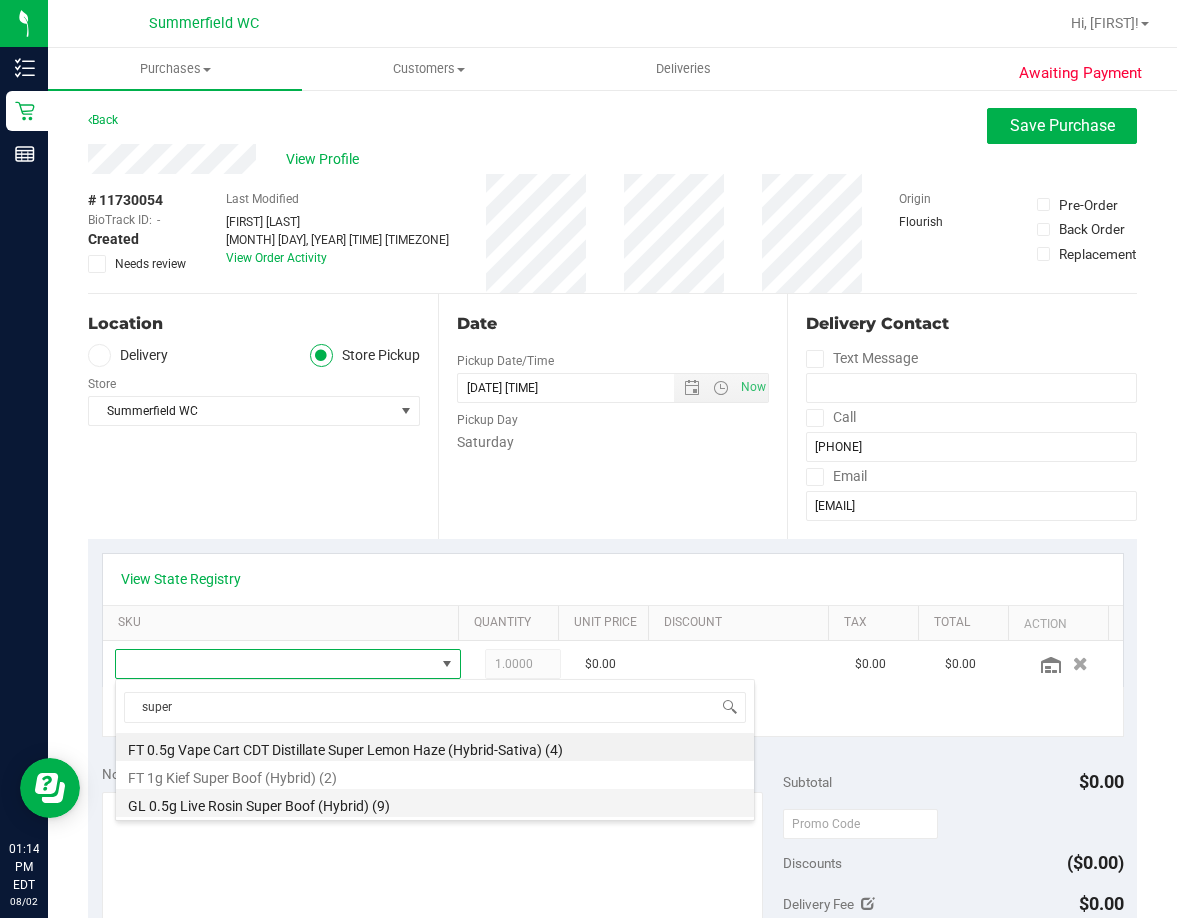 click on "GL 0.5g Live Rosin Super Boof (Hybrid) (9)" at bounding box center (435, 803) 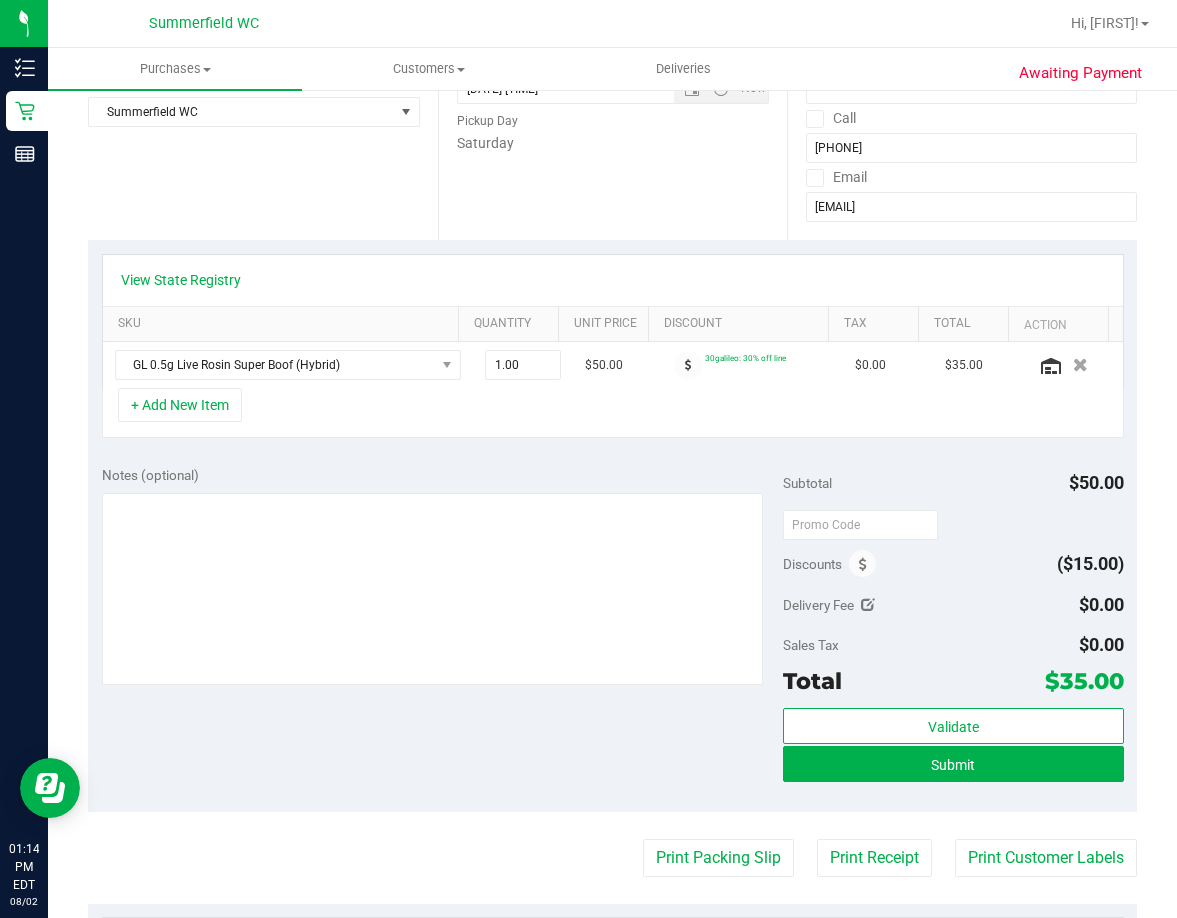 scroll, scrollTop: 300, scrollLeft: 0, axis: vertical 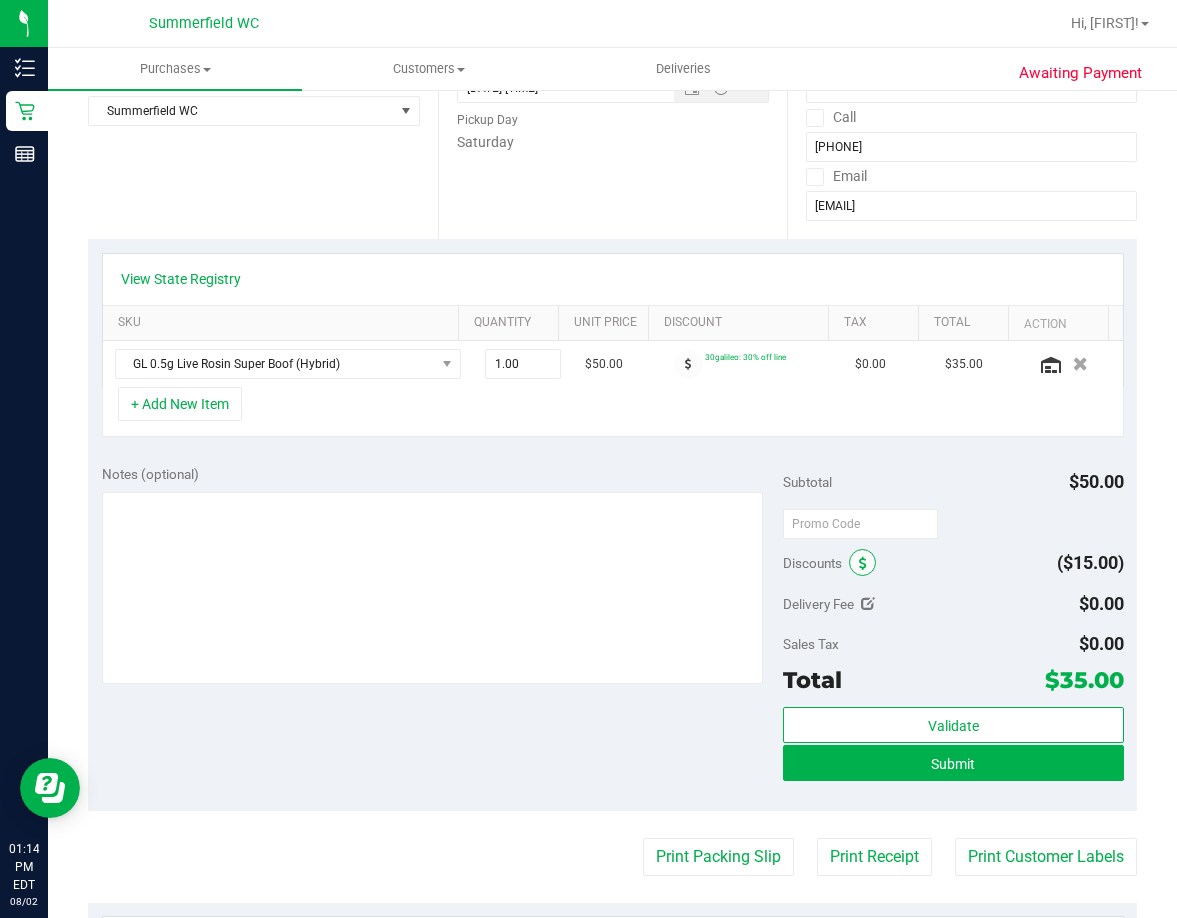 click at bounding box center [862, 562] 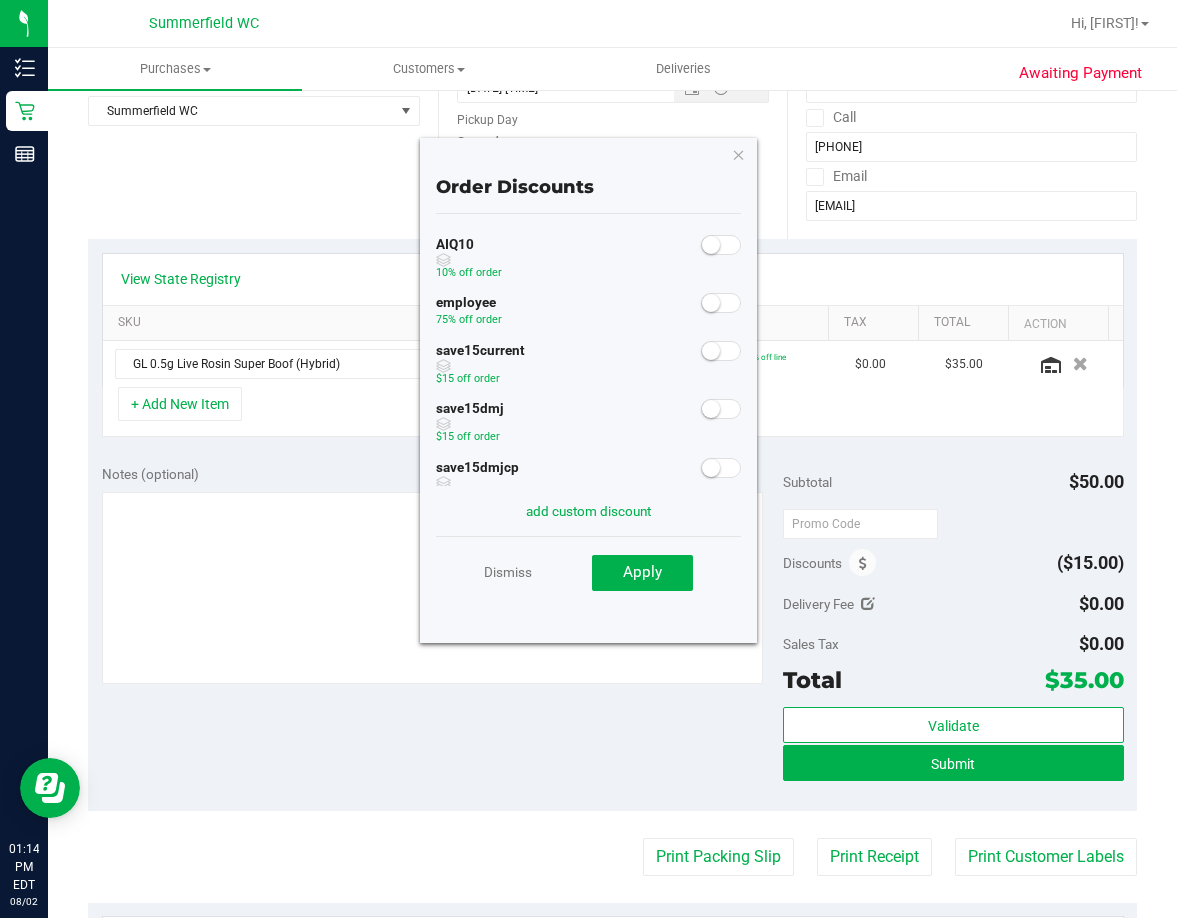 click at bounding box center (721, 303) 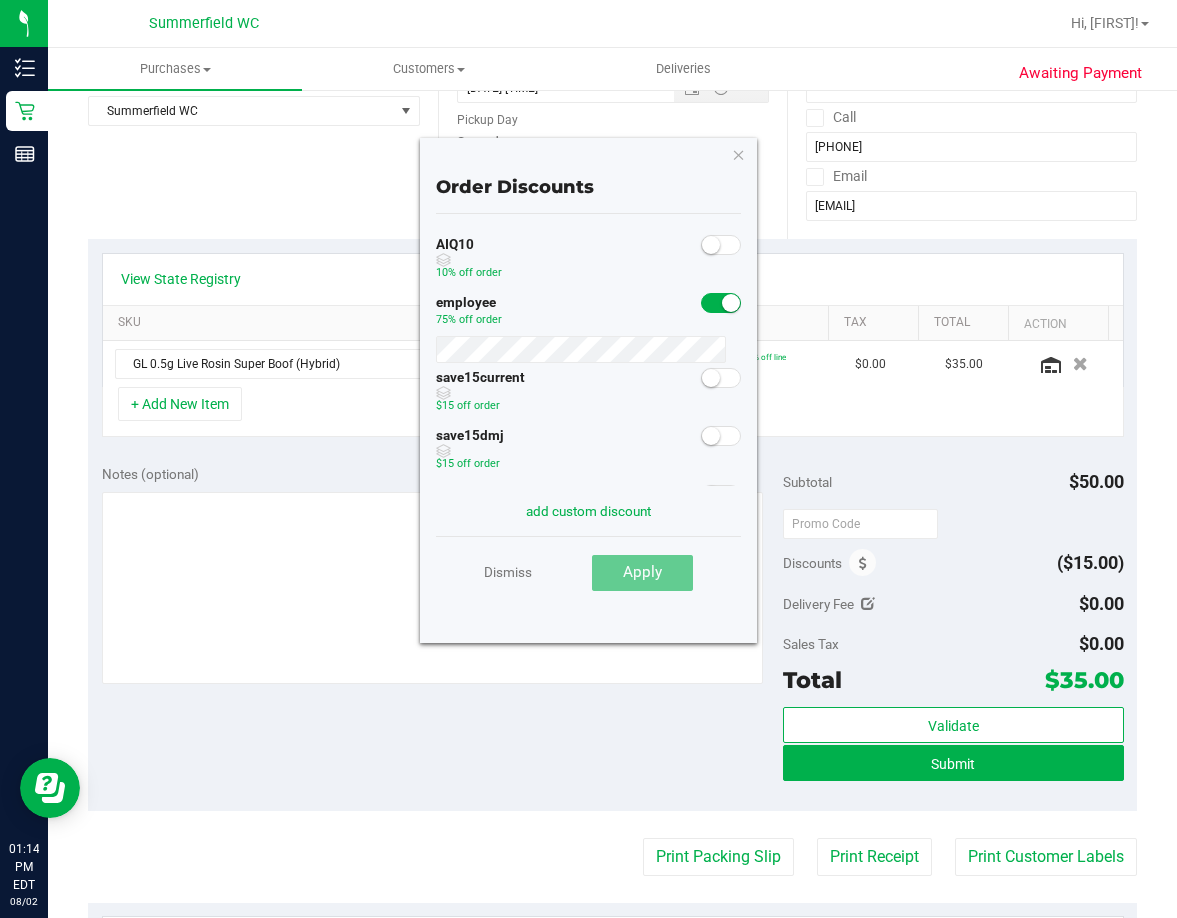 click at bounding box center [731, 303] 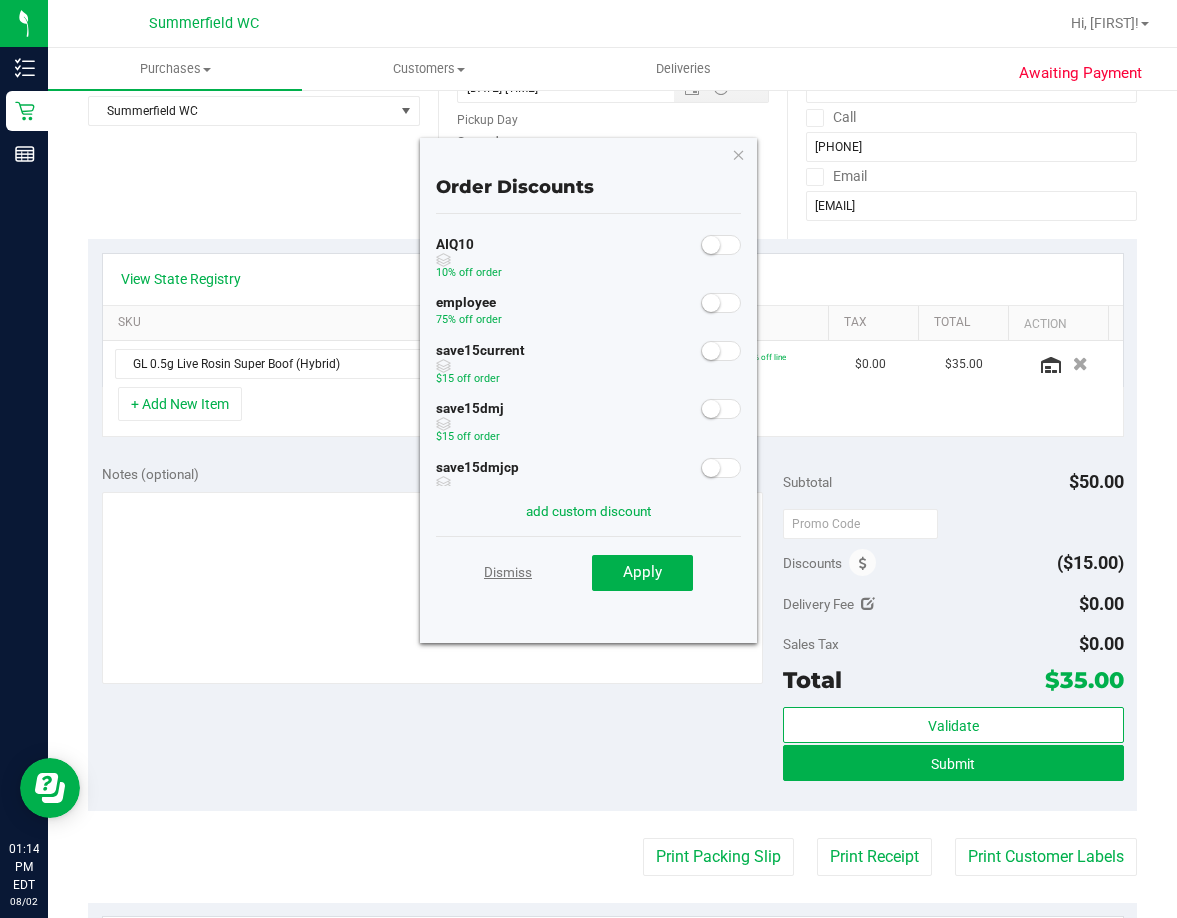 click on "Dismiss" at bounding box center (508, 572) 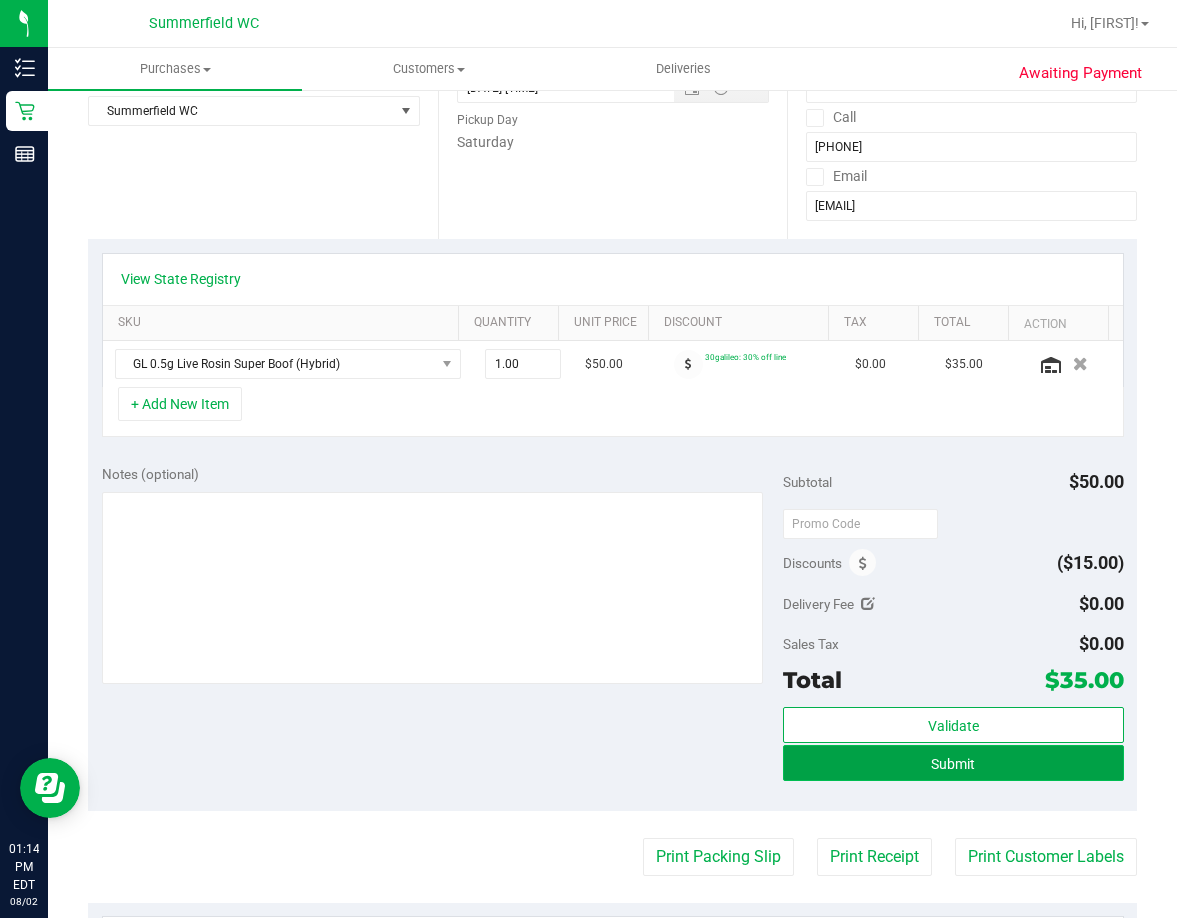 click on "Submit" at bounding box center (953, 763) 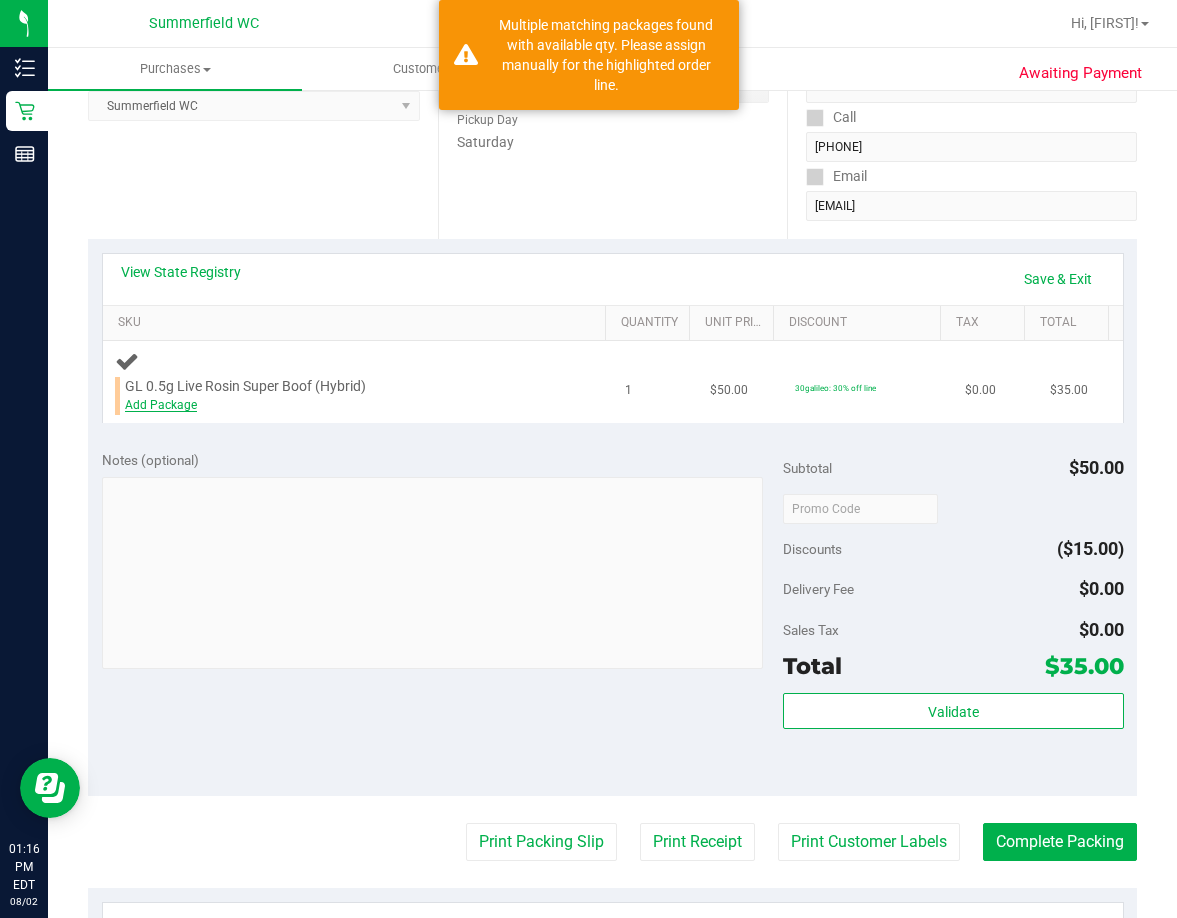 click on "Add Package" at bounding box center [161, 405] 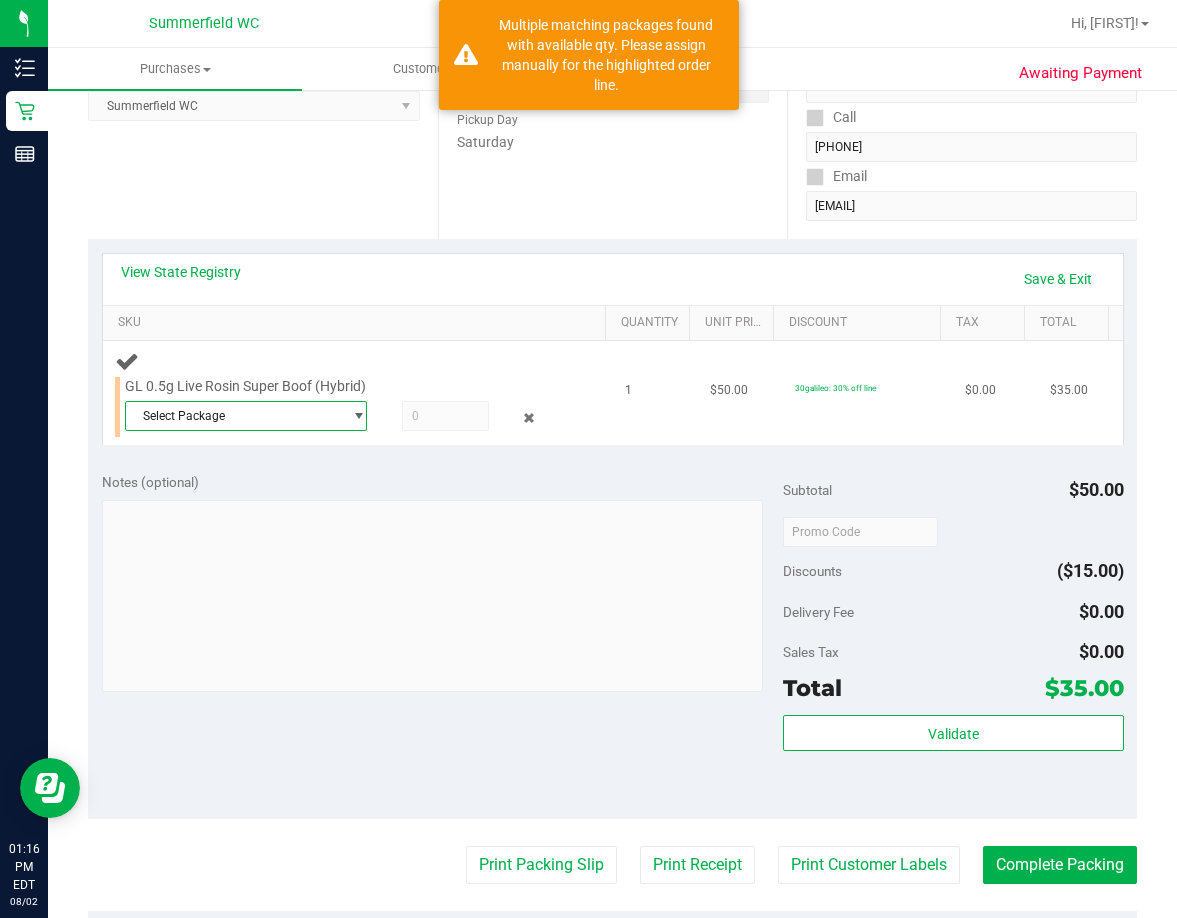 click on "Select Package" at bounding box center [233, 416] 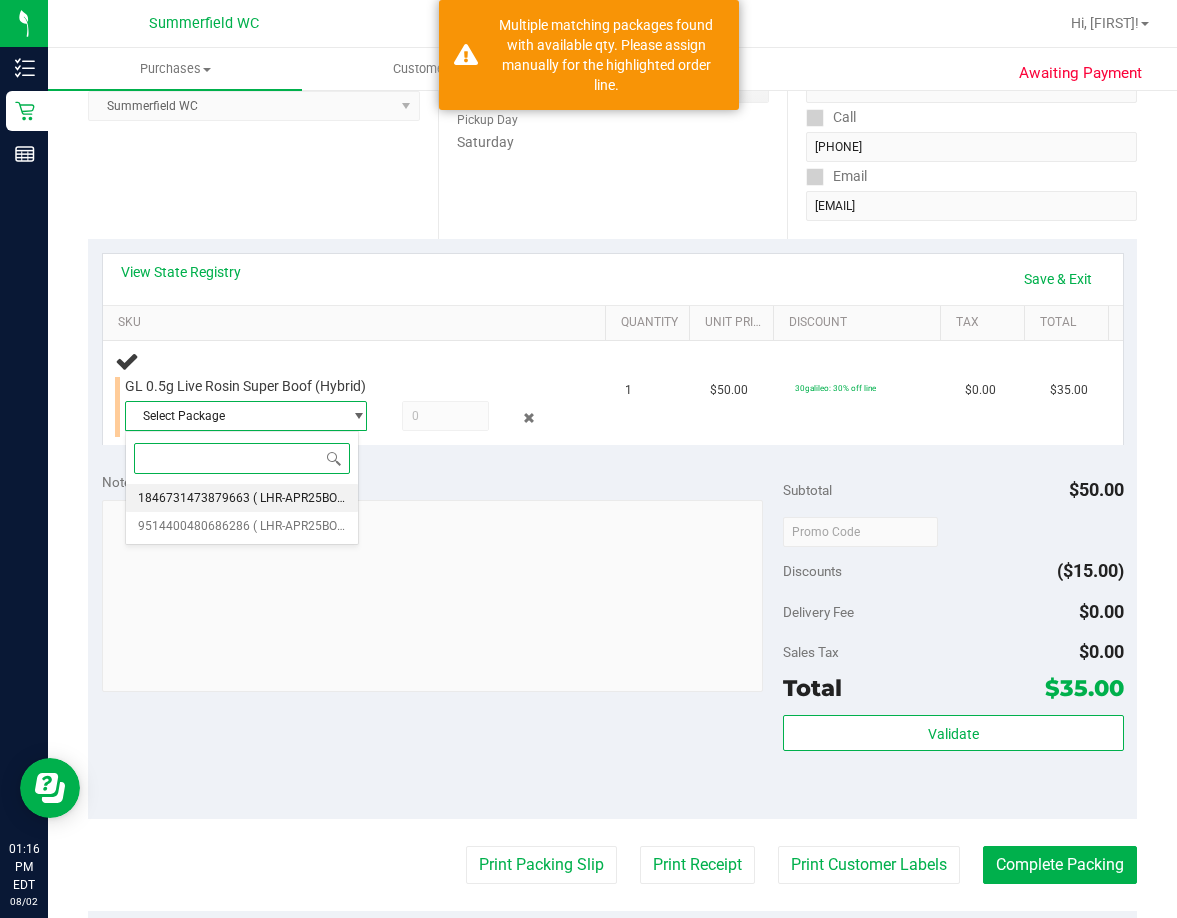 click on "1846731473879663" at bounding box center [194, 498] 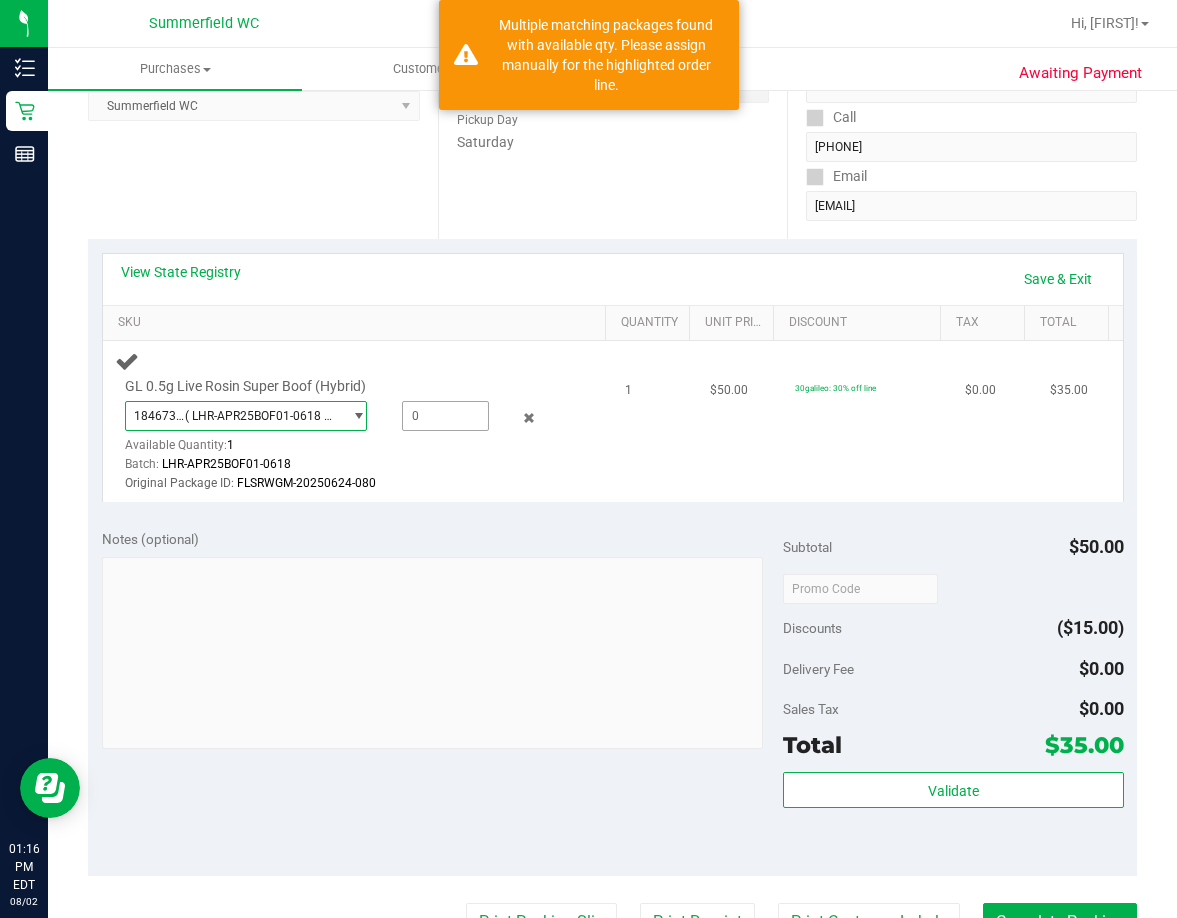 click at bounding box center [445, 416] 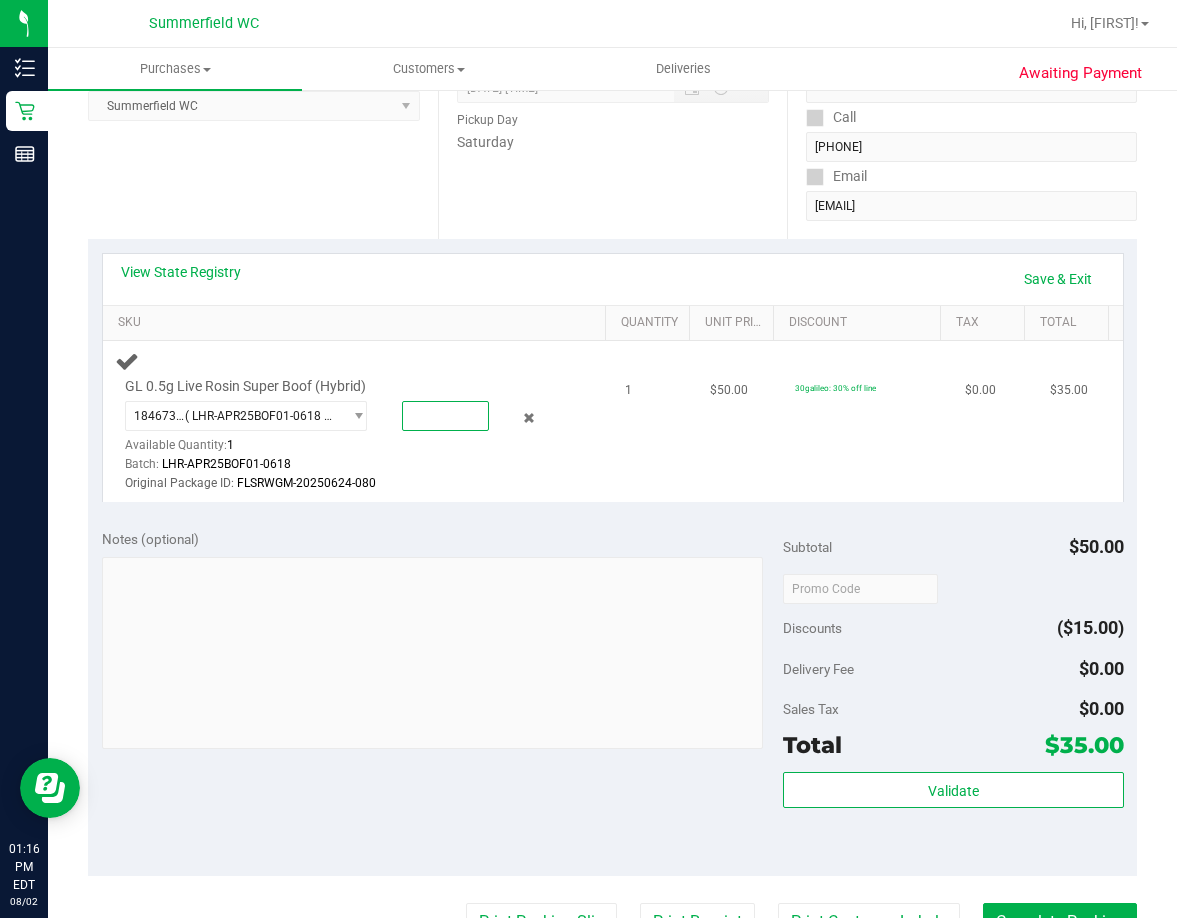 type on "1" 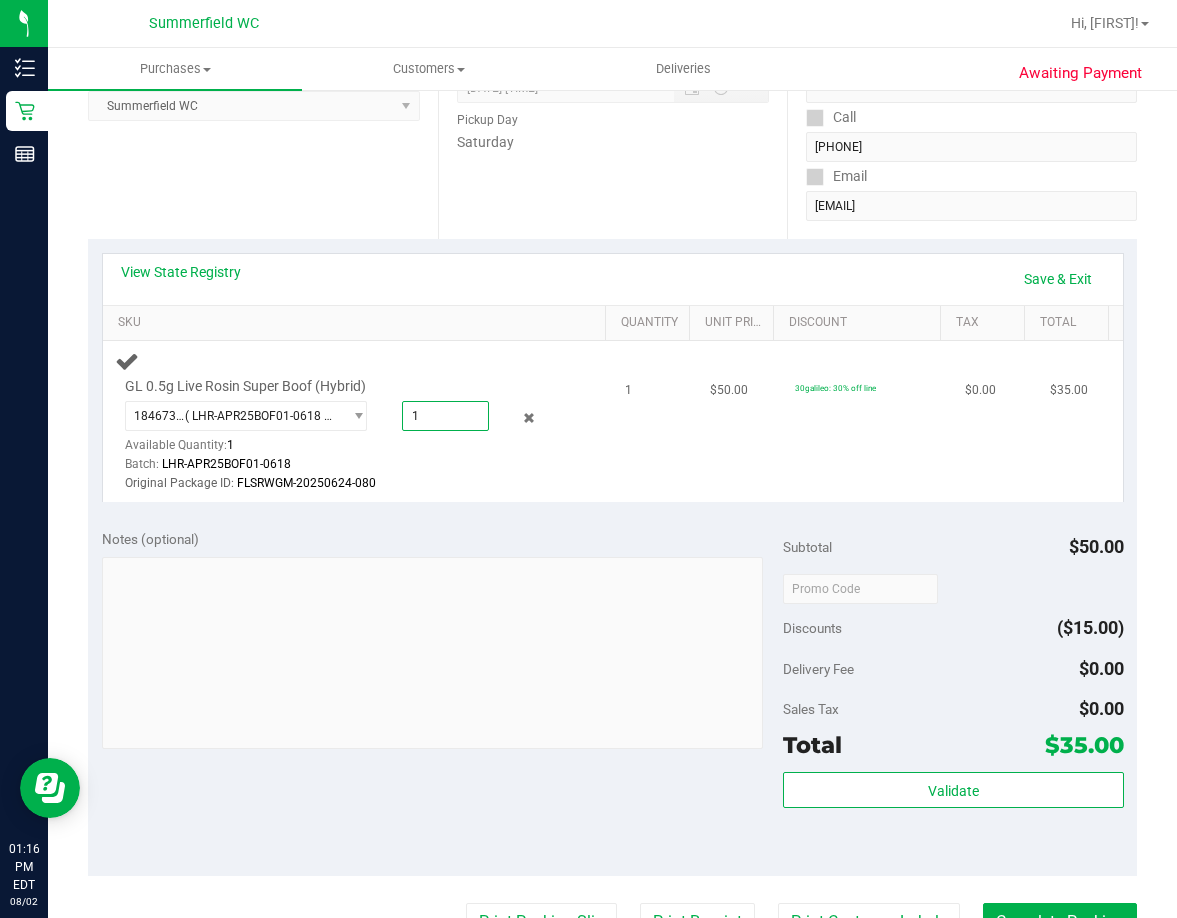 type on "1.0000" 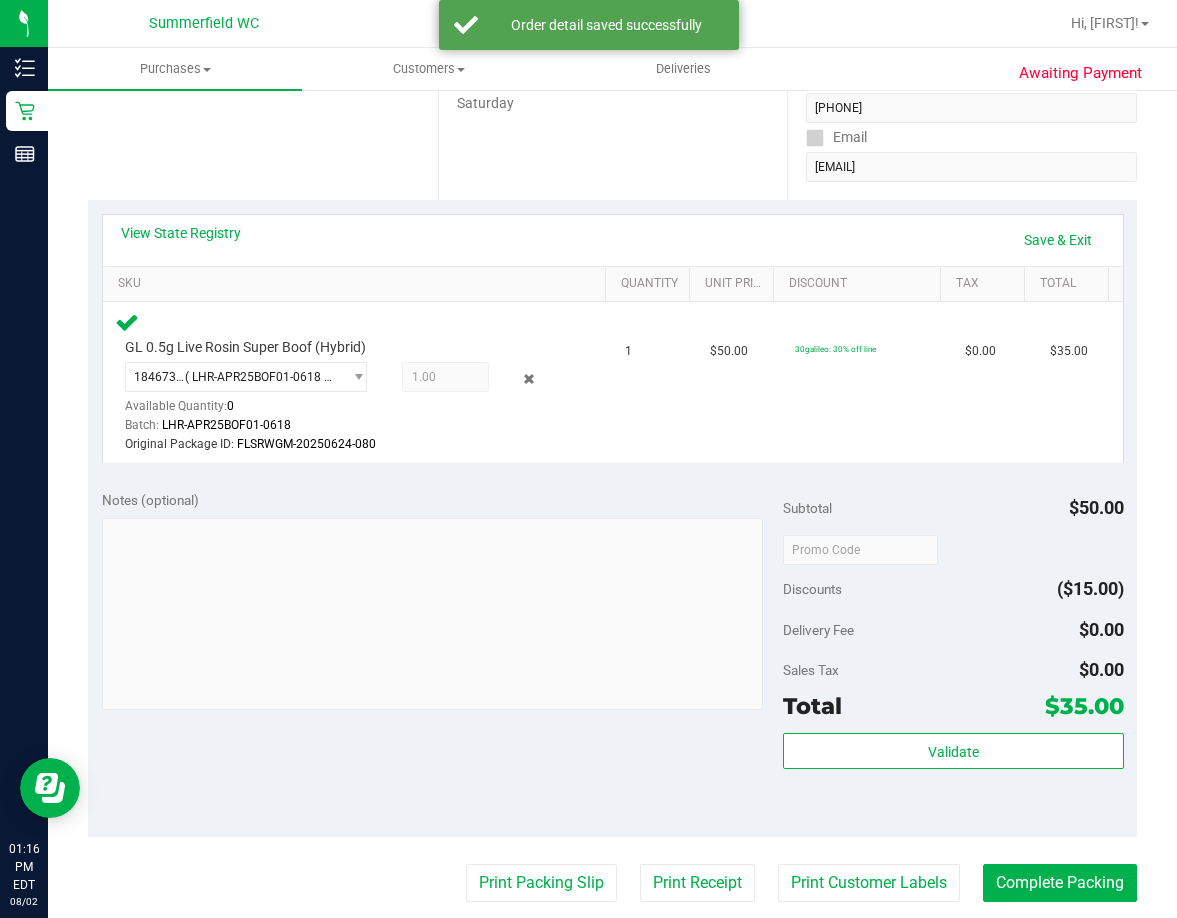 scroll, scrollTop: 400, scrollLeft: 0, axis: vertical 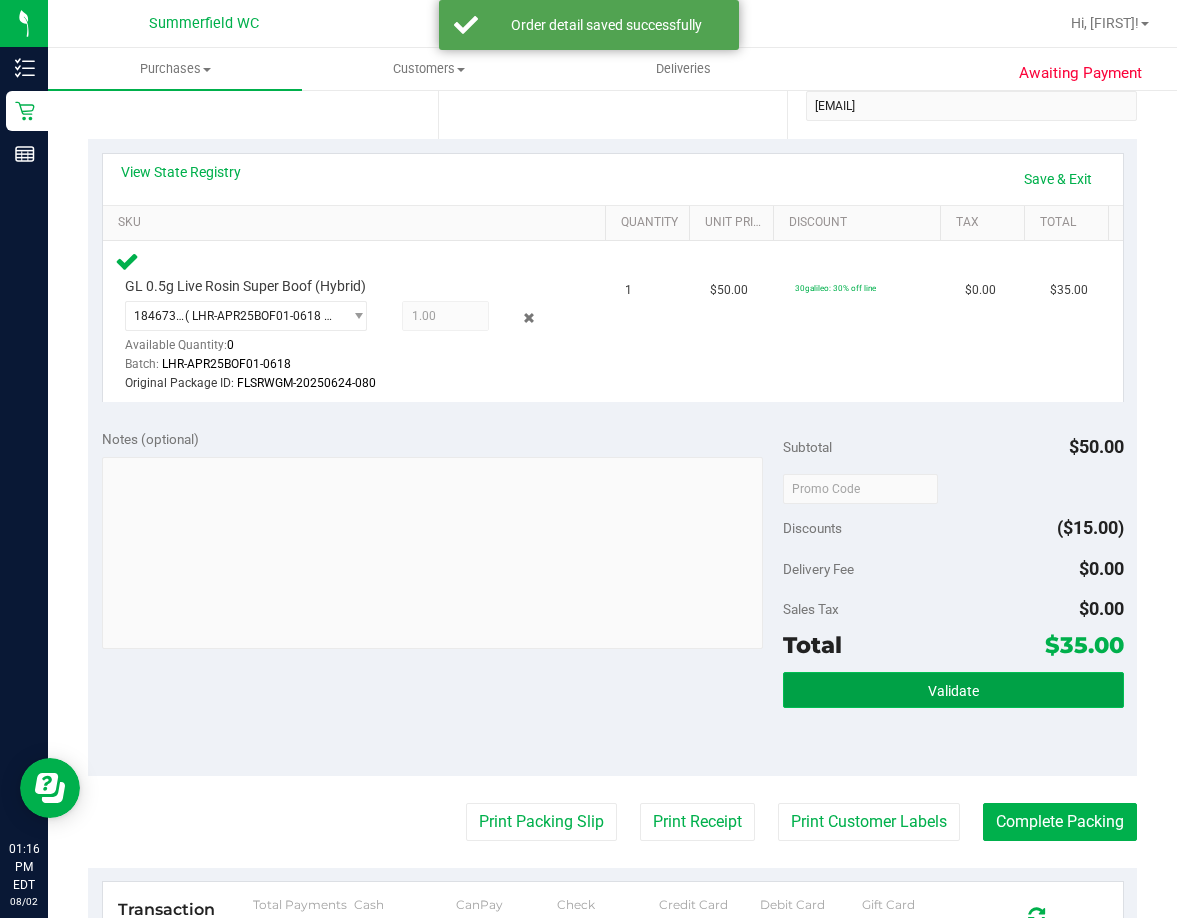 click on "Validate" at bounding box center [953, 691] 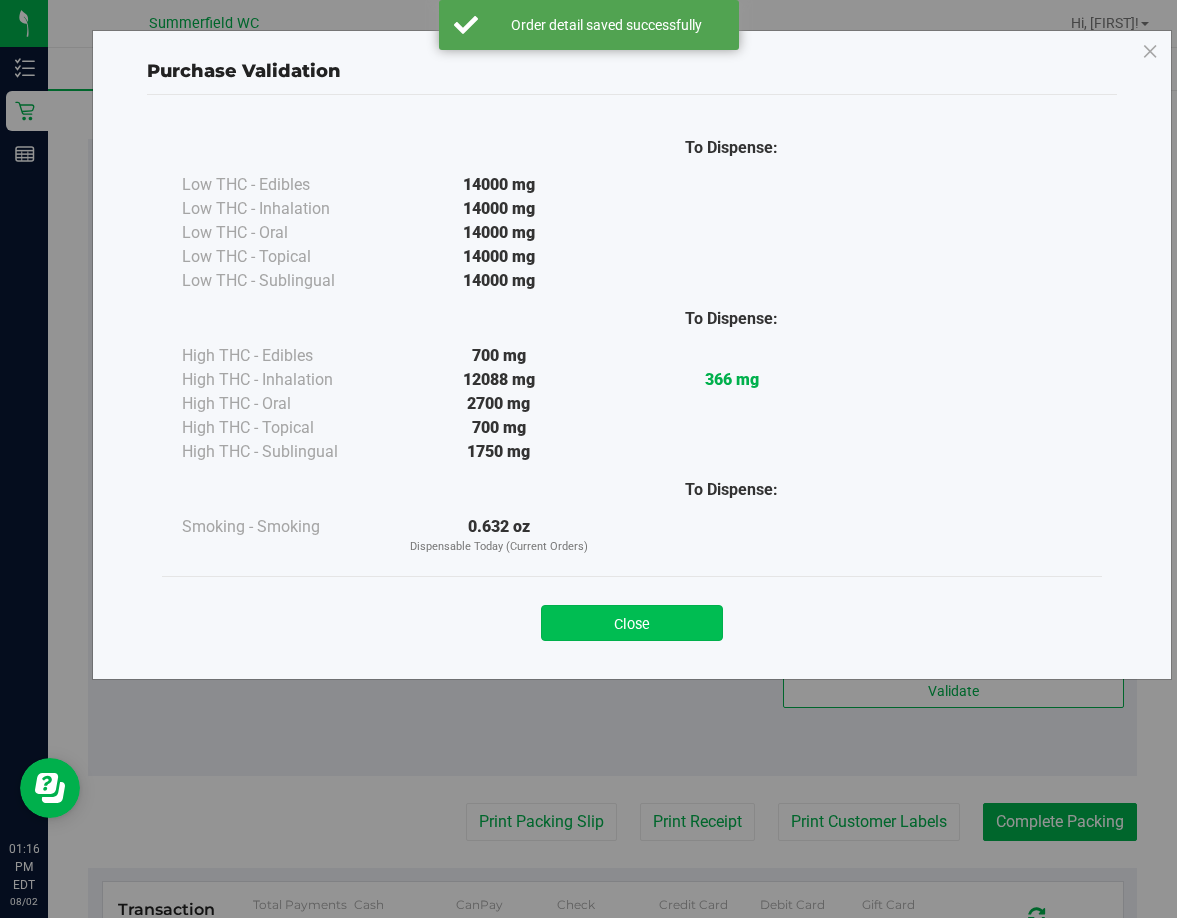 click on "Close" at bounding box center [632, 623] 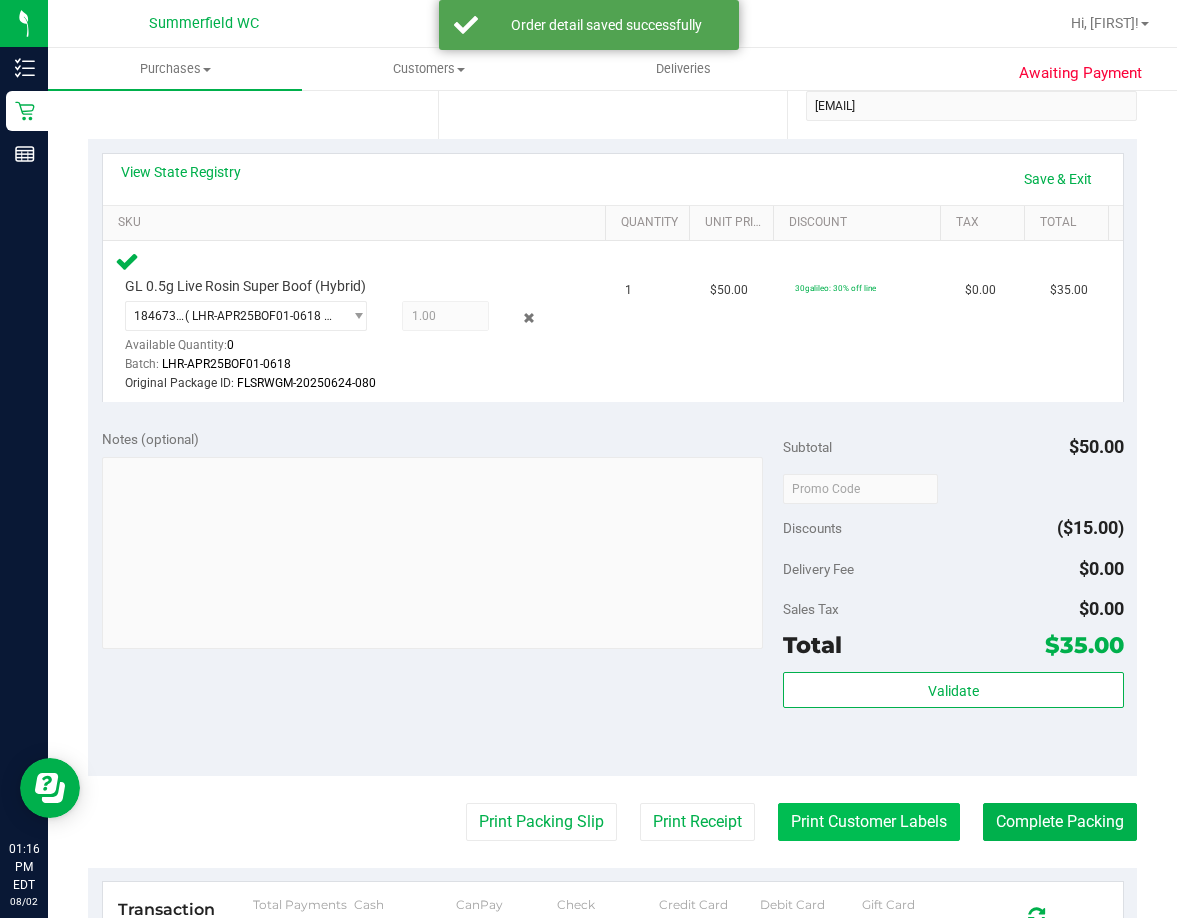 click on "Print Customer Labels" at bounding box center (869, 822) 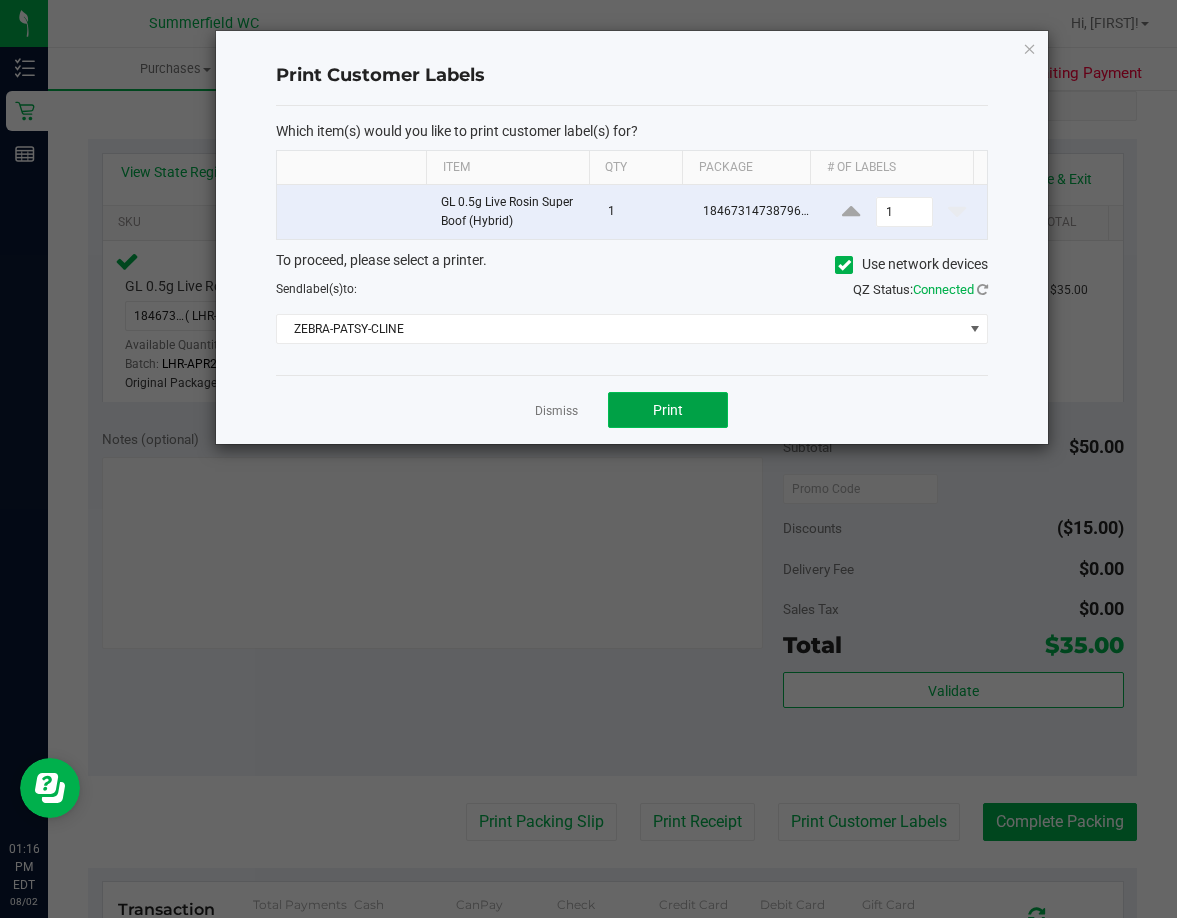 click on "Print" 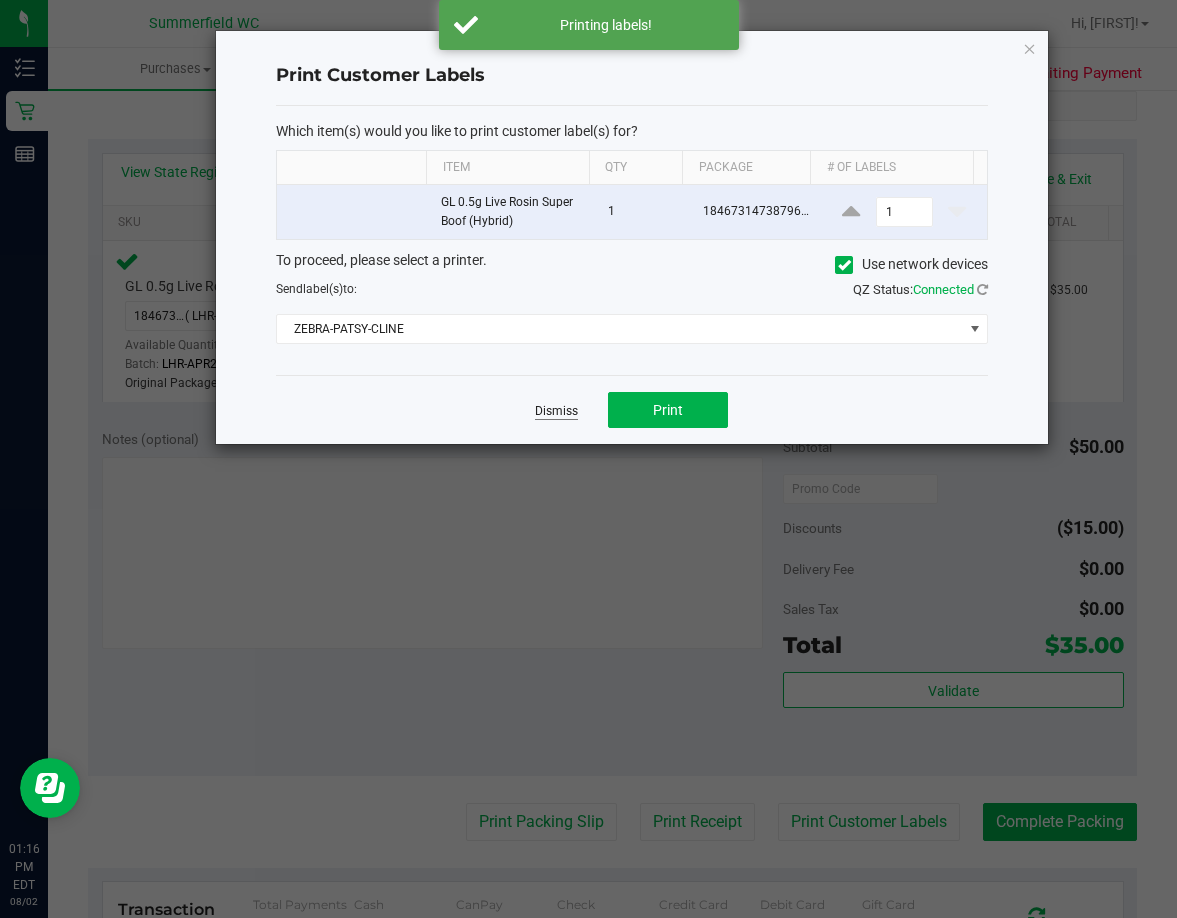 click on "Dismiss" 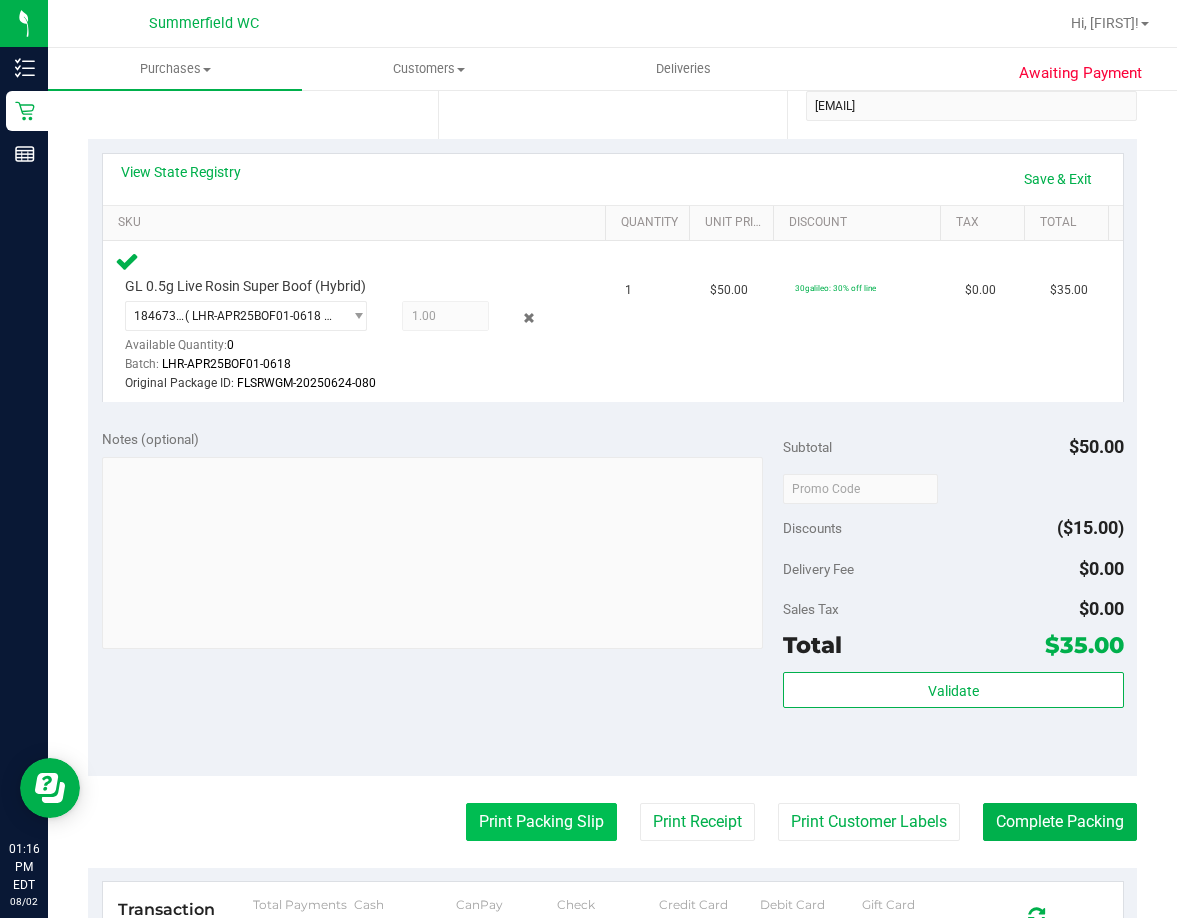 click on "Print Packing Slip" at bounding box center (541, 822) 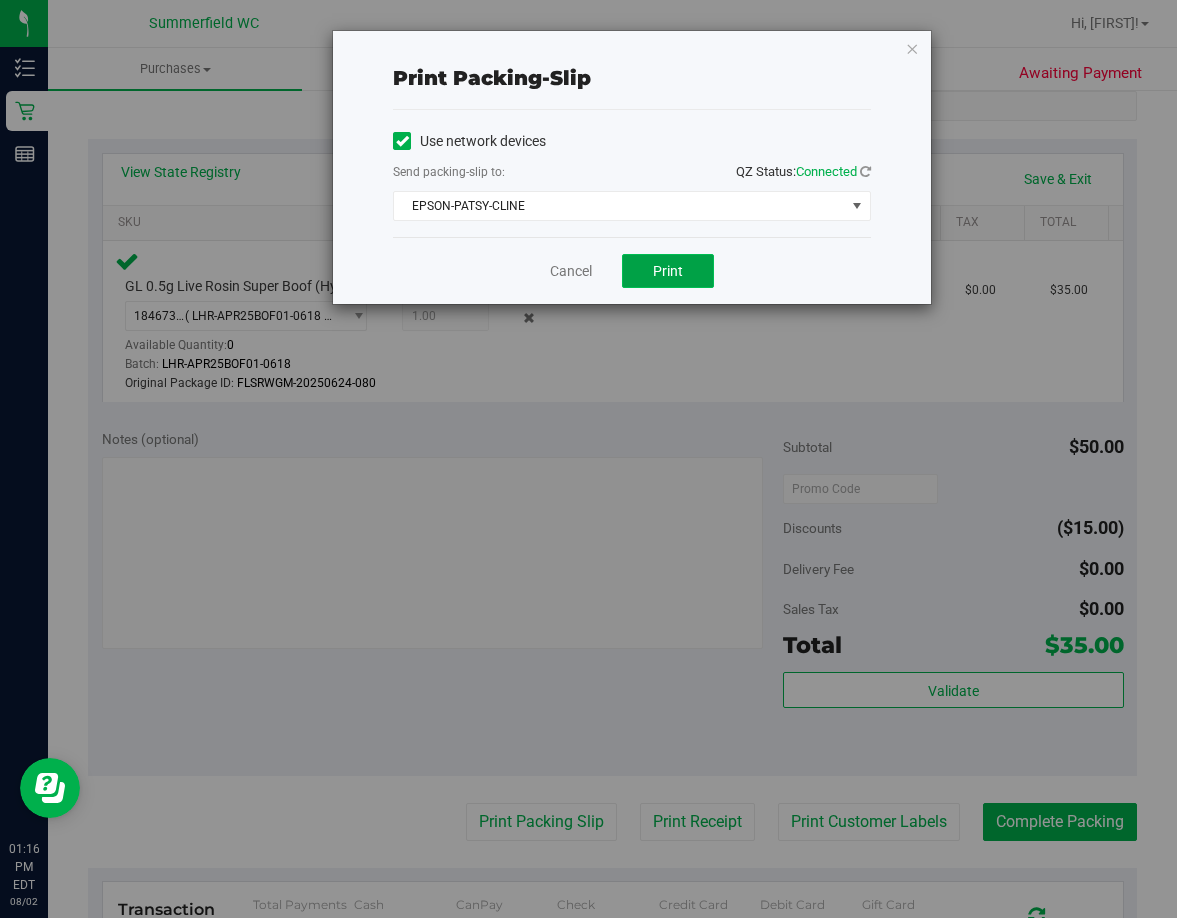 click on "Print" at bounding box center [668, 271] 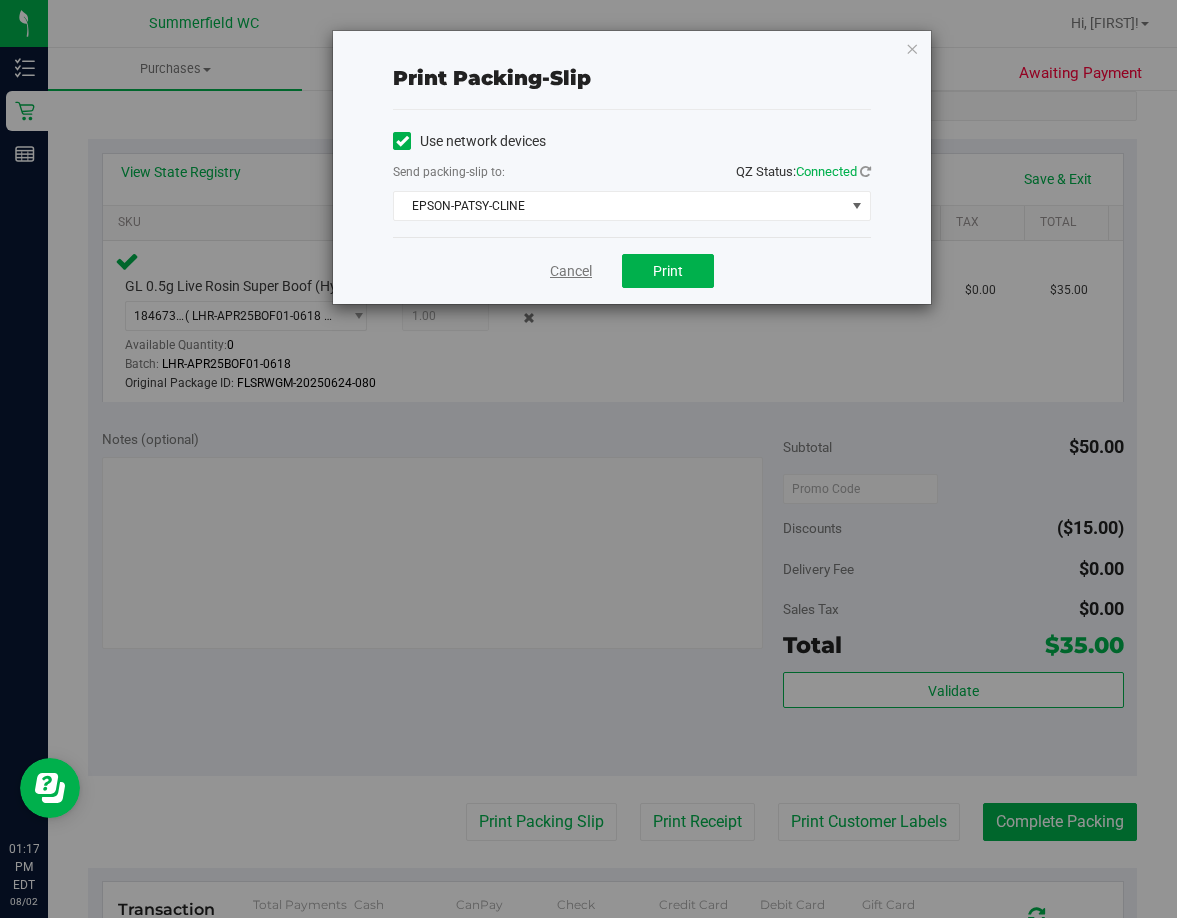 click on "Cancel" at bounding box center (571, 271) 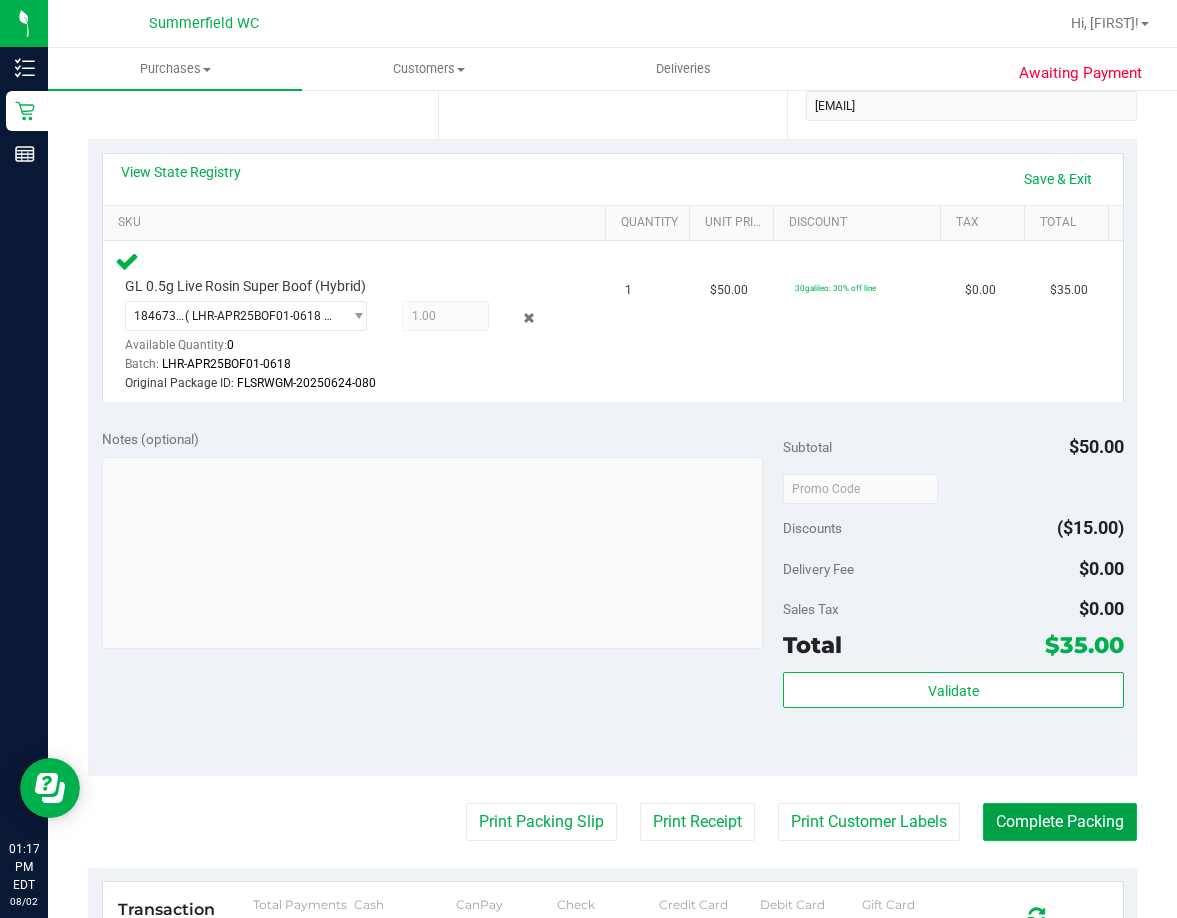 click on "Complete Packing" at bounding box center (1060, 822) 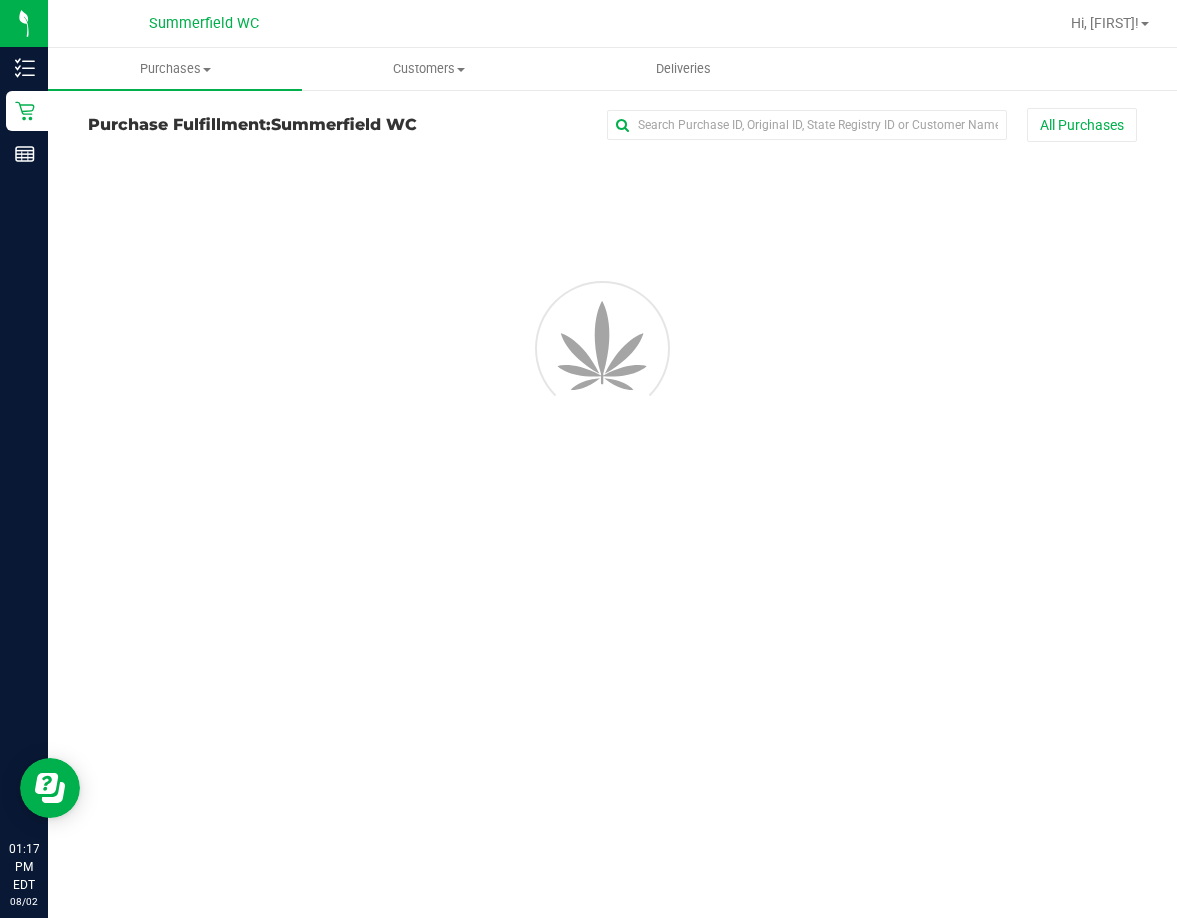 scroll, scrollTop: 0, scrollLeft: 0, axis: both 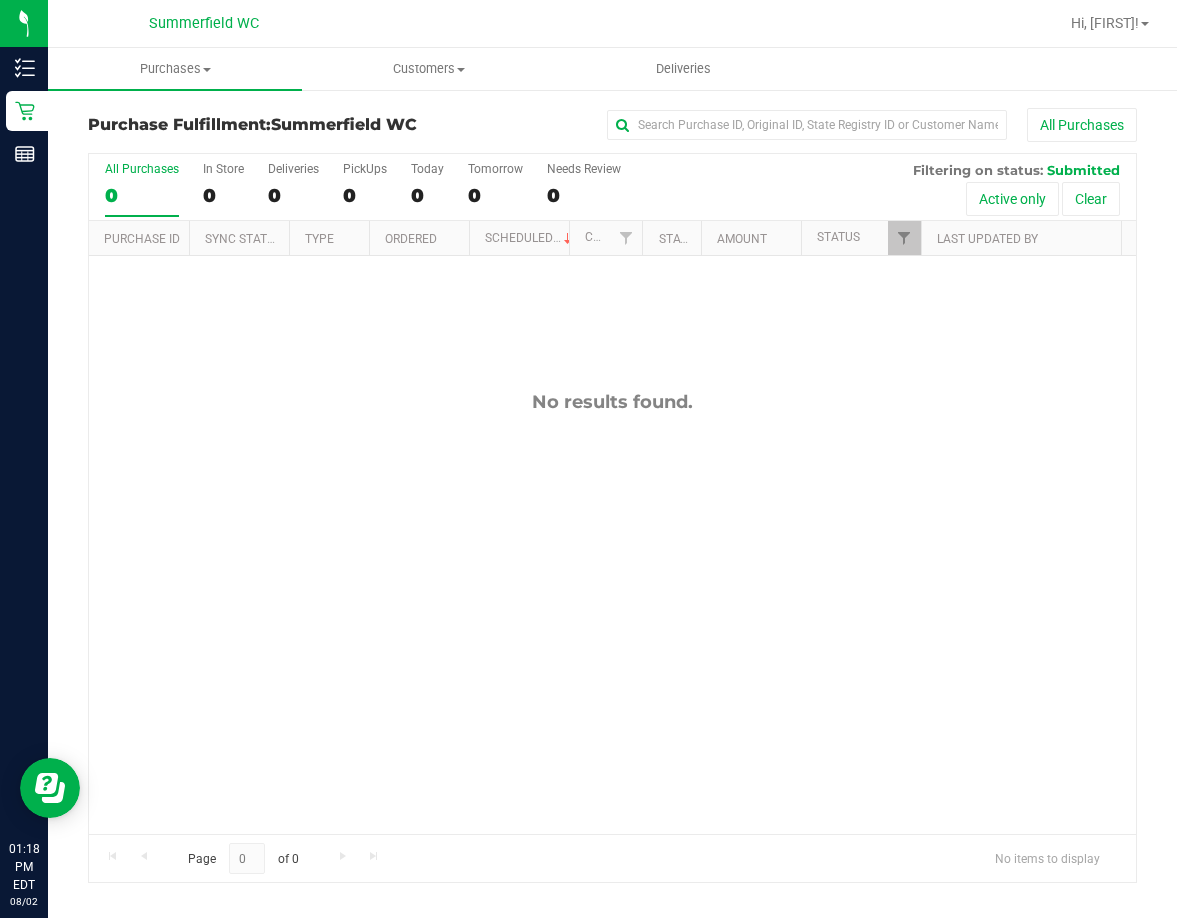 click on "No results found." at bounding box center (612, 612) 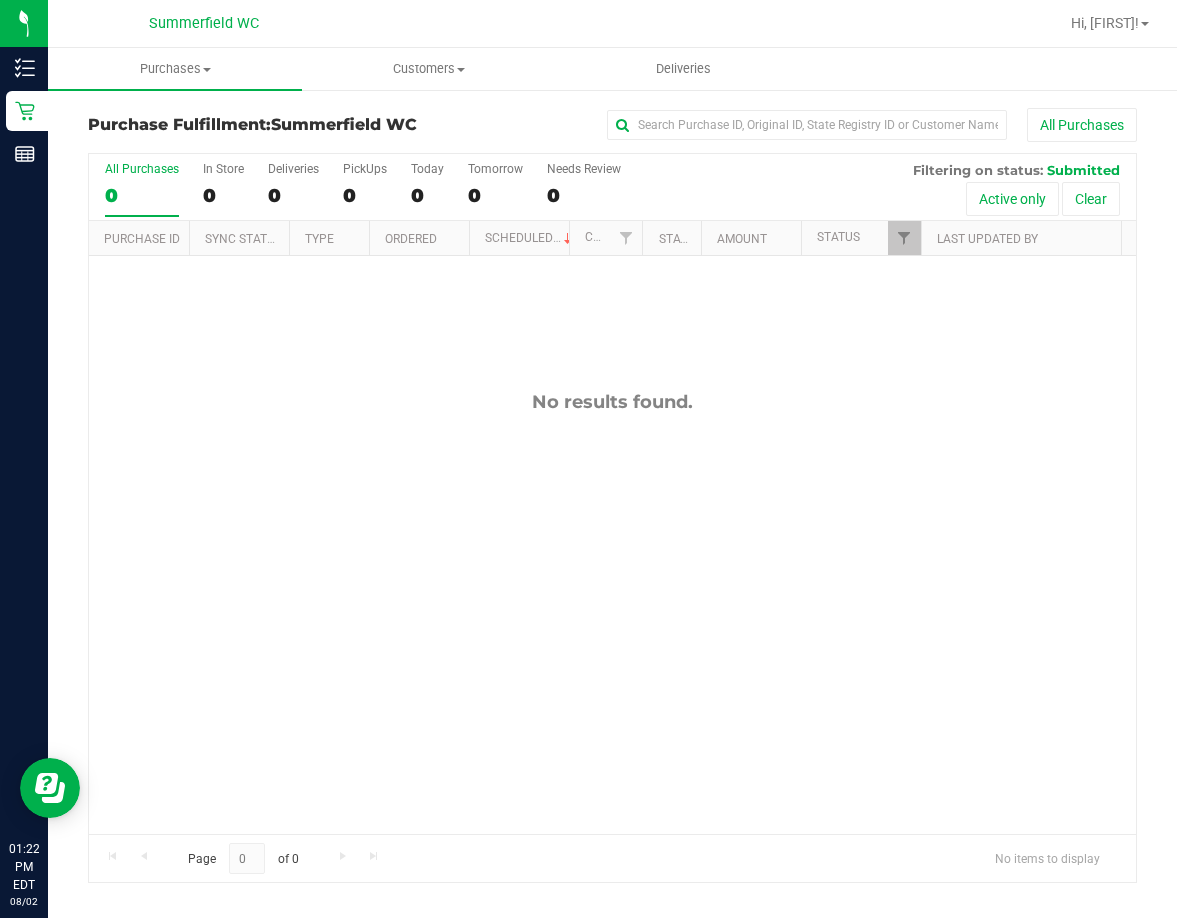 click on "No results found." at bounding box center (612, 612) 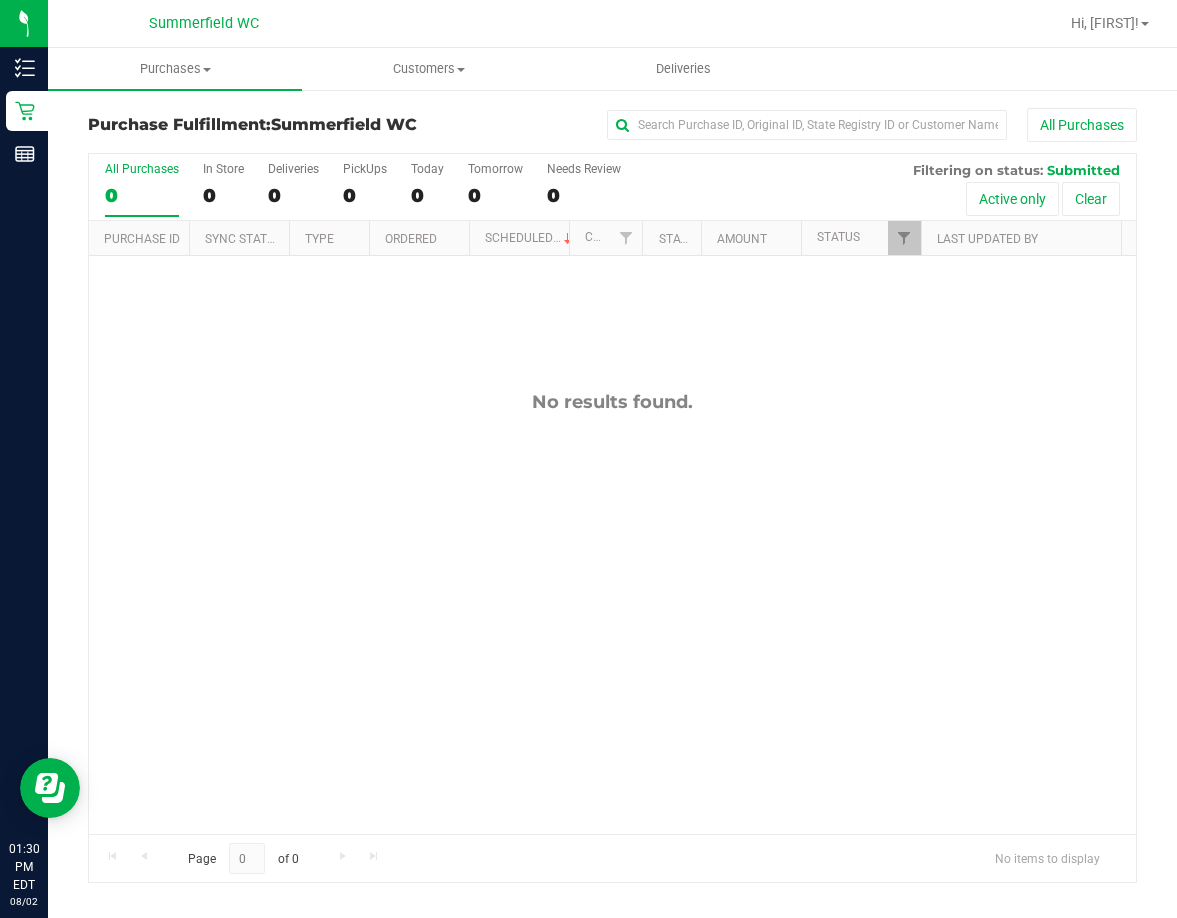 click on "No results found." at bounding box center (612, 612) 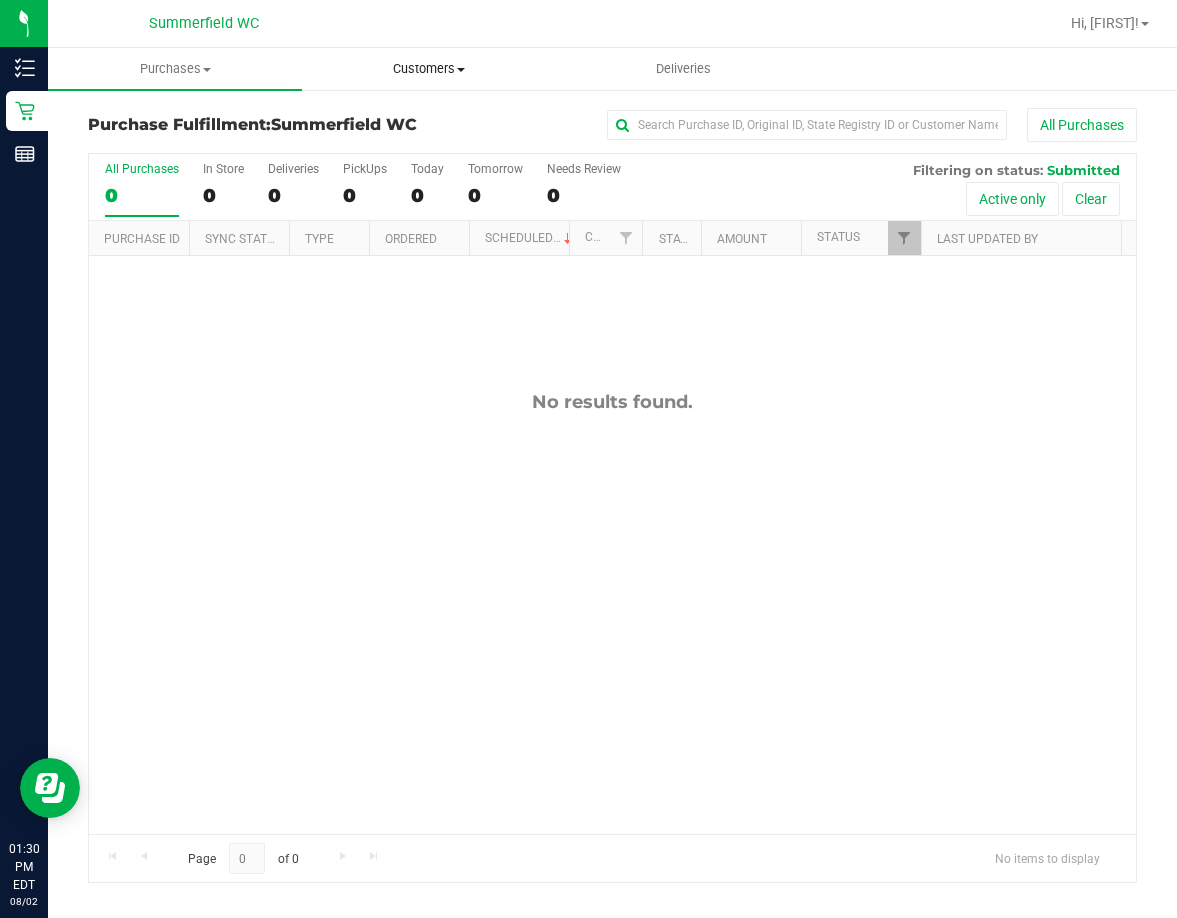 click on "Customers" at bounding box center [429, 69] 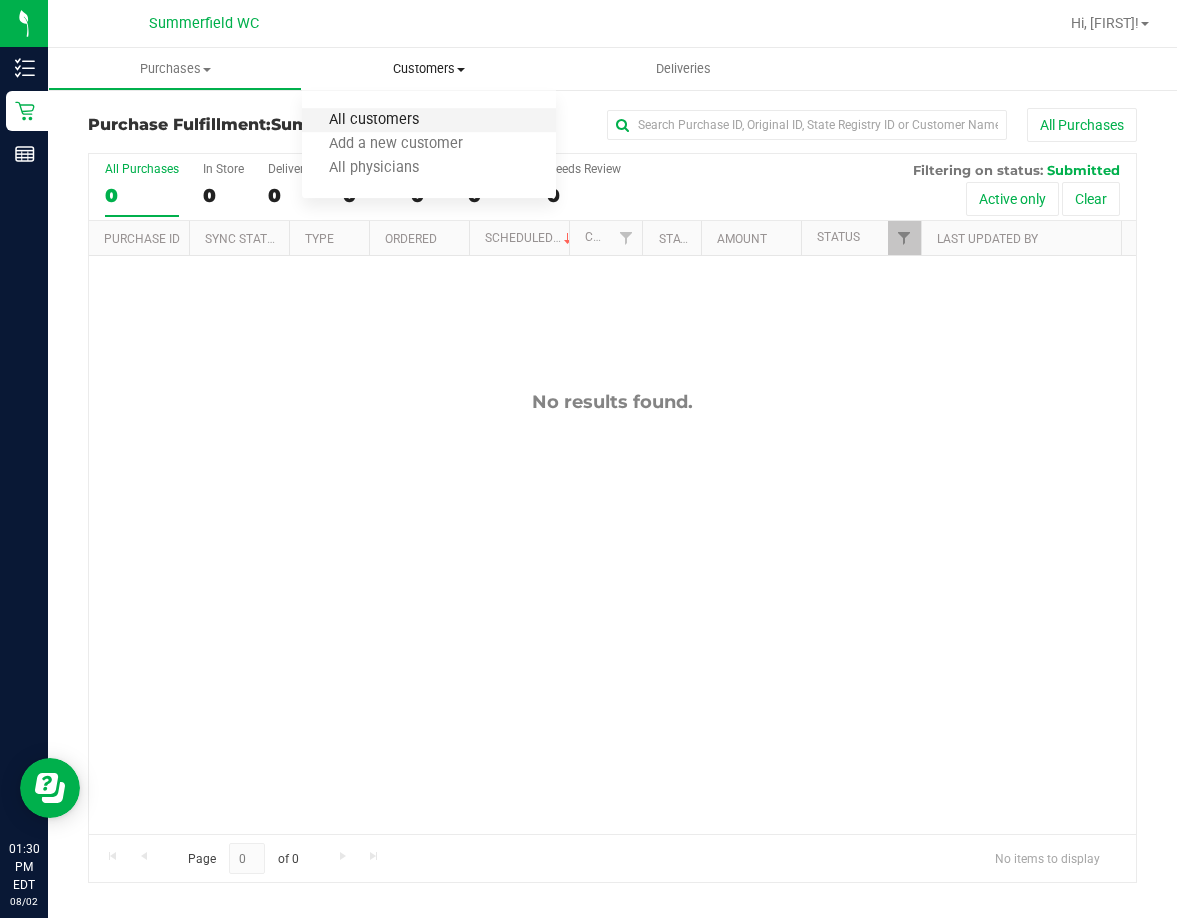 click on "All customers" at bounding box center [374, 120] 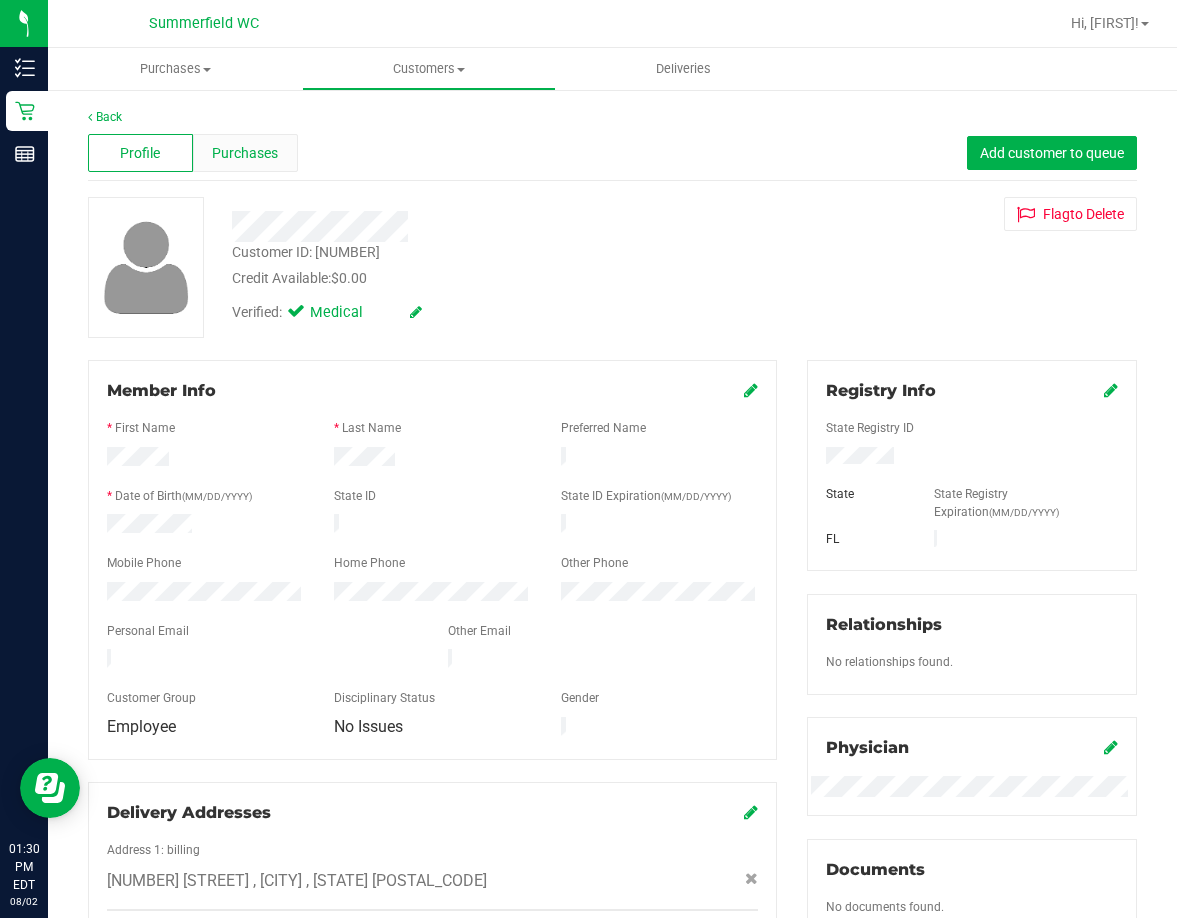 click on "Purchases" at bounding box center (245, 153) 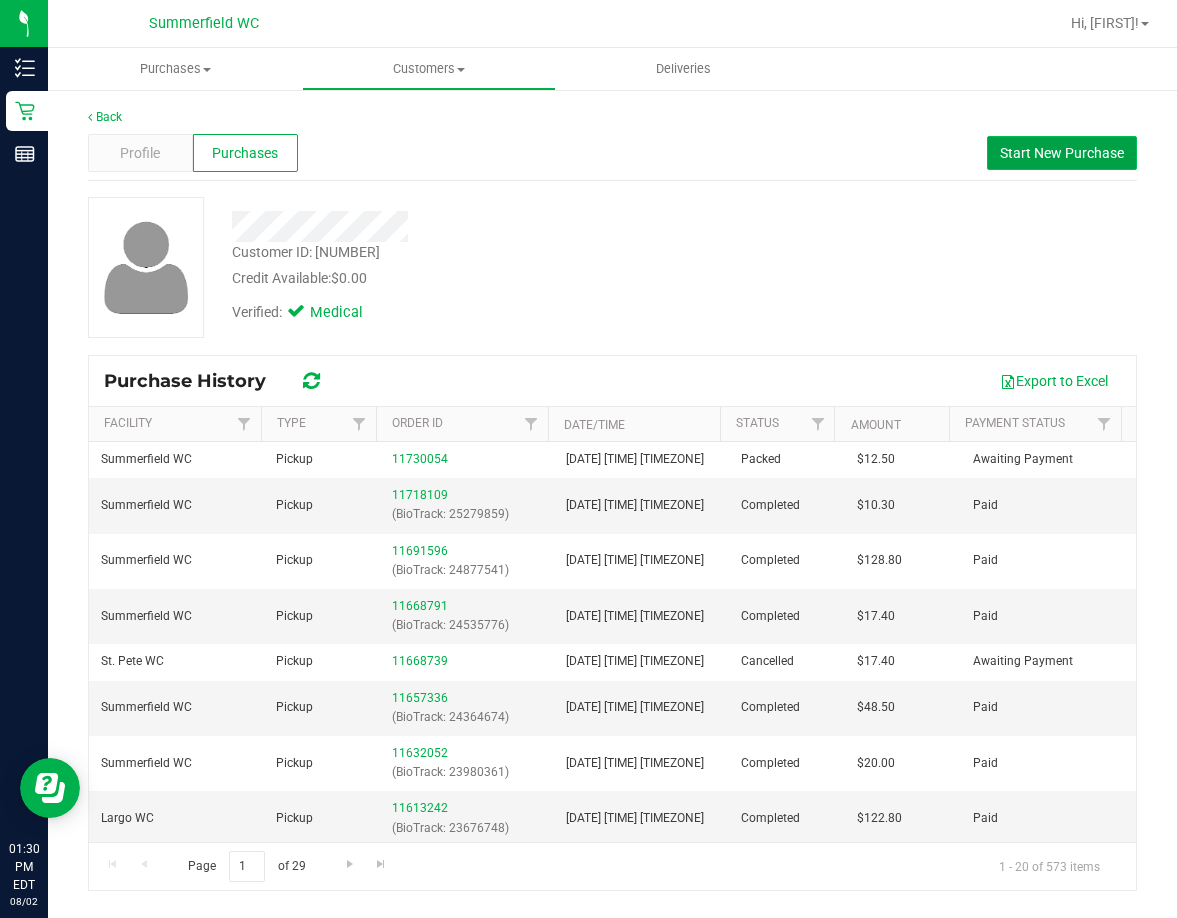 click on "Start New Purchase" at bounding box center (1062, 153) 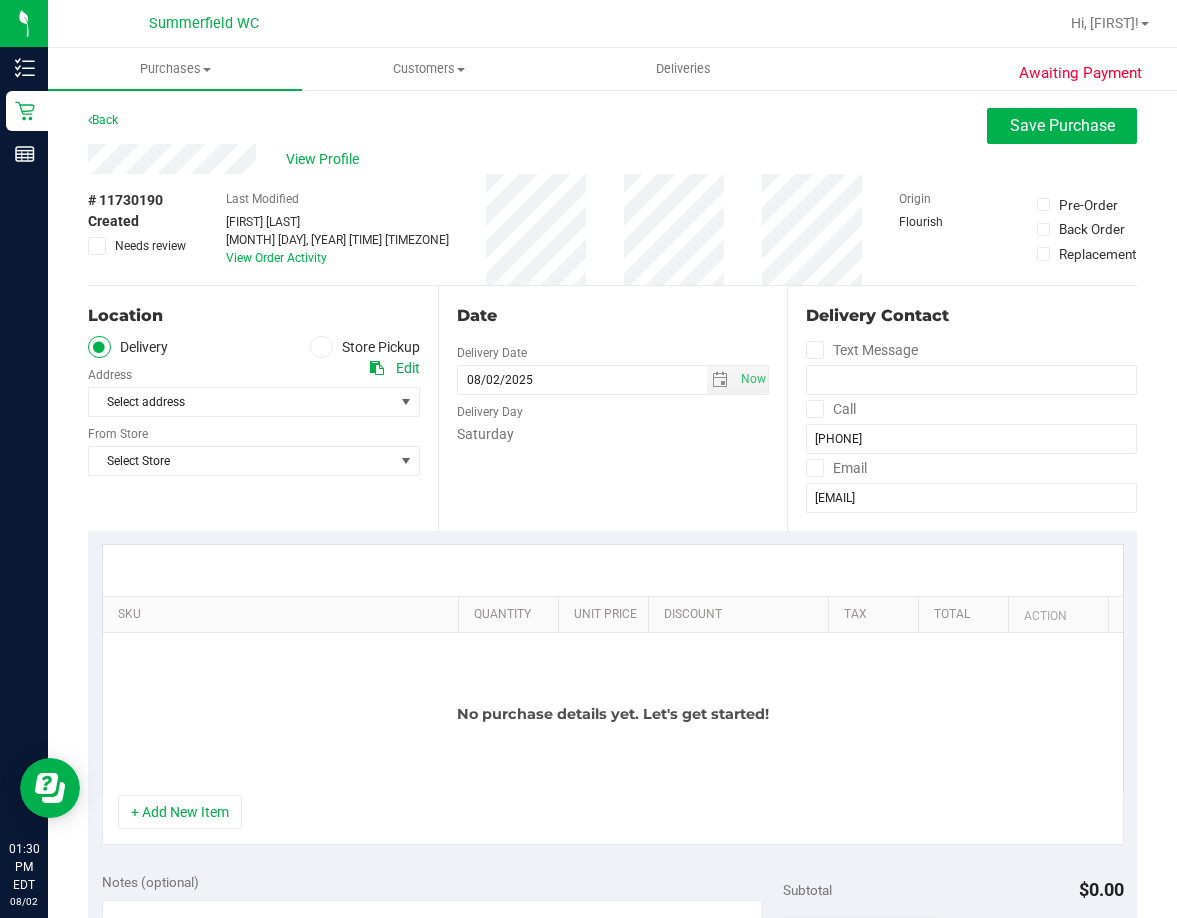 click at bounding box center [321, 347] 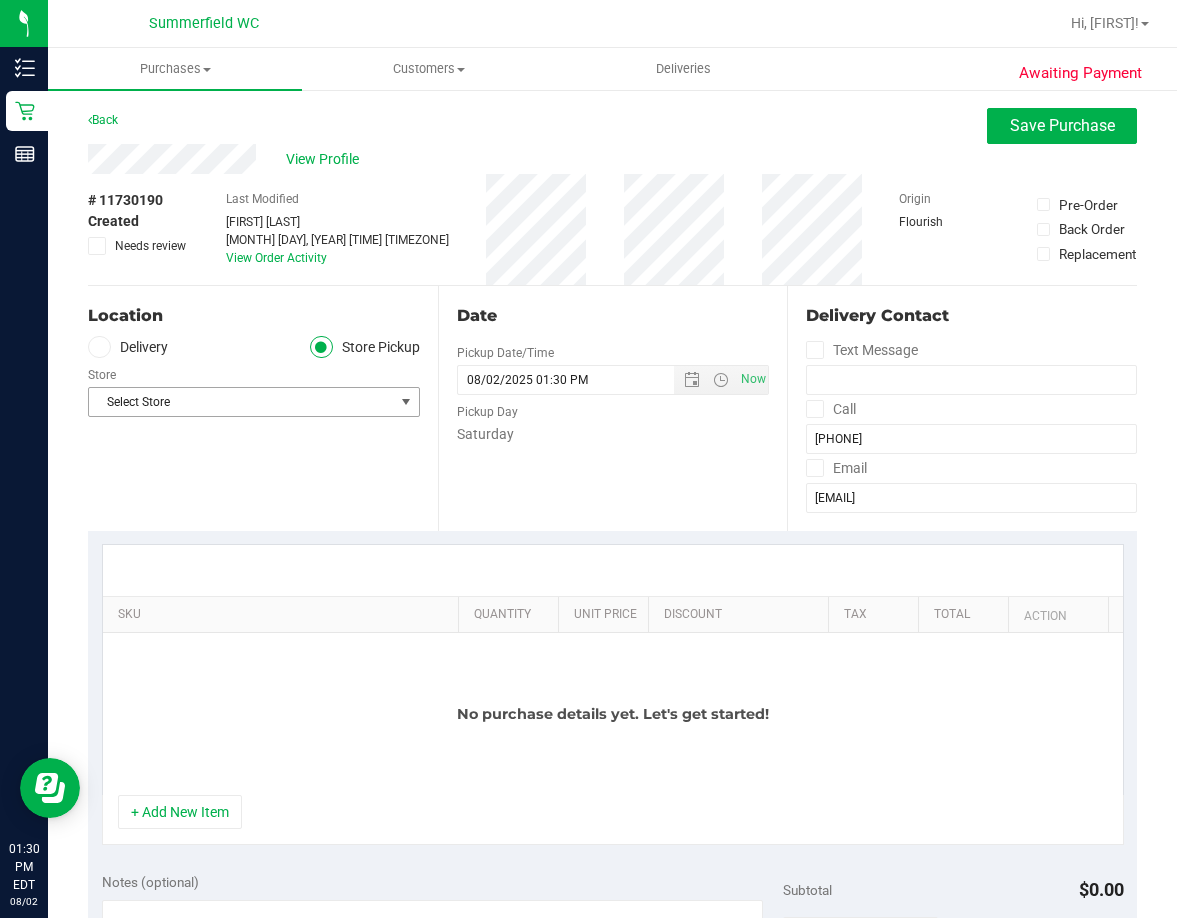 click on "Select Store" at bounding box center [241, 402] 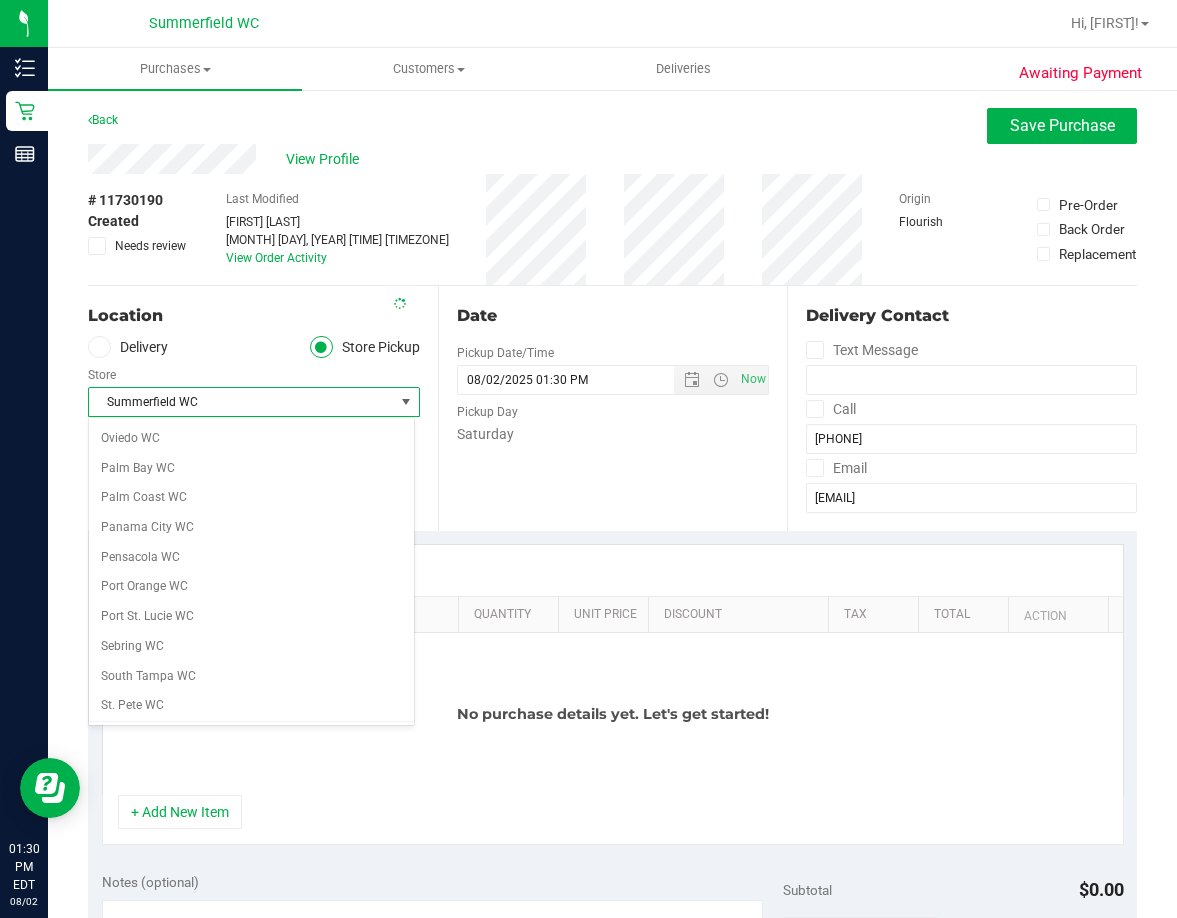 scroll, scrollTop: 1067, scrollLeft: 0, axis: vertical 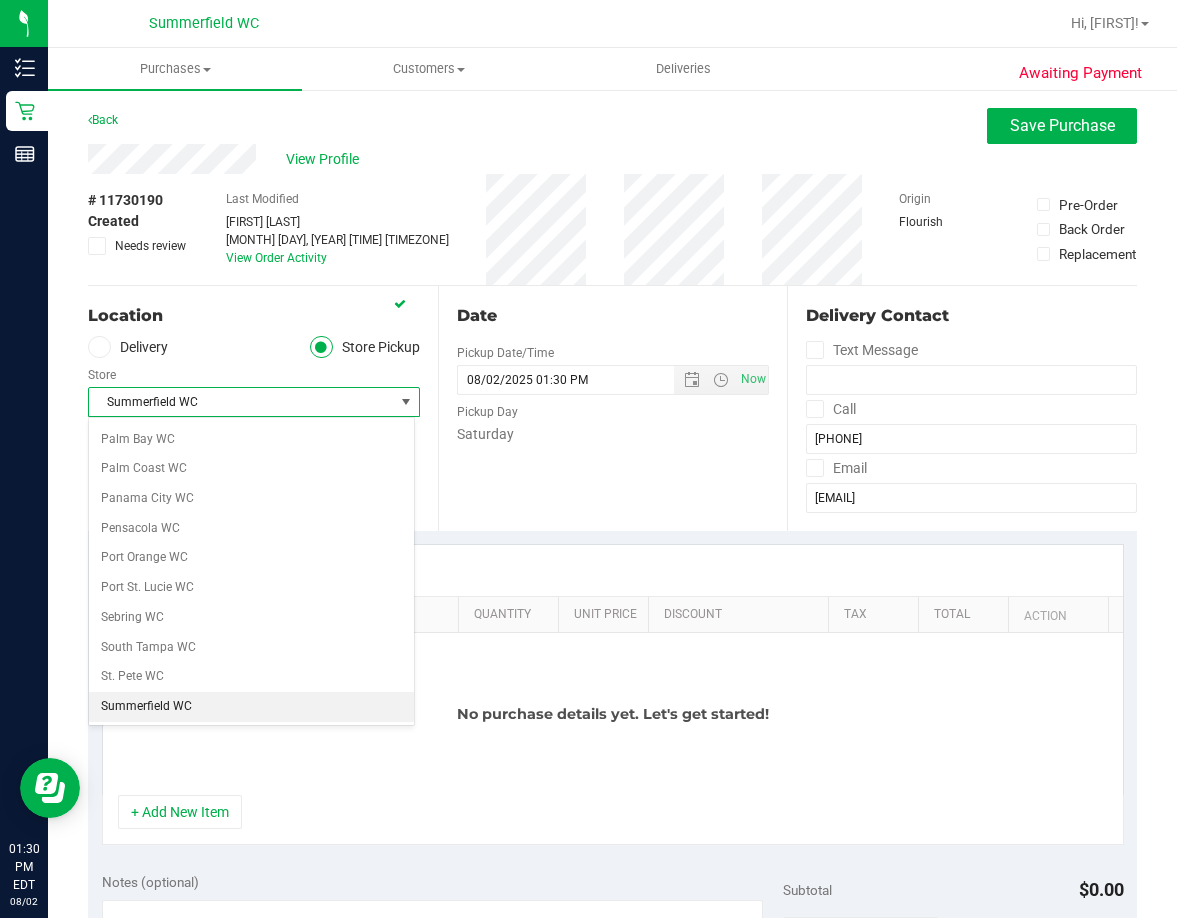 click on "Summerfield WC" at bounding box center (241, 402) 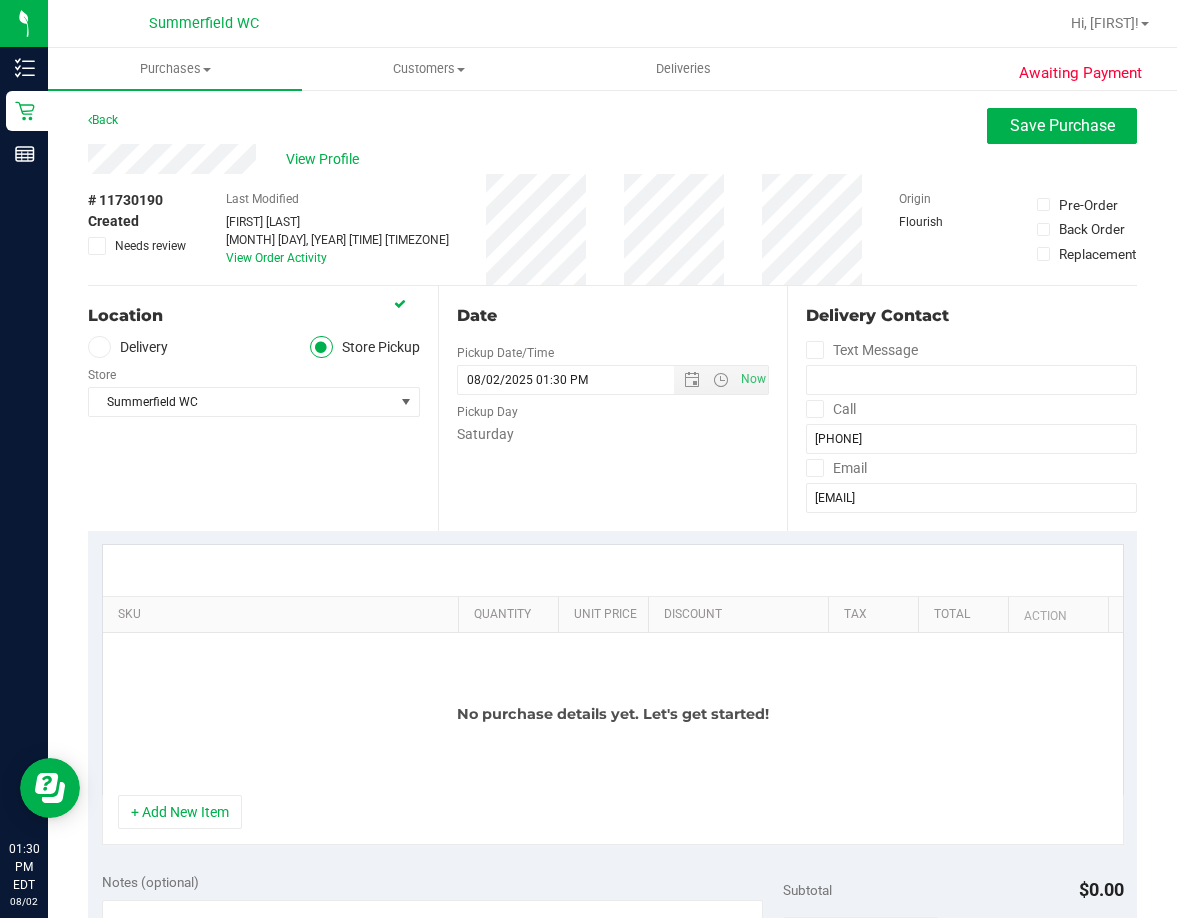 click on "Location
Delivery
Store Pickup
Store
Summerfield WC Select Store Bonita Springs WC Boynton Beach WC Bradenton WC Brandon WC Brooksville WC Call Center Clermont WC Crestview WC Deerfield Beach WC Delray Beach WC Deltona WC Ft Walton Beach WC Ft. Lauderdale WC Ft. Myers WC Gainesville WC Jax Atlantic WC JAX DC REP Jax WC Key West WC Lakeland WC Largo WC Lehigh Acres DC REP Merritt Island WC Miami 72nd WC Miami Beach WC Miami Dadeland WC Miramar DC REP New Port Richey WC North Palm Beach WC North Port WC Ocala WC Orange Park WC Orlando Colonial WC Orlando DC REP Orlando WC Oviedo WC Palm Bay WC Palm Coast WC Panama City WC Pensacola WC Sebring WC" at bounding box center [263, 408] 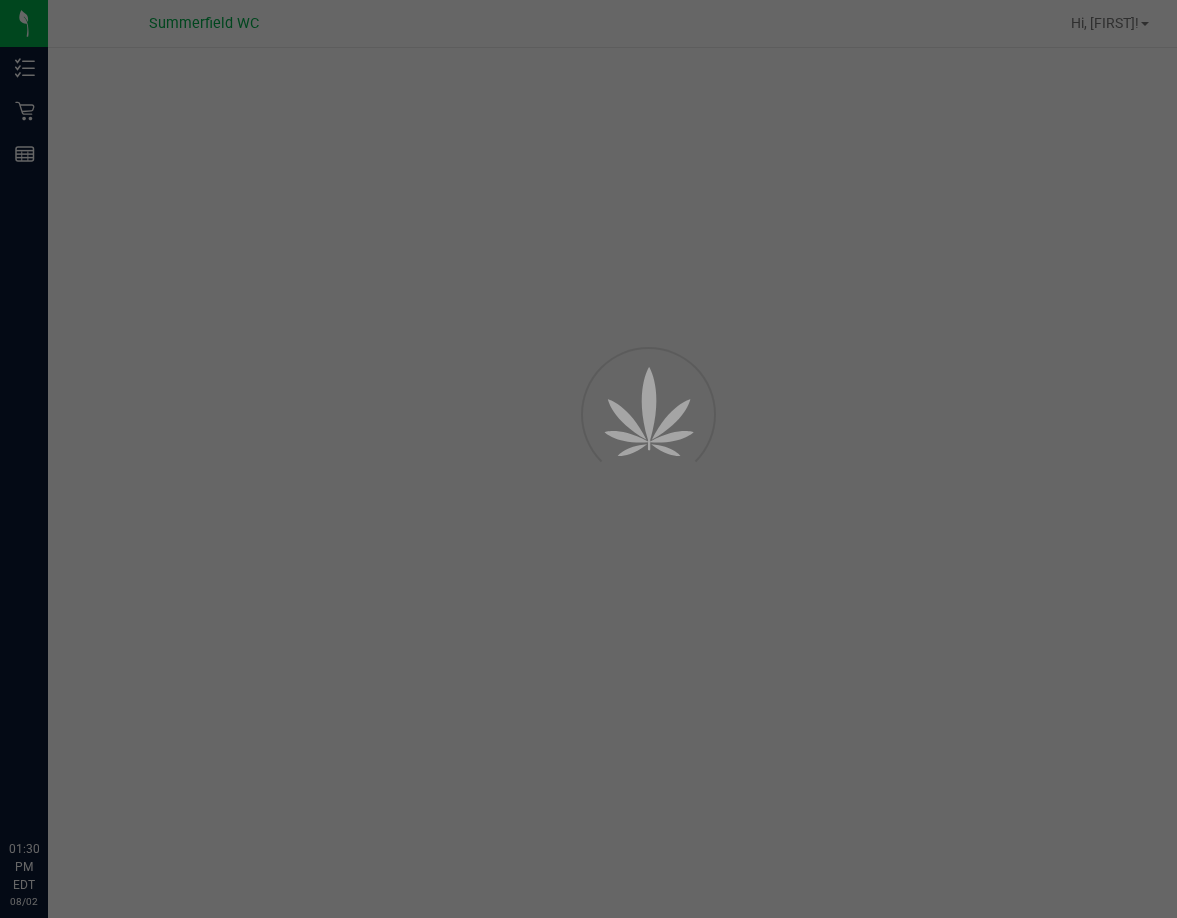 scroll, scrollTop: 0, scrollLeft: 0, axis: both 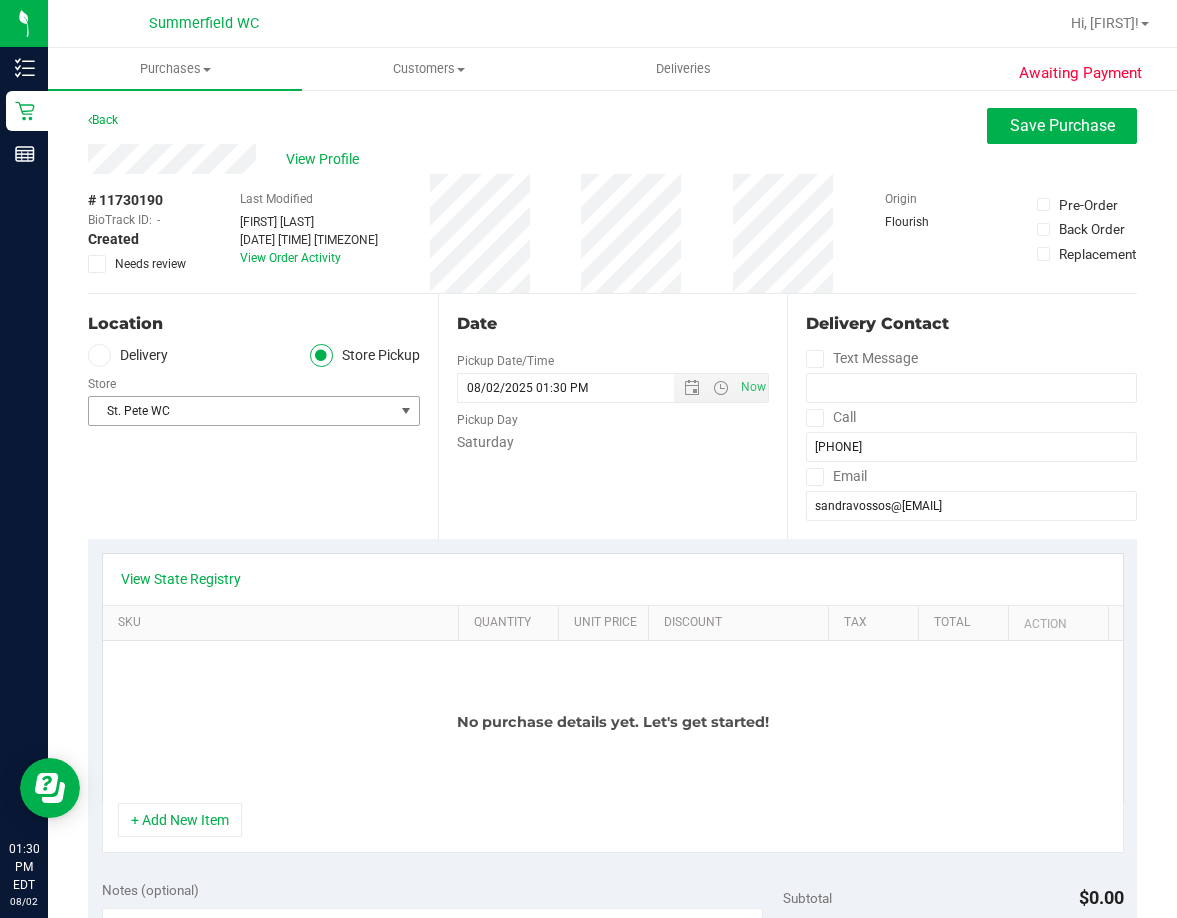 click on "St. Pete WC" at bounding box center [241, 411] 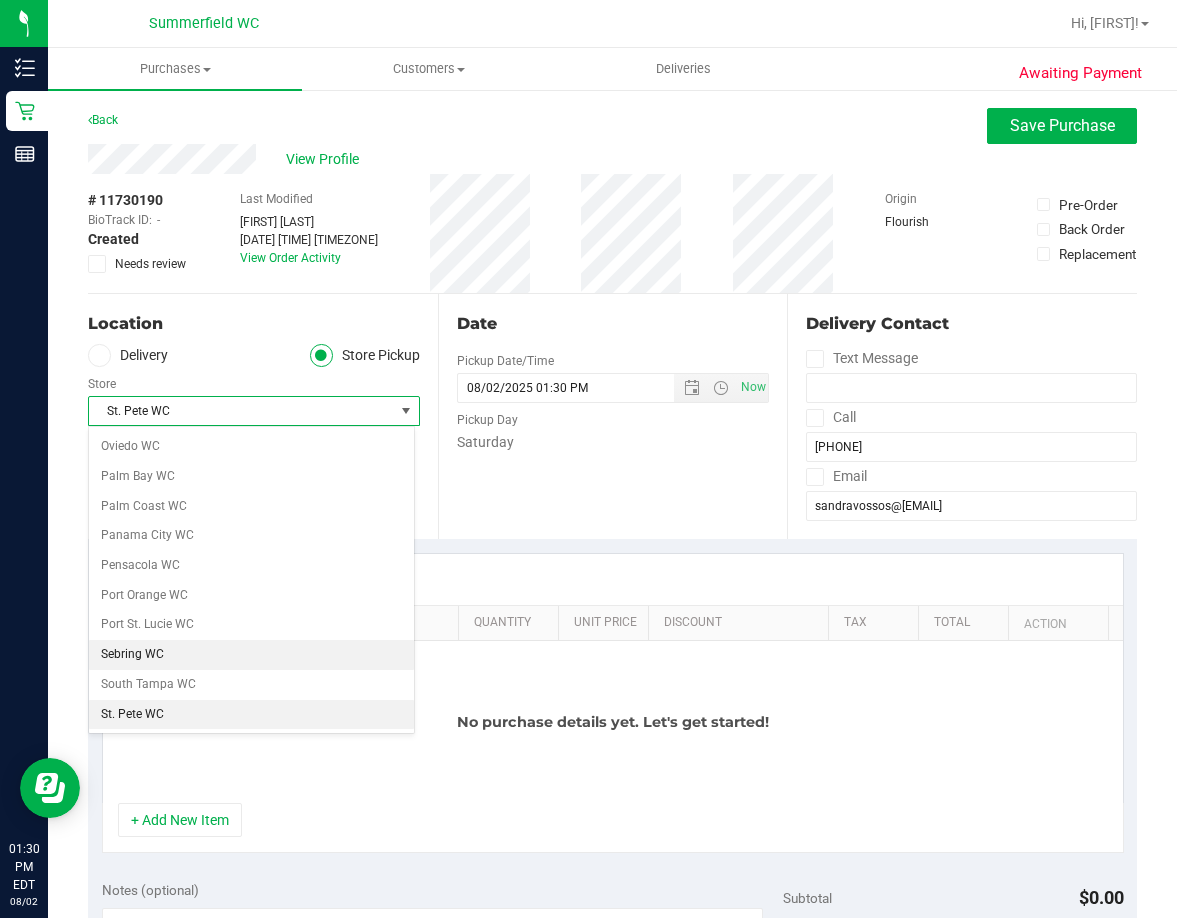 scroll, scrollTop: 1138, scrollLeft: 0, axis: vertical 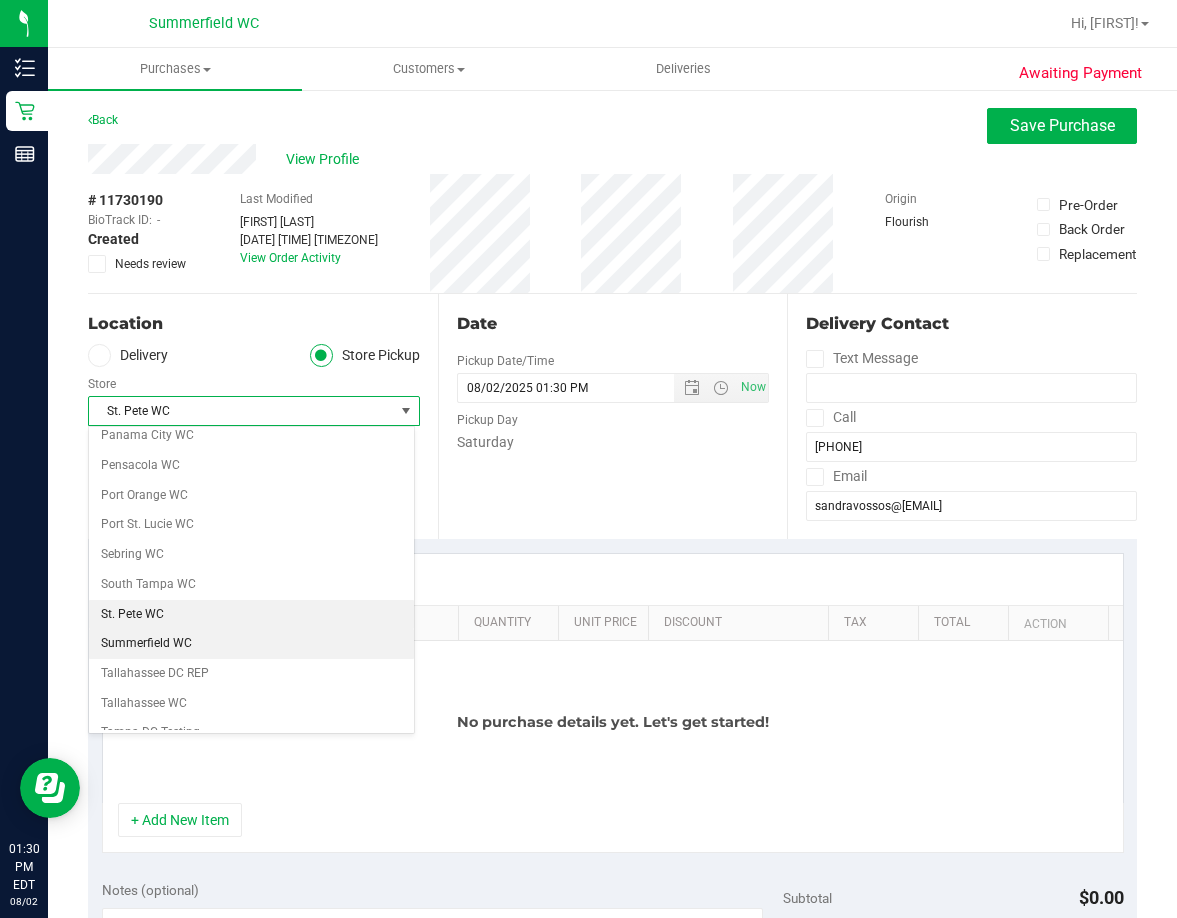 click on "Summerfield WC" at bounding box center [251, 644] 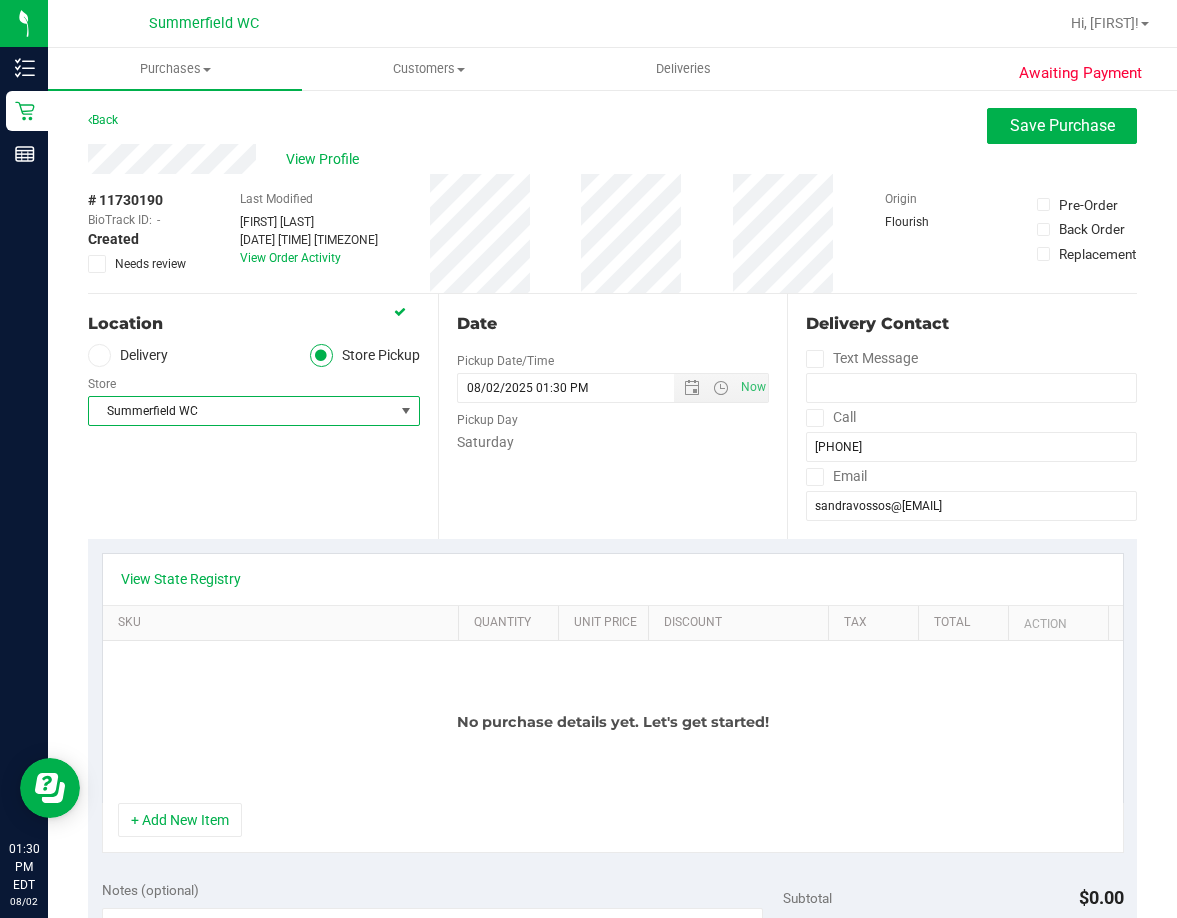 click on "Location
Delivery
Store Pickup
Store
Summerfield WC Select Store Bonita Springs WC Boynton Beach WC Bradenton WC Brandon WC Brooksville WC Call Center Clermont WC Crestview WC Deerfield Beach WC Delray Beach WC Deltona WC Ft Walton Beach WC Ft. Lauderdale WC Ft. Myers WC Gainesville WC Jax Atlantic WC JAX DC REP Jax WC Key West WC Lakeland WC Largo WC Lehigh Acres DC REP Merritt Island WC Miami 72nd WC Miami Beach WC Miami Dadeland WC Miramar DC REP New Port Richey WC North Palm Beach WC North Port WC Ocala WC Orange Park WC Orlando Colonial WC Orlando DC REP Orlando WC Oviedo WC Palm Bay WC Palm Coast WC Panama City WC Pensacola WC Sebring WC" at bounding box center [263, 416] 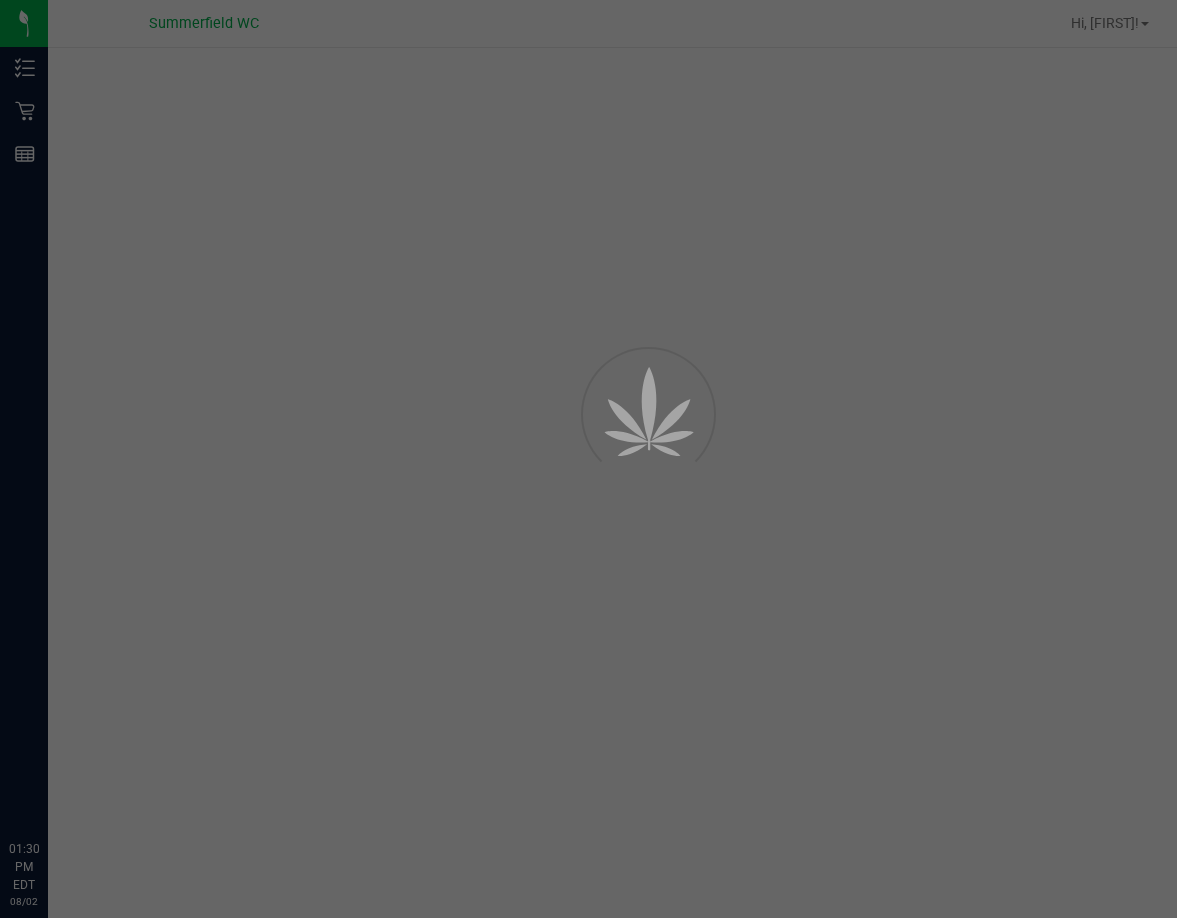 scroll, scrollTop: 0, scrollLeft: 0, axis: both 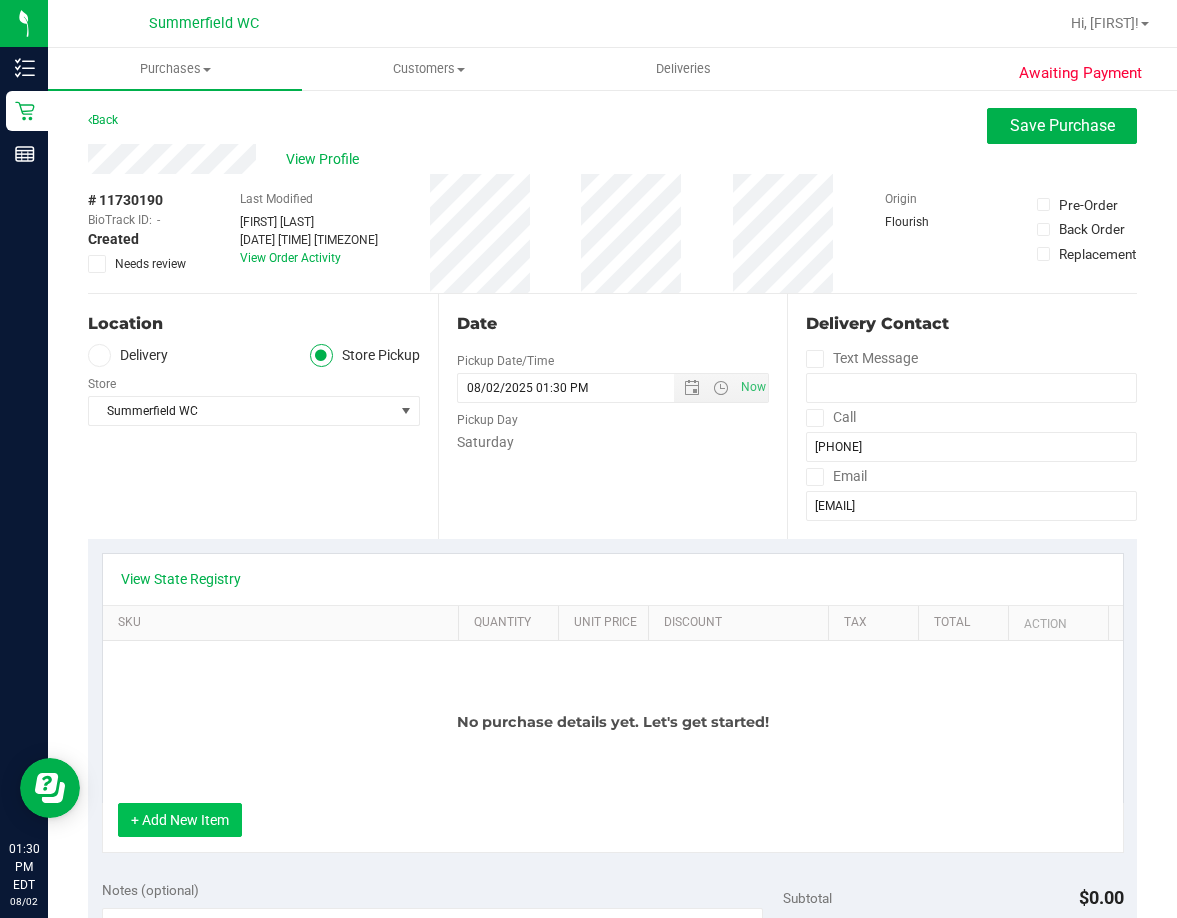 click on "+ Add New Item" at bounding box center [180, 820] 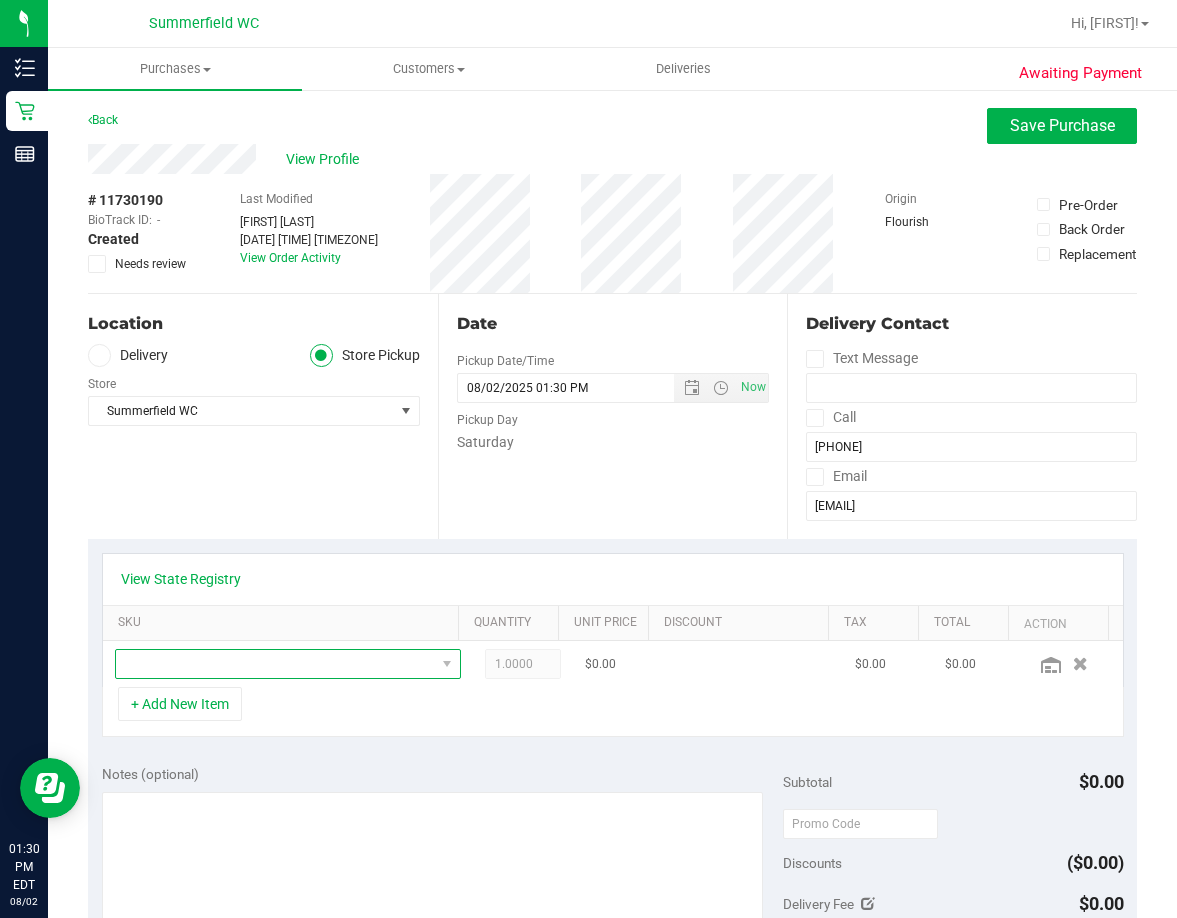 click at bounding box center (275, 664) 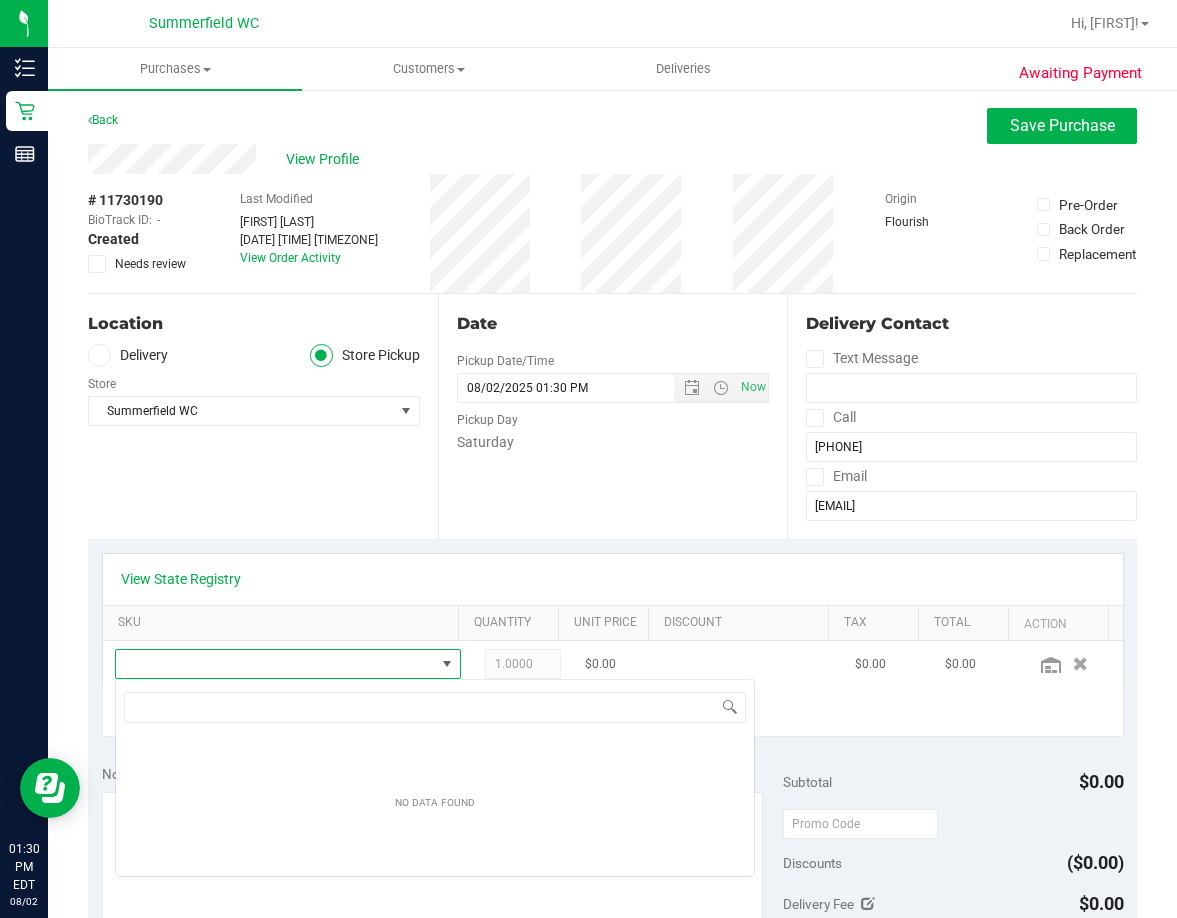scroll, scrollTop: 99970, scrollLeft: 99684, axis: both 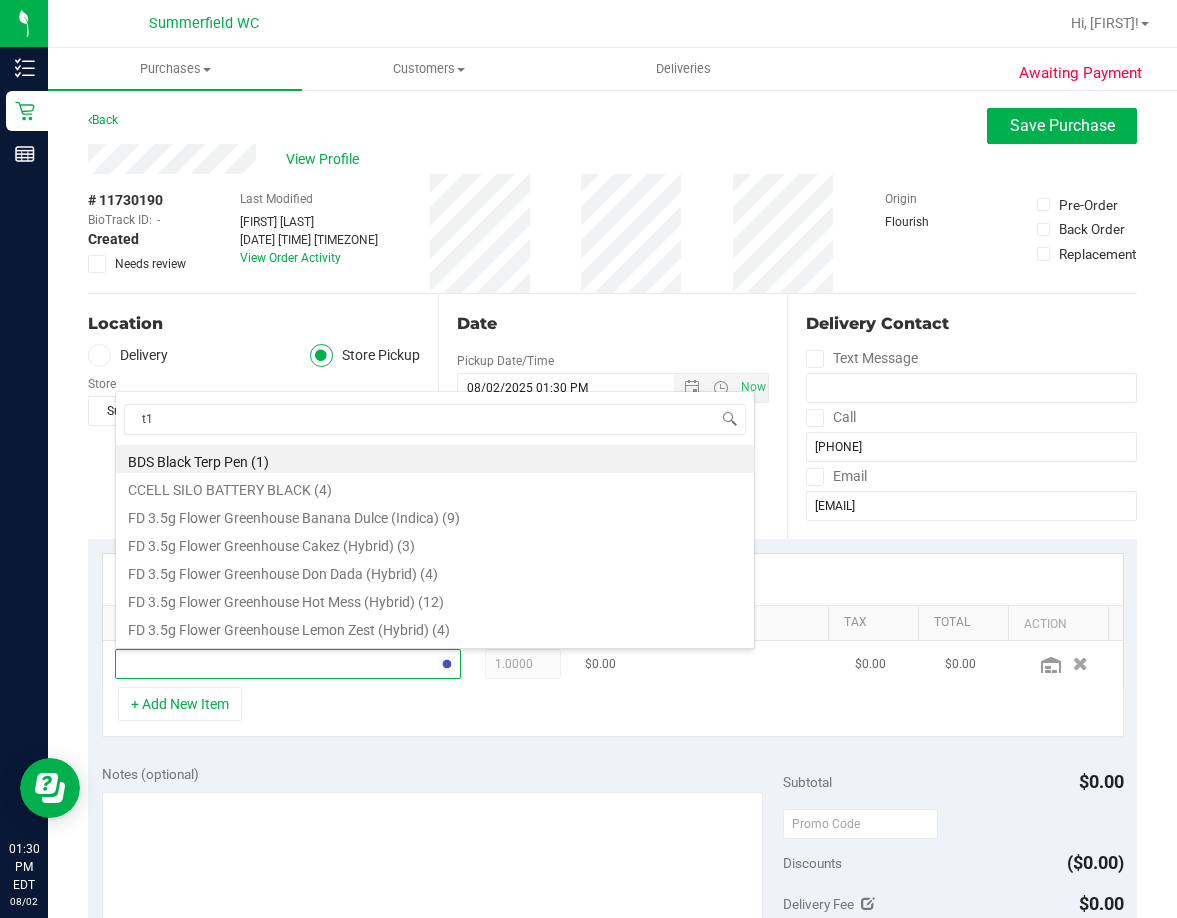 type on "t17" 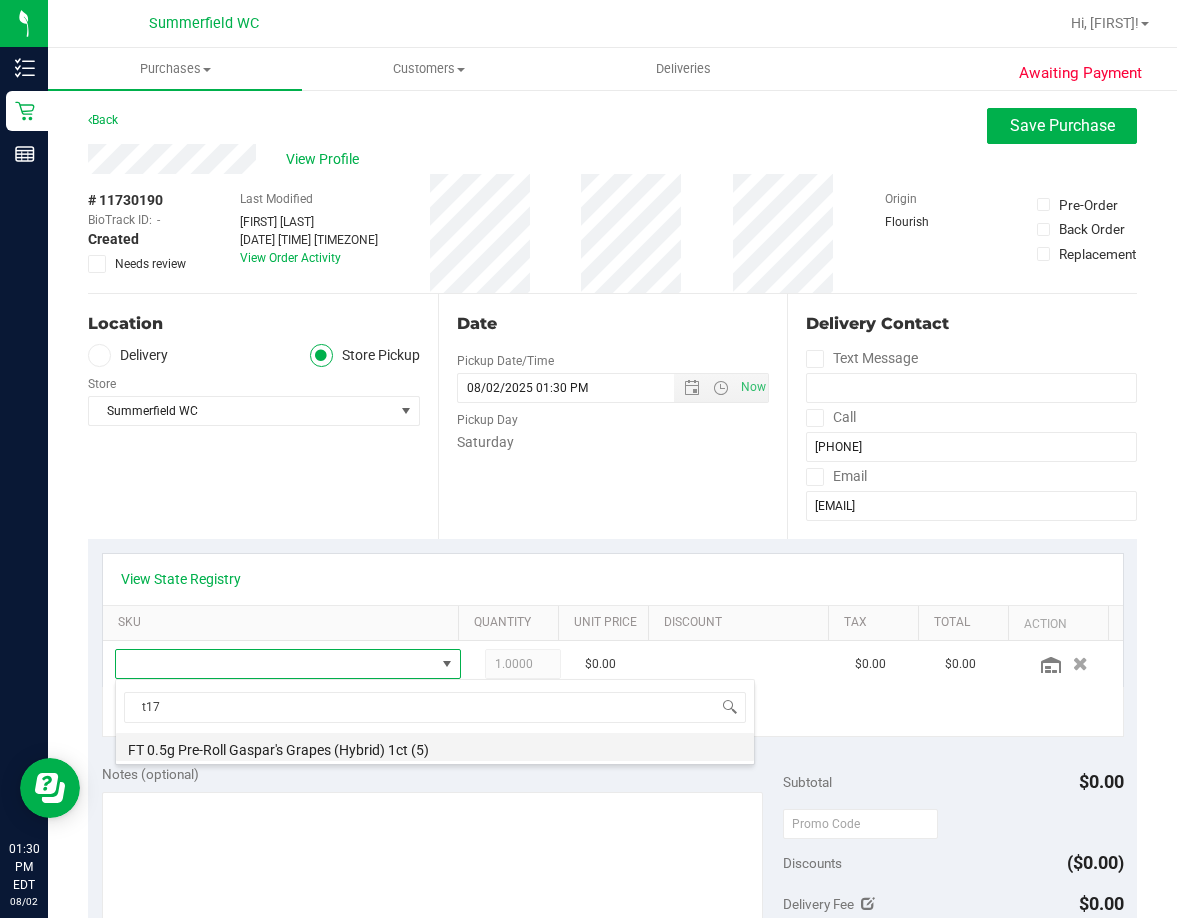 click on "FT 0.5g Pre-Roll Gaspar's Grapes (Hybrid) 1ct (5)" at bounding box center (435, 747) 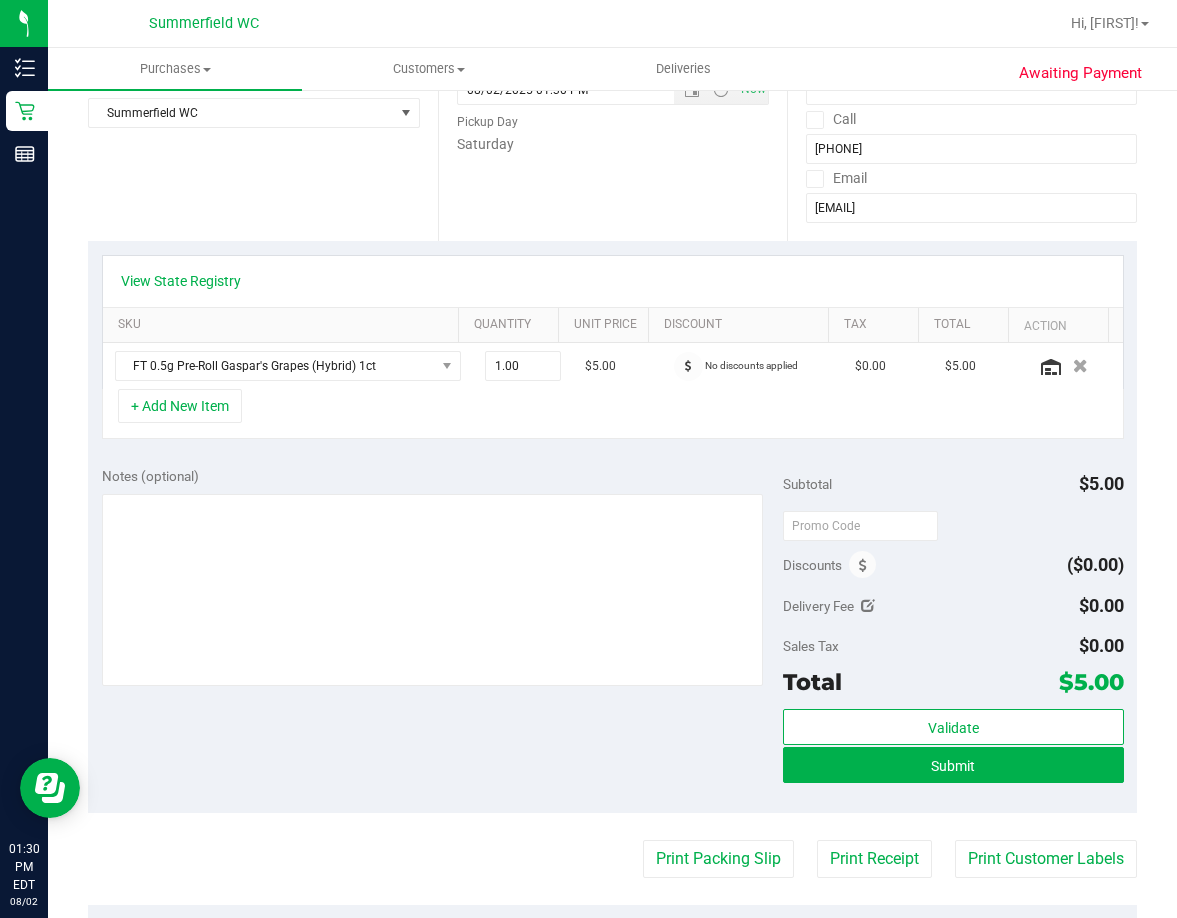 scroll, scrollTop: 300, scrollLeft: 0, axis: vertical 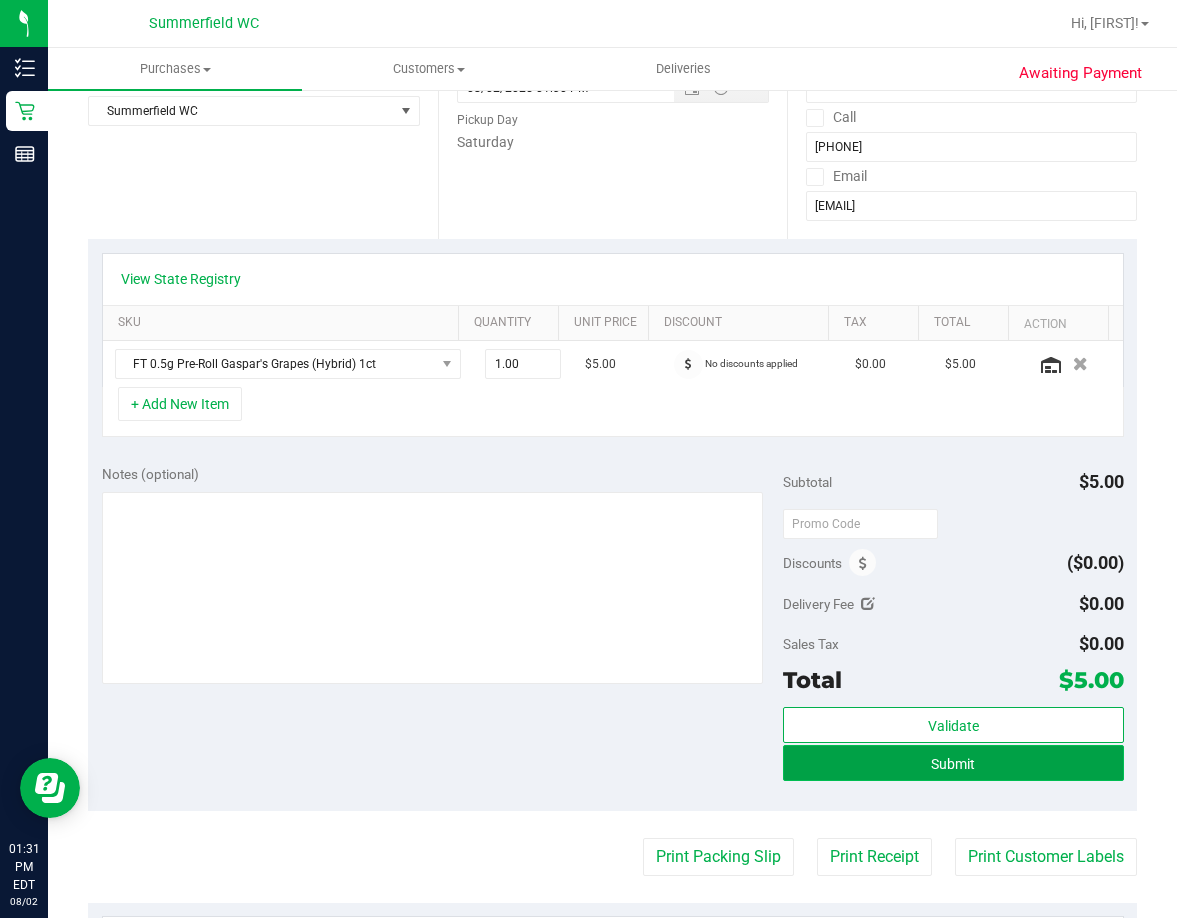 click on "Submit" at bounding box center [953, 763] 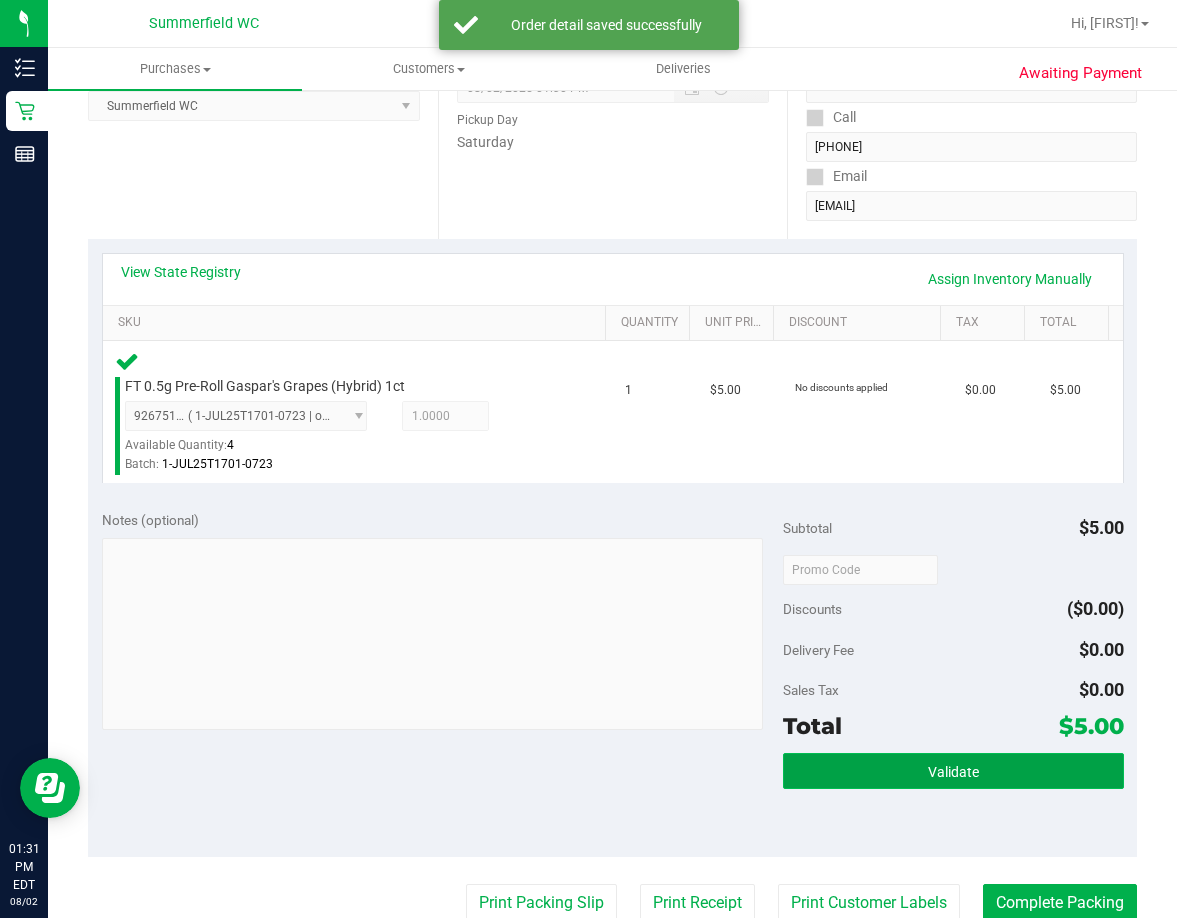 click on "Validate" at bounding box center (953, 771) 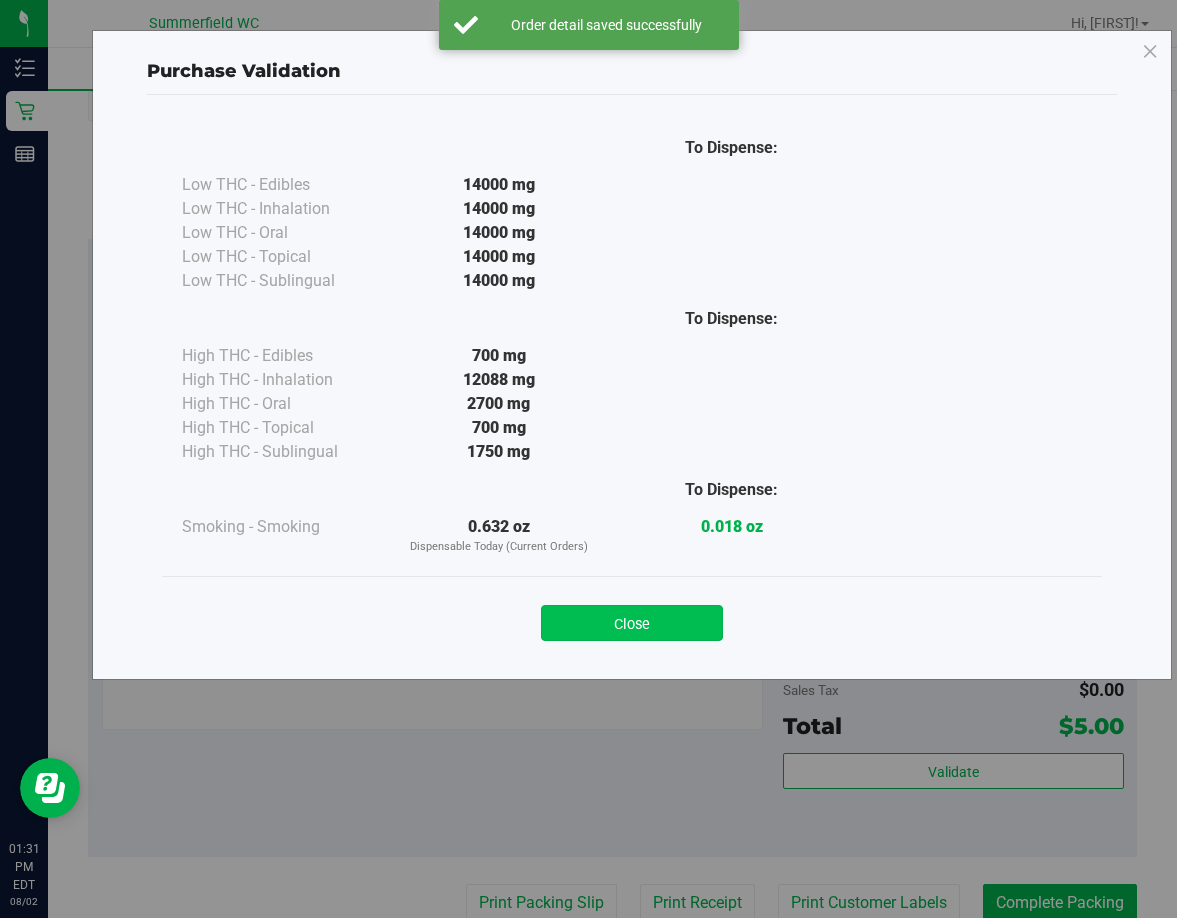 click on "Close" at bounding box center [632, 623] 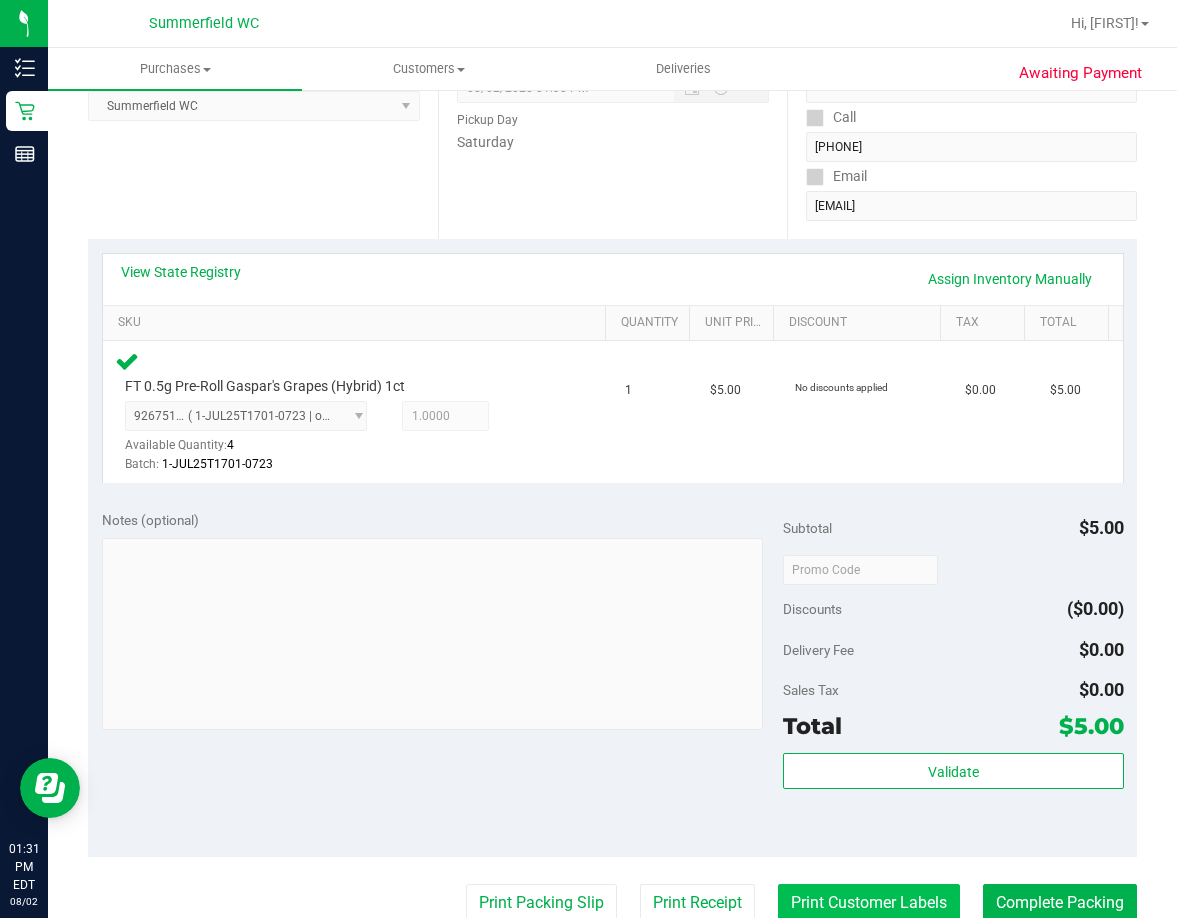 click on "Print Customer Labels" at bounding box center [869, 903] 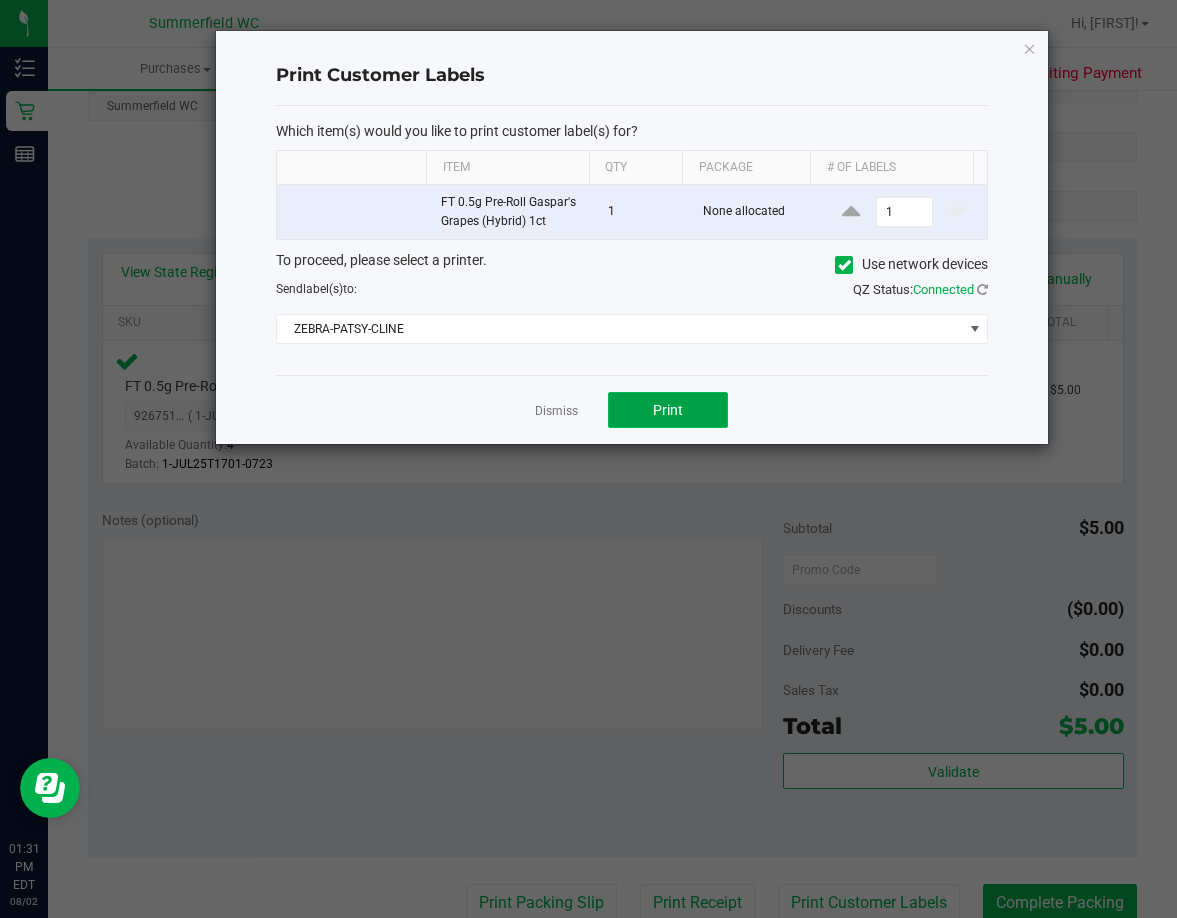 click on "Print" 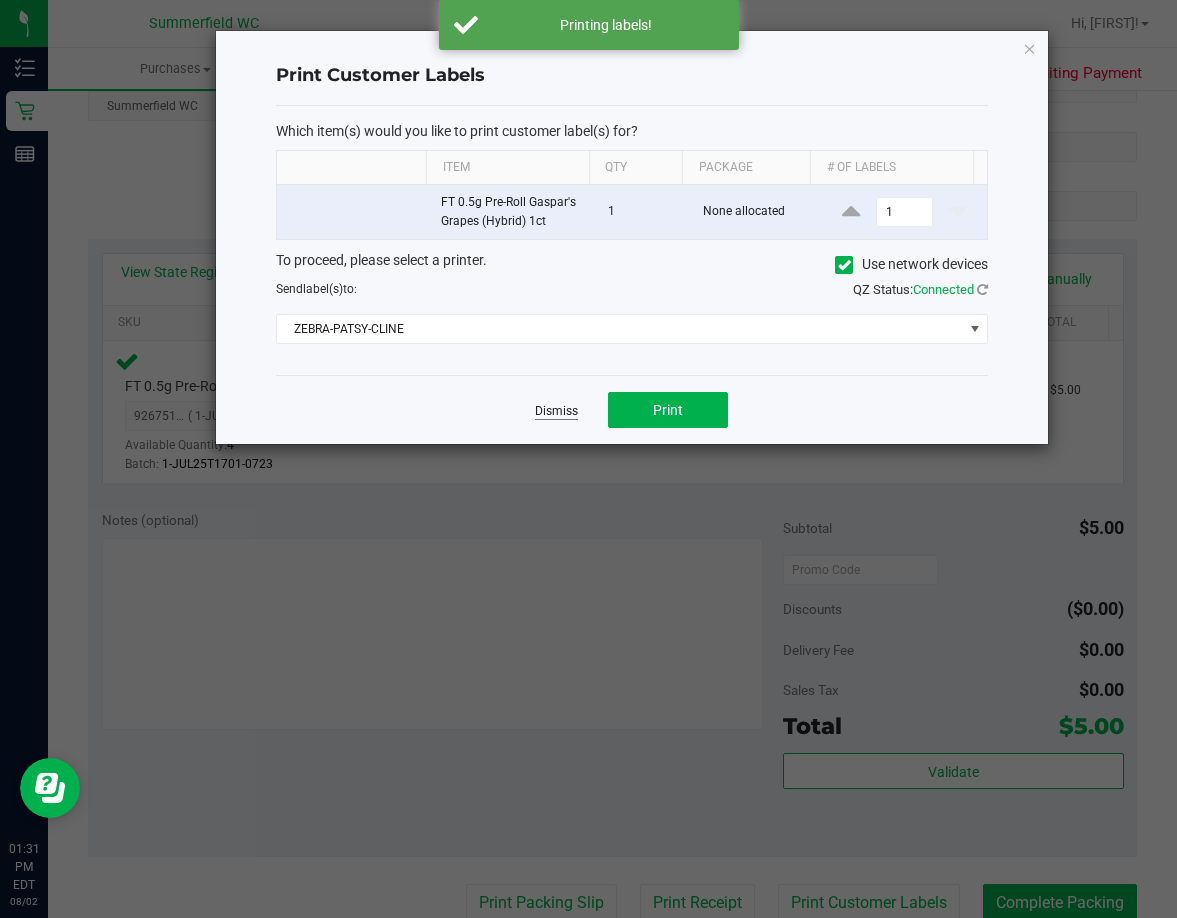 click on "Dismiss" 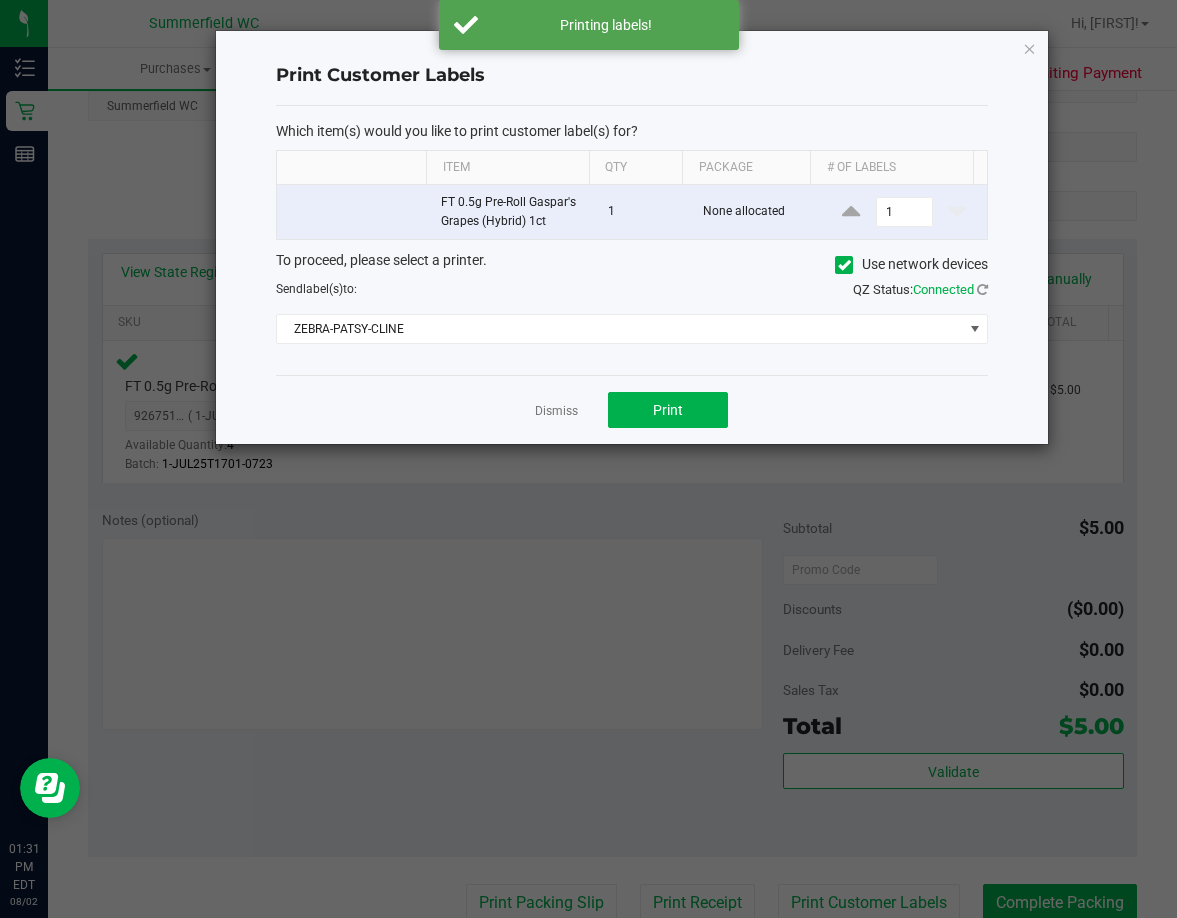 scroll, scrollTop: 304, scrollLeft: 0, axis: vertical 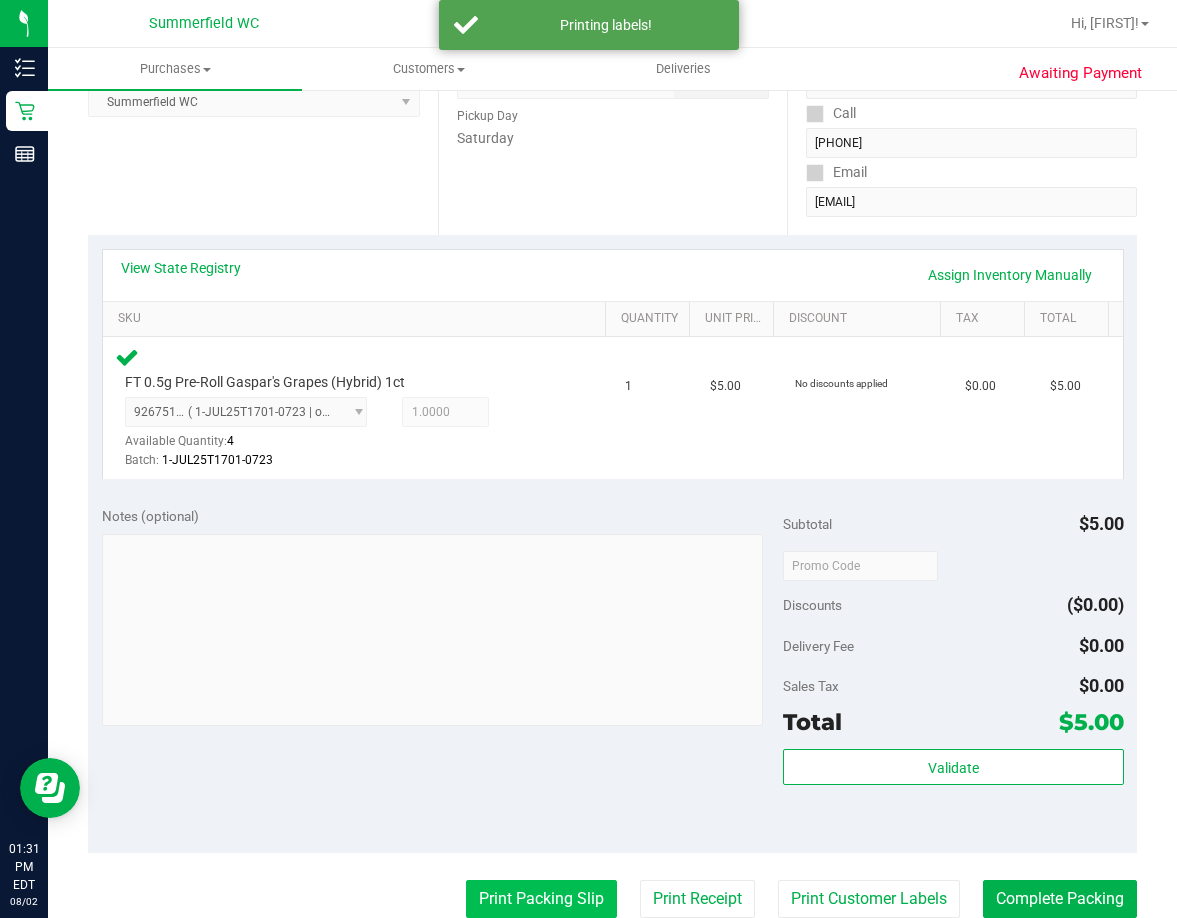 click on "Print Packing Slip" at bounding box center [541, 899] 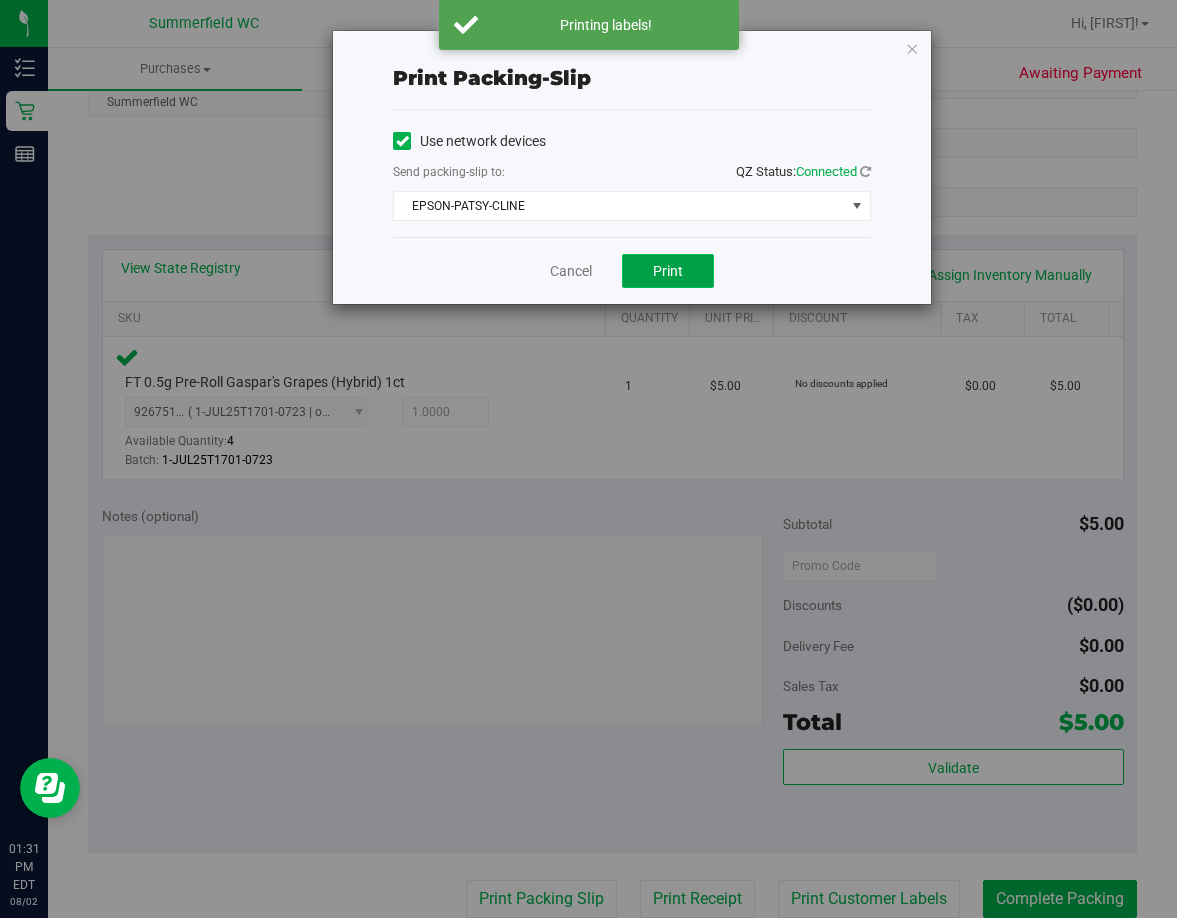 click on "Print" at bounding box center [668, 271] 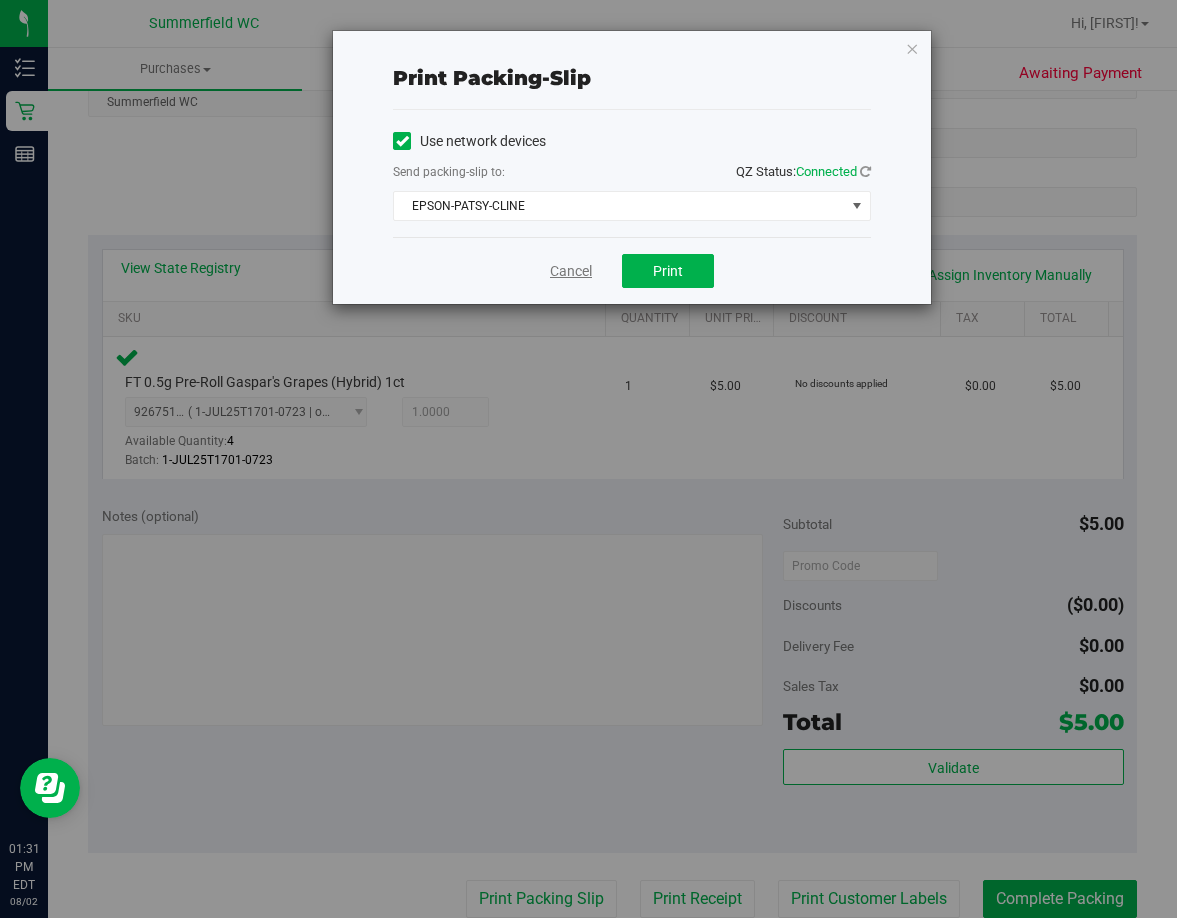 click on "Cancel" at bounding box center (571, 271) 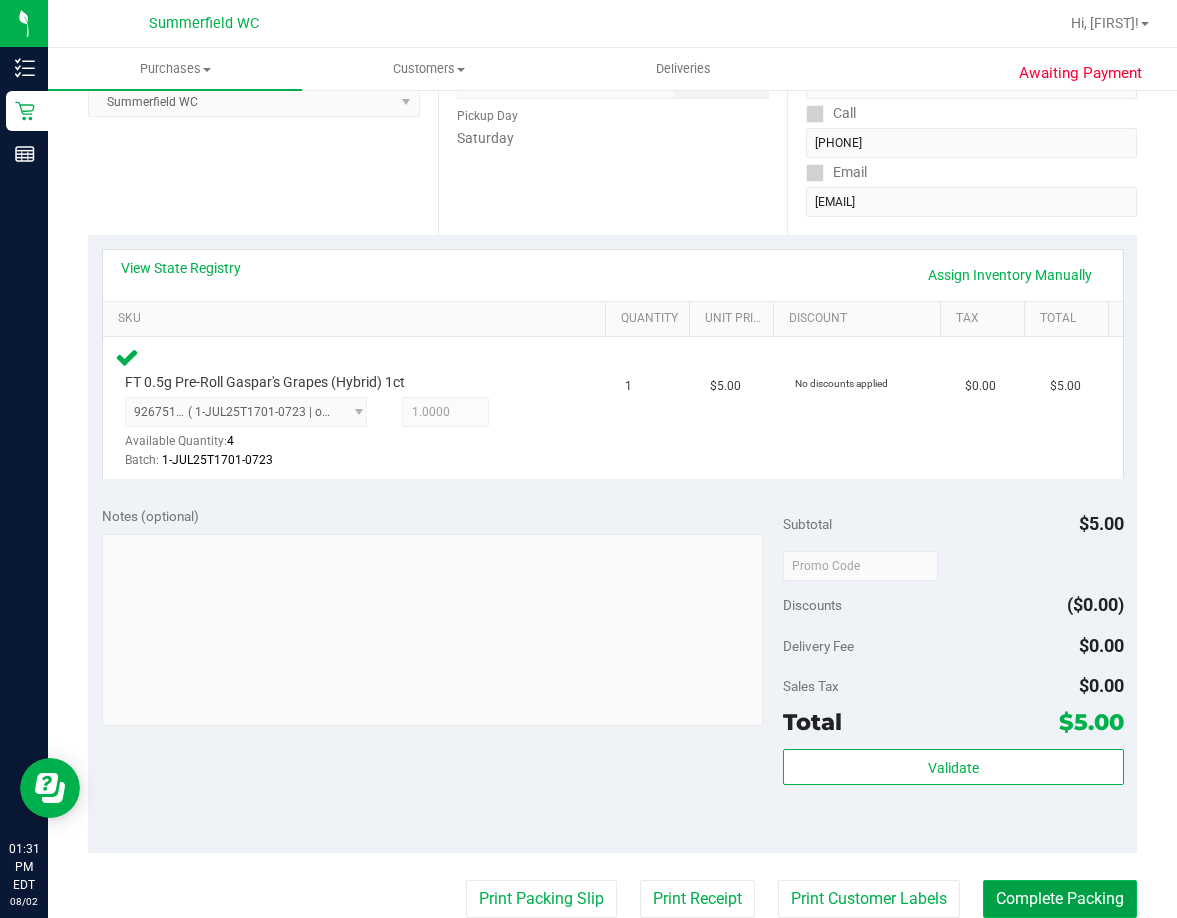 click on "Complete Packing" at bounding box center [1060, 899] 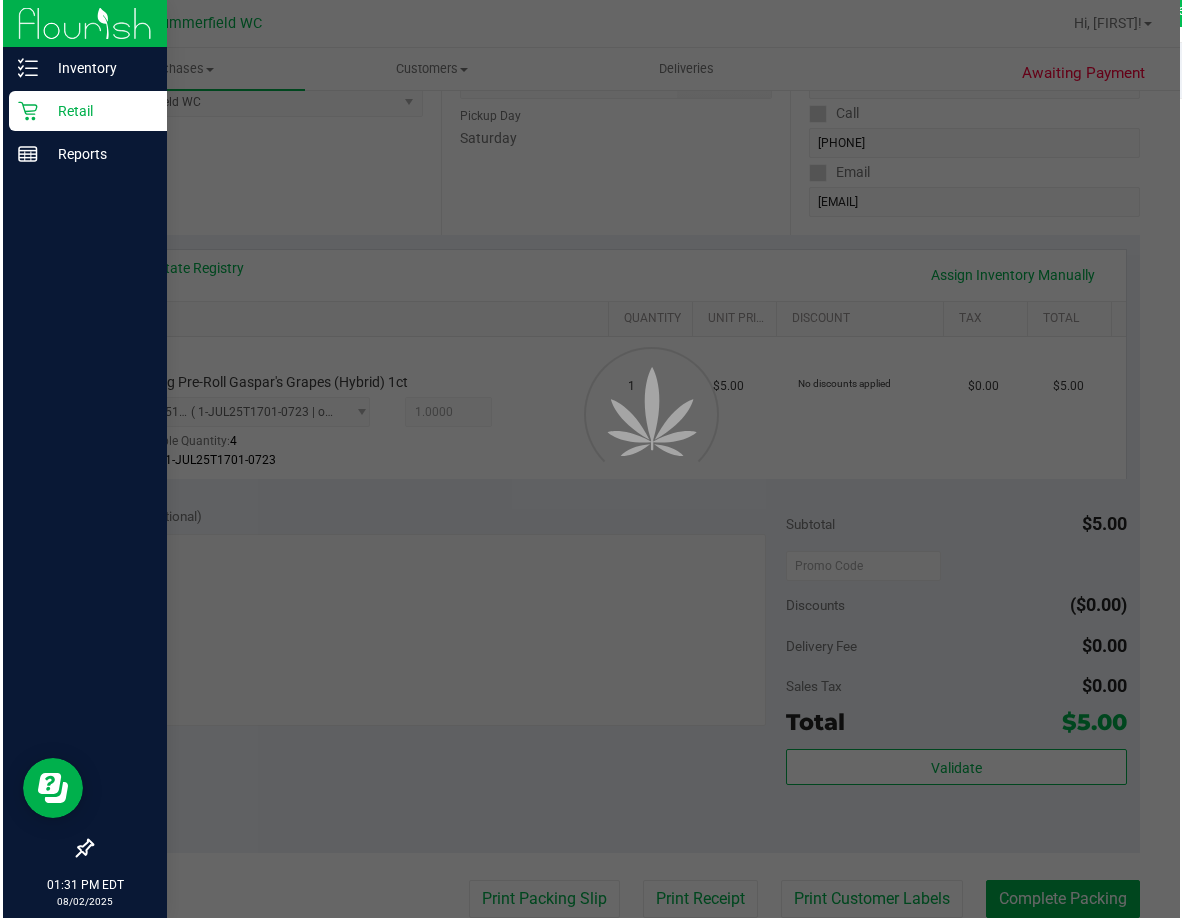 scroll, scrollTop: 0, scrollLeft: 0, axis: both 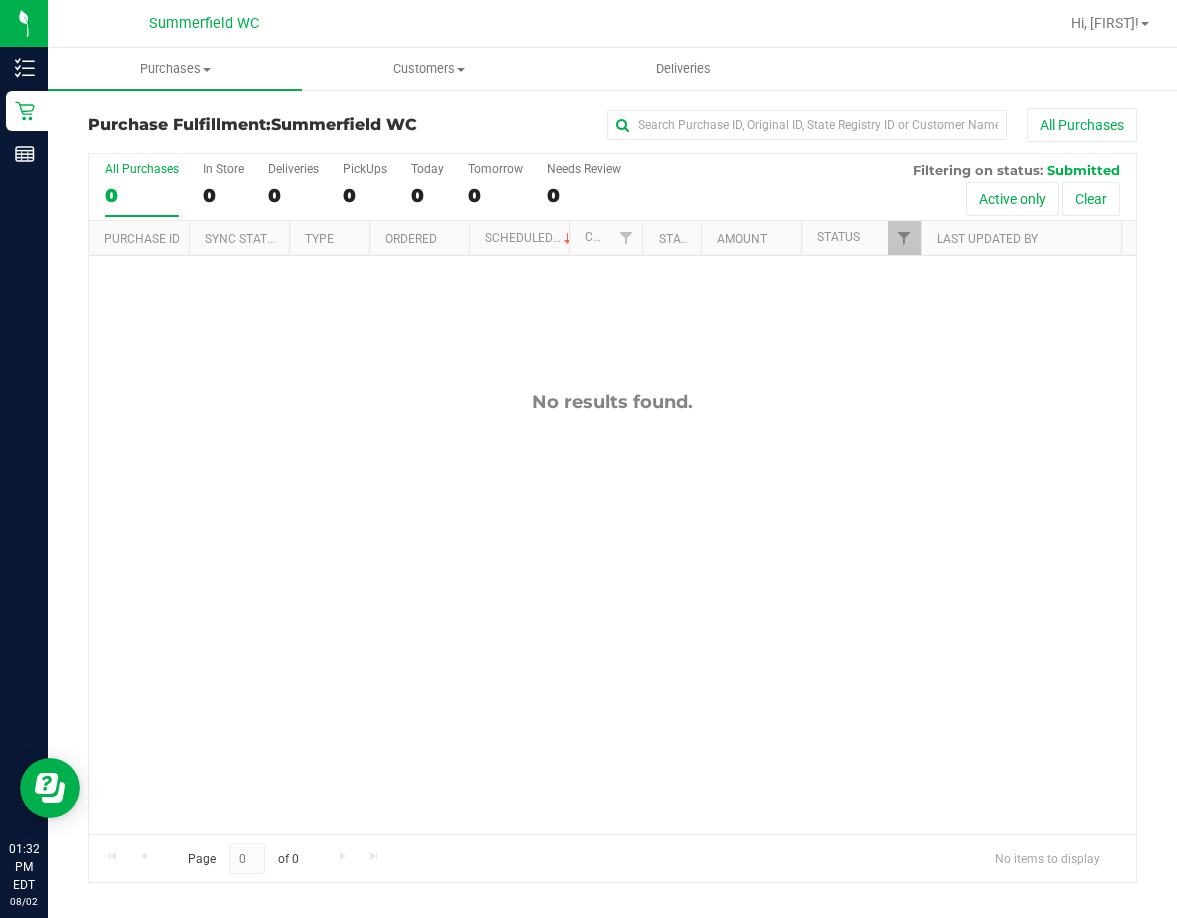click on "No results found." at bounding box center [612, 612] 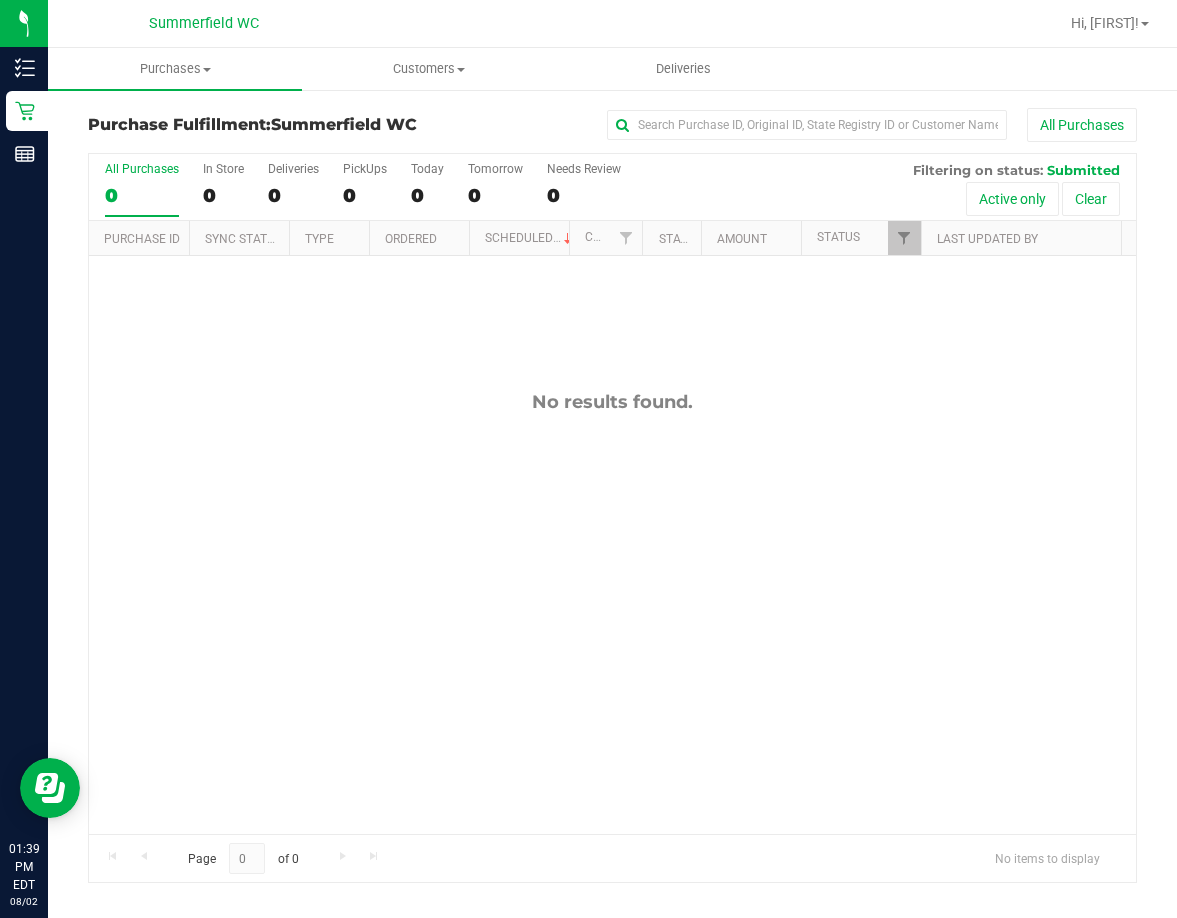 click on "No results found." at bounding box center [612, 612] 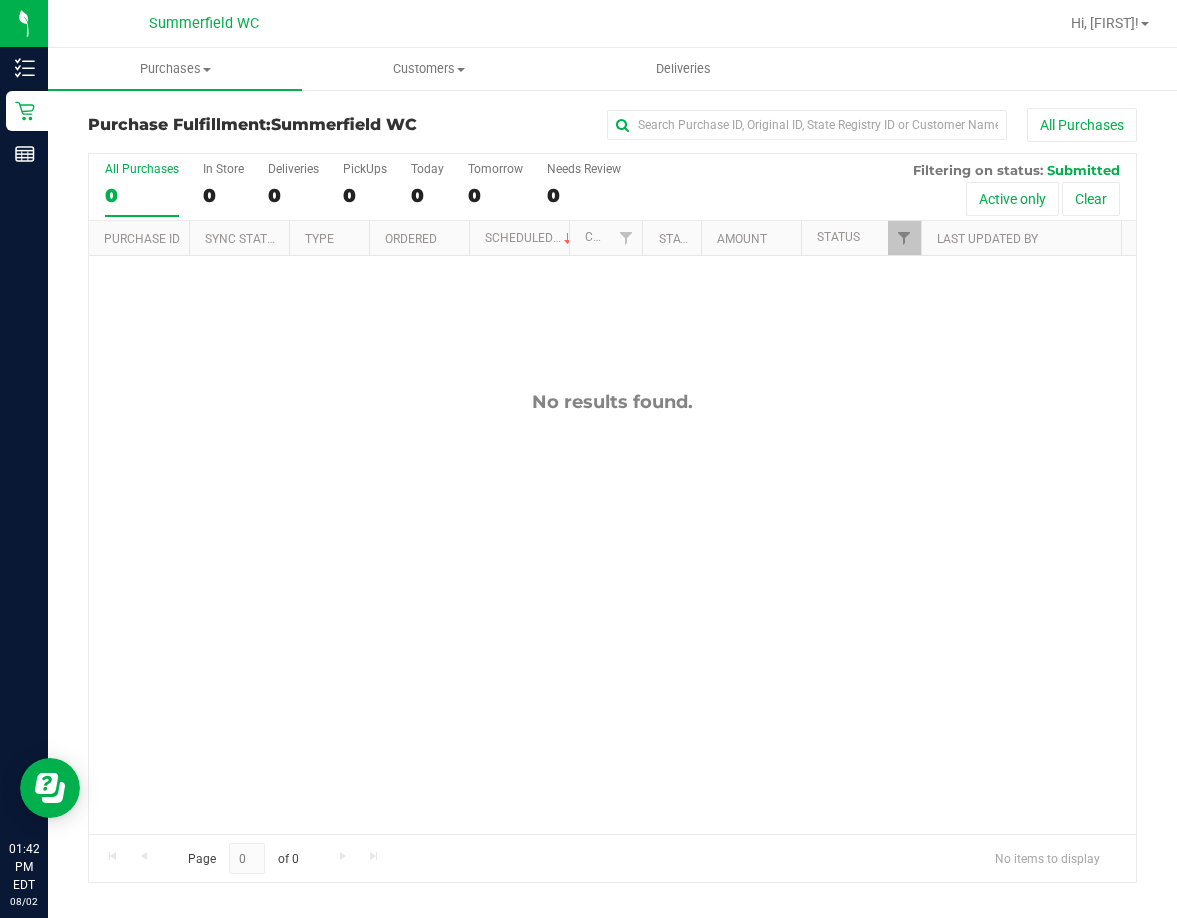 click on "No results found." at bounding box center (612, 612) 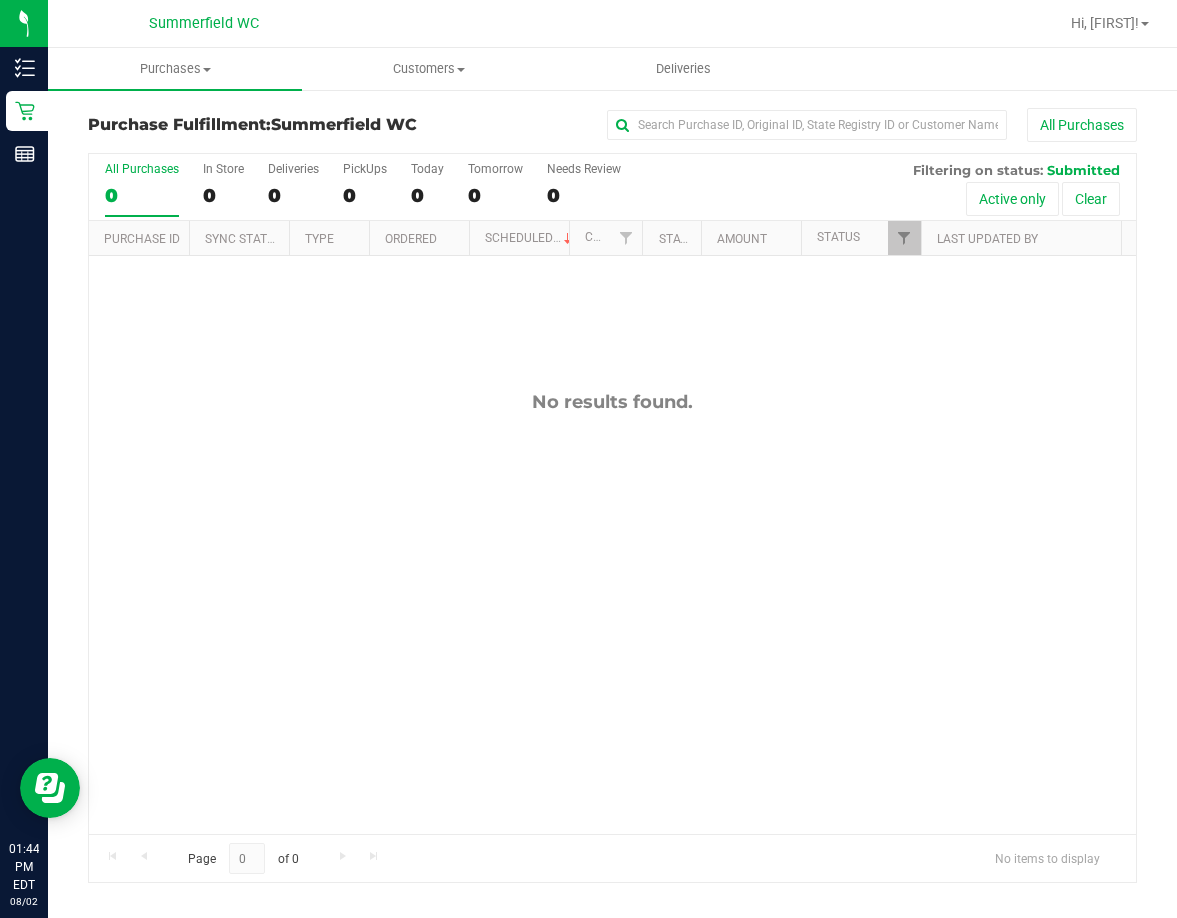 click on "No results found." at bounding box center [612, 612] 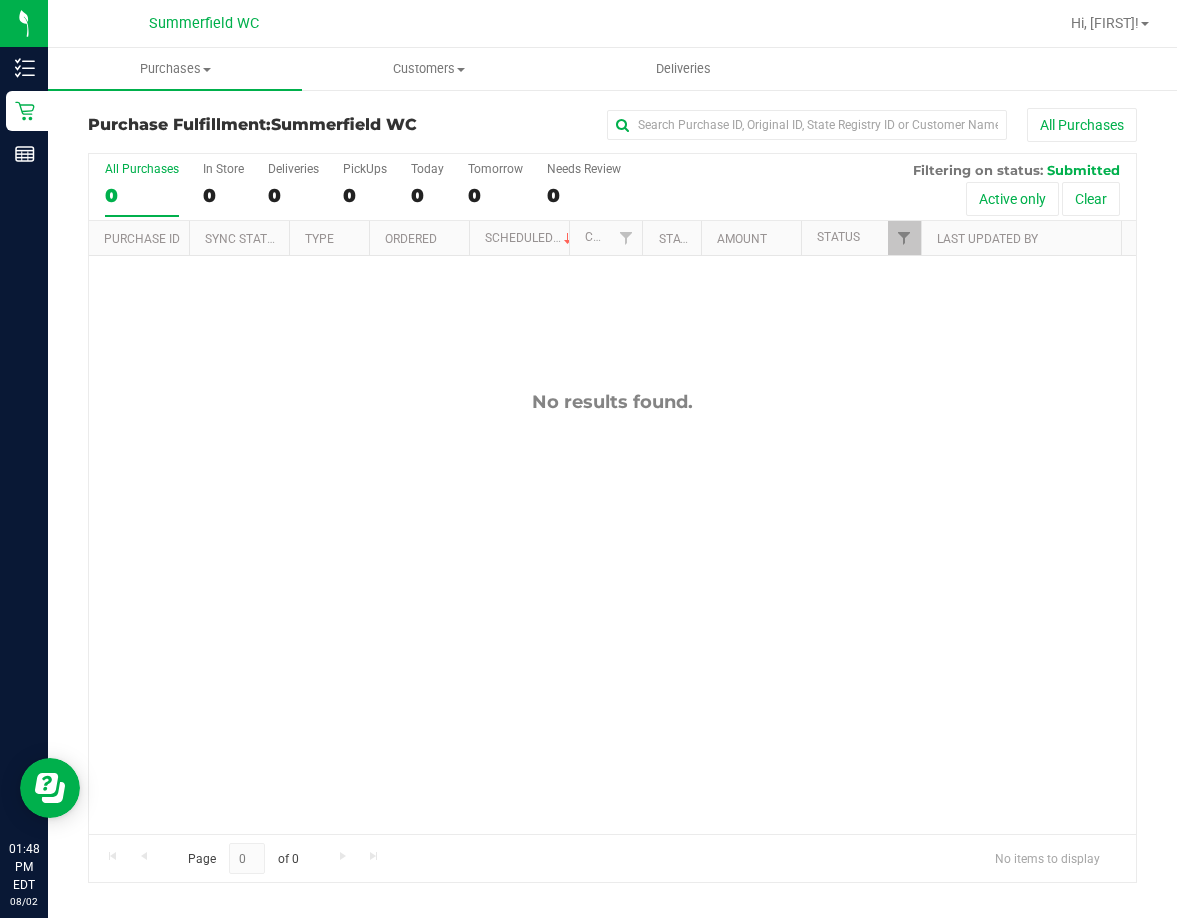click on "No results found." at bounding box center (612, 402) 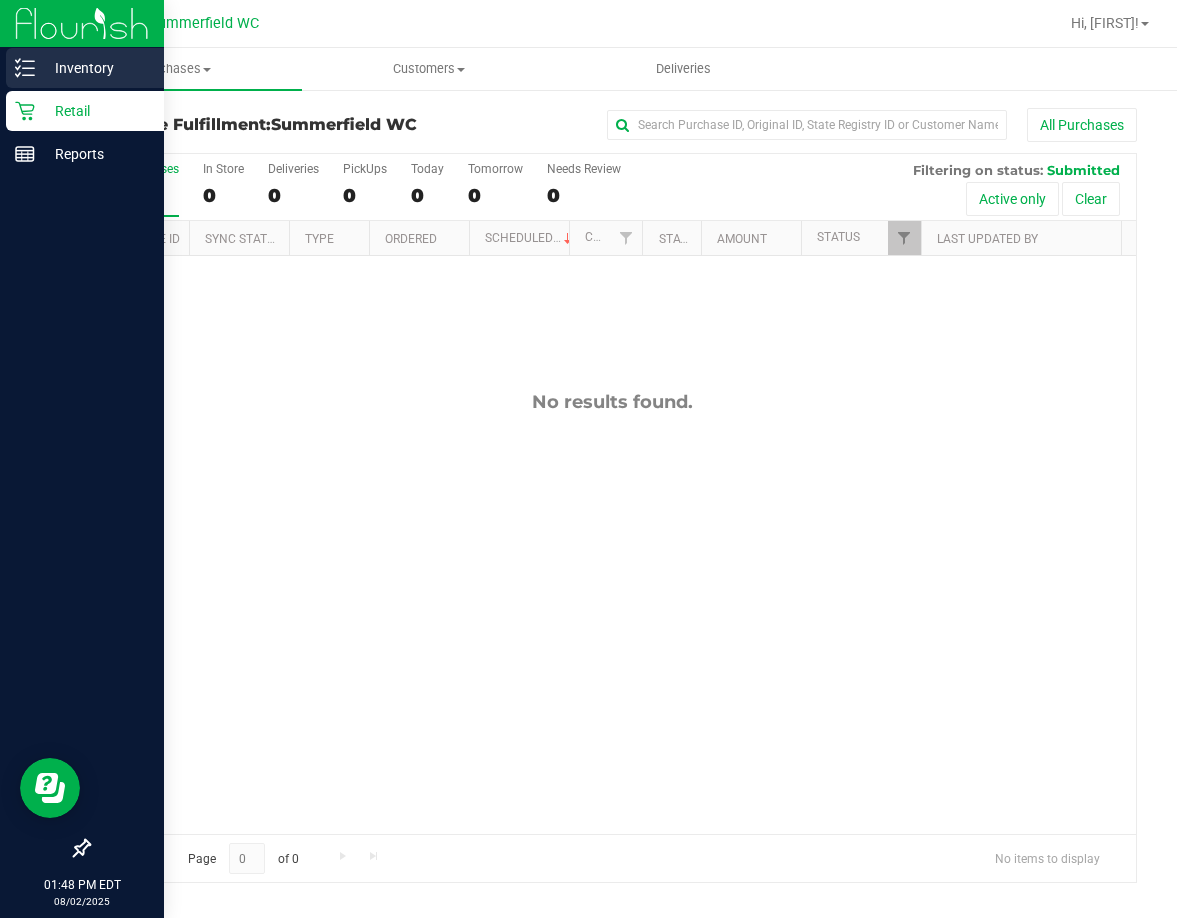 click on "Inventory" at bounding box center (95, 68) 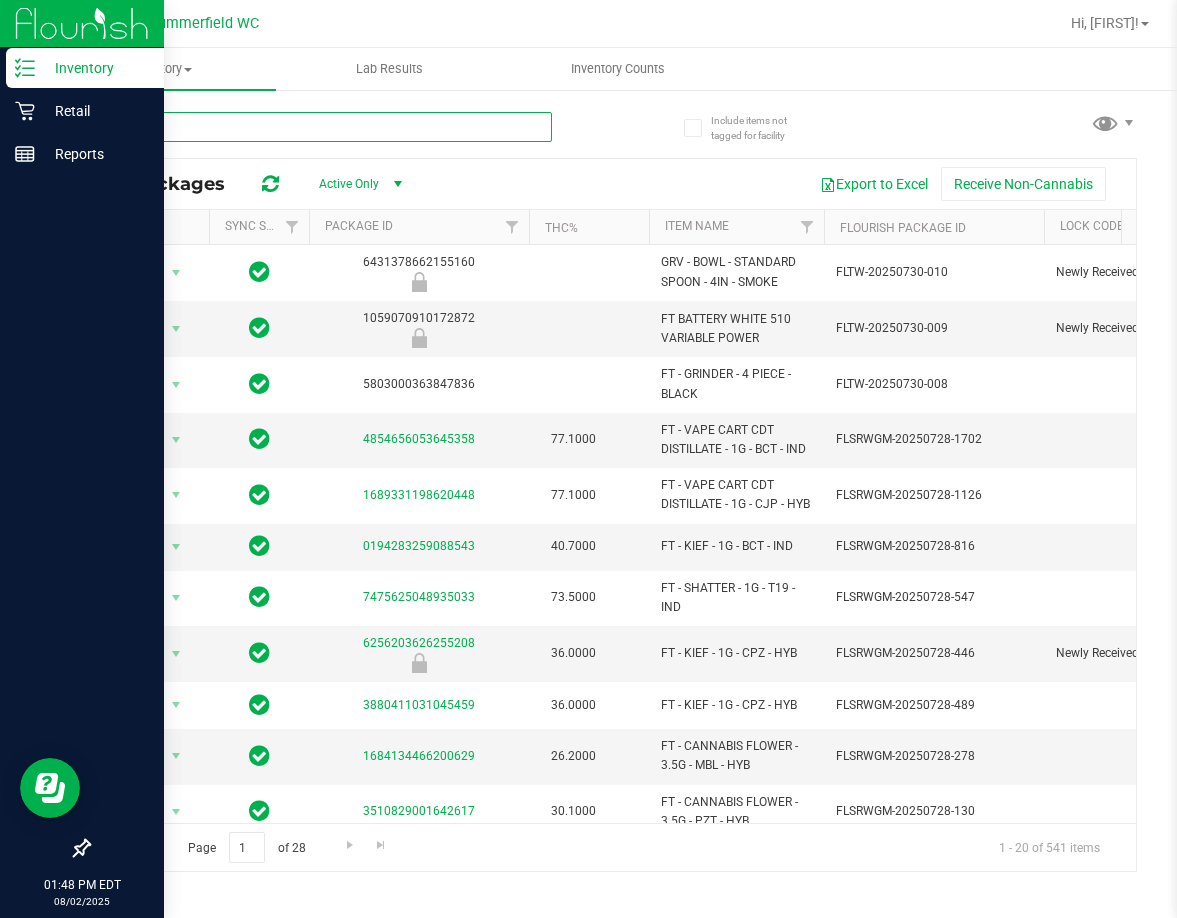 click at bounding box center [320, 127] 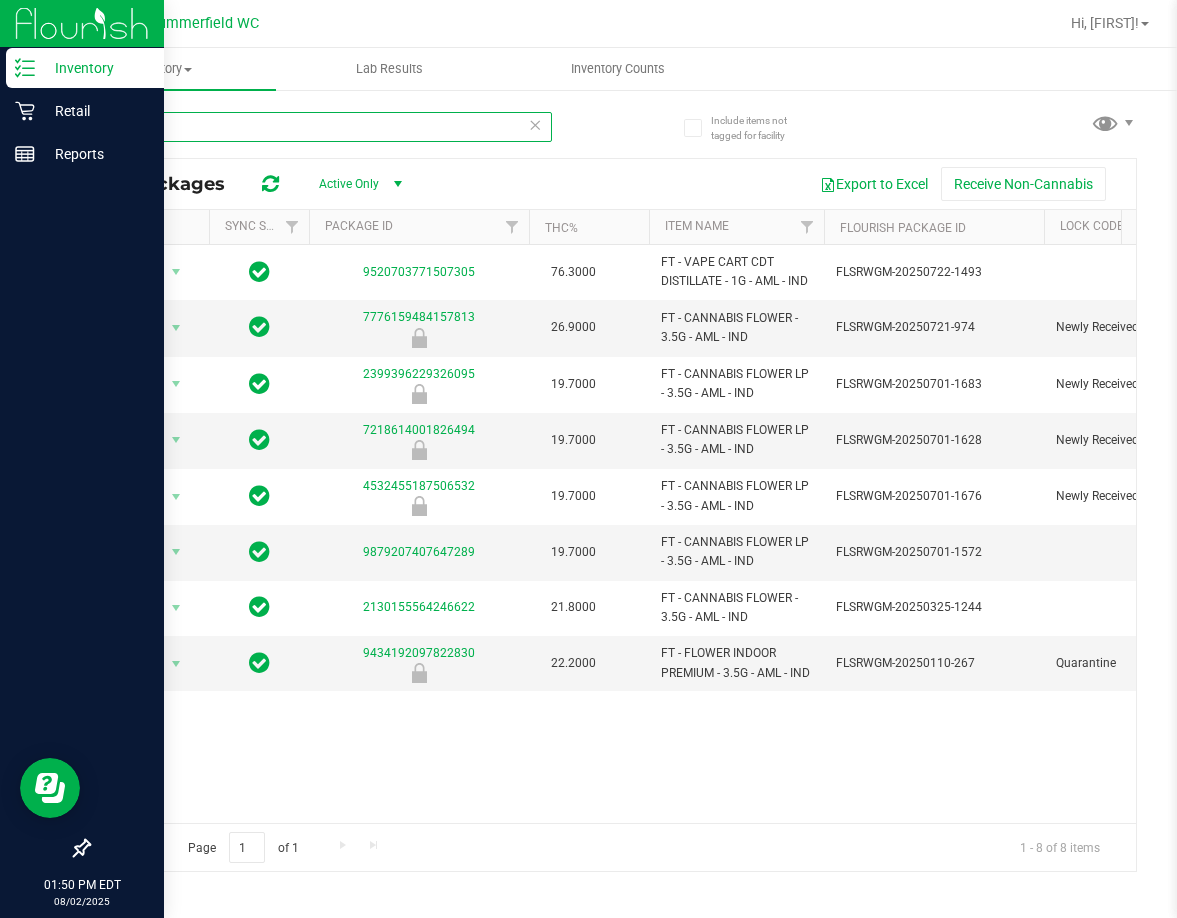 type on "a" 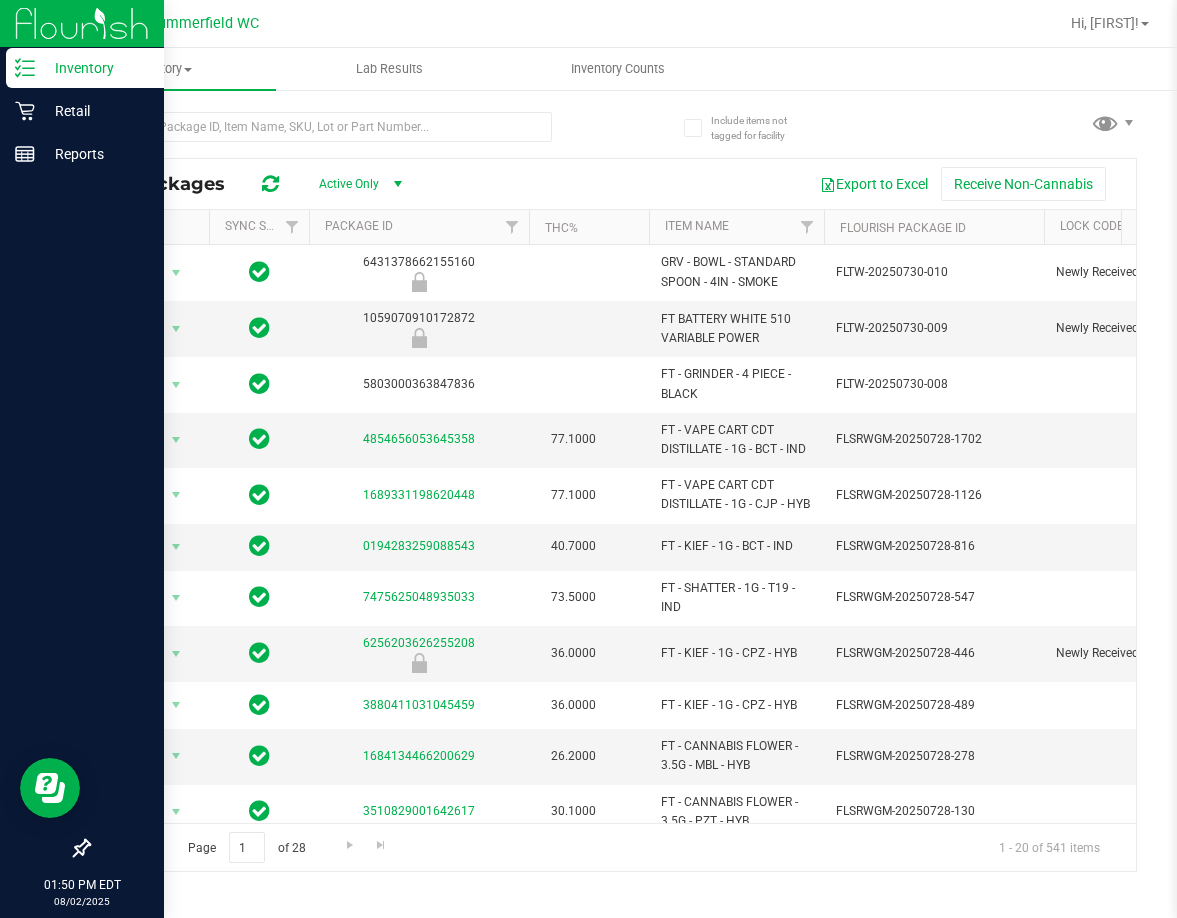 click on "All Packages
Active Only Active Only Lab Samples Locked All External Internal
Export to Excel
Receive Non-Cannabis
Actions Sync Status Package ID THC% Item Name Flourish Package ID Lock Code Lot Number Qty Available Non-Available PO ID Strain Unit Price External Item Name Lab Test Result SKU CBD% SKU Name Sku Retail Display Name External Lab Test Result Has COA Production Date Pkg Timestamp Status Location Order Id Shipment Source Packages Parent Packages Destination Ref Field 1 Created Date Created By Modified Date Modified By" at bounding box center [612, 482] 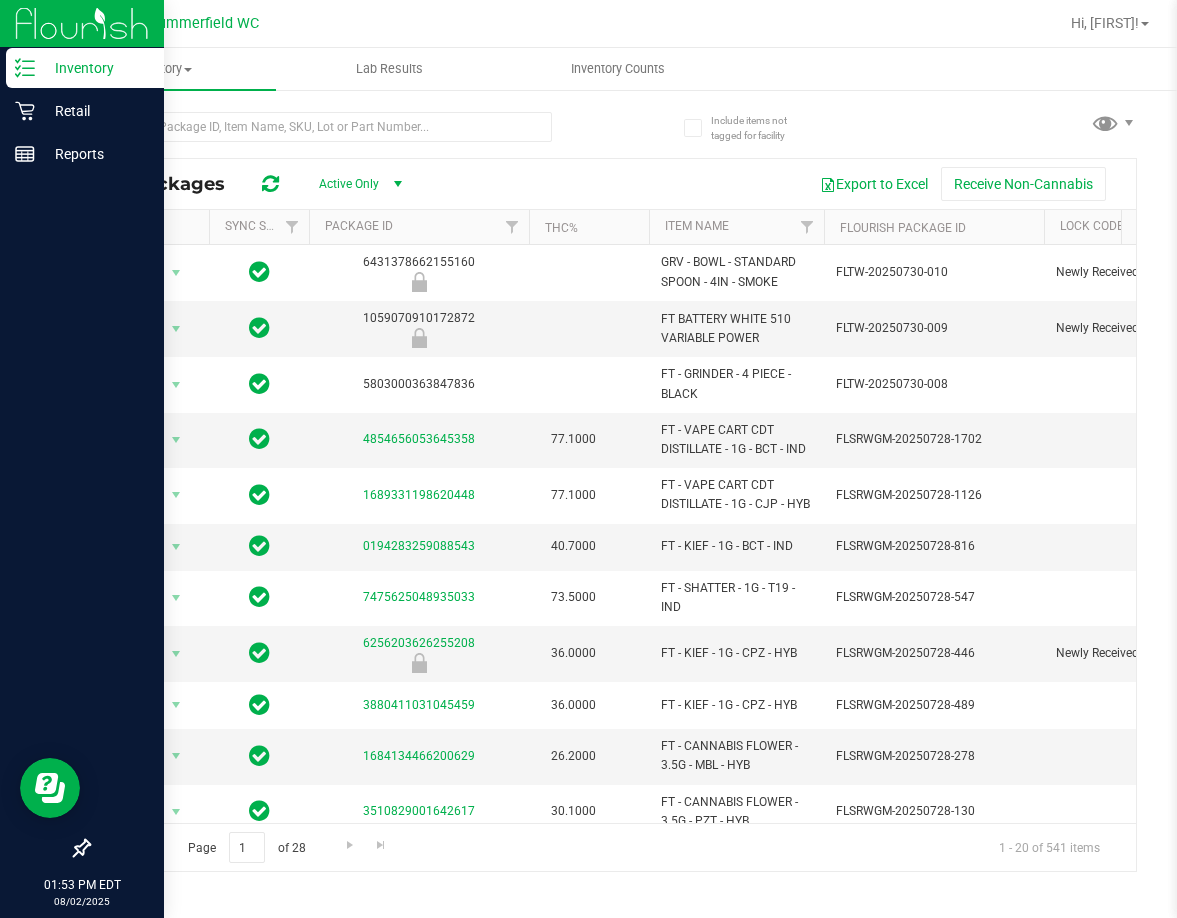 click on "Export to Excel
Receive Non-Cannabis" at bounding box center [773, 184] 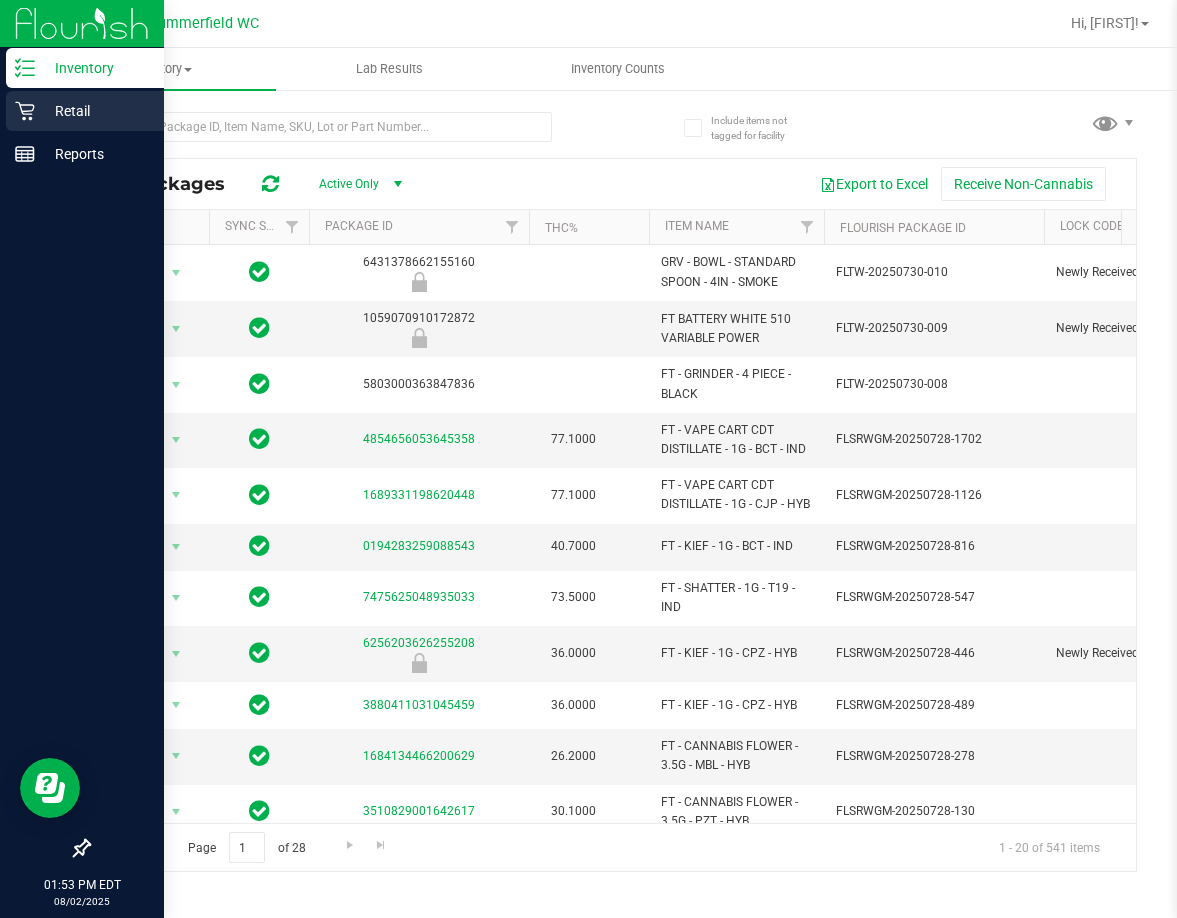 click on "Retail" at bounding box center (95, 111) 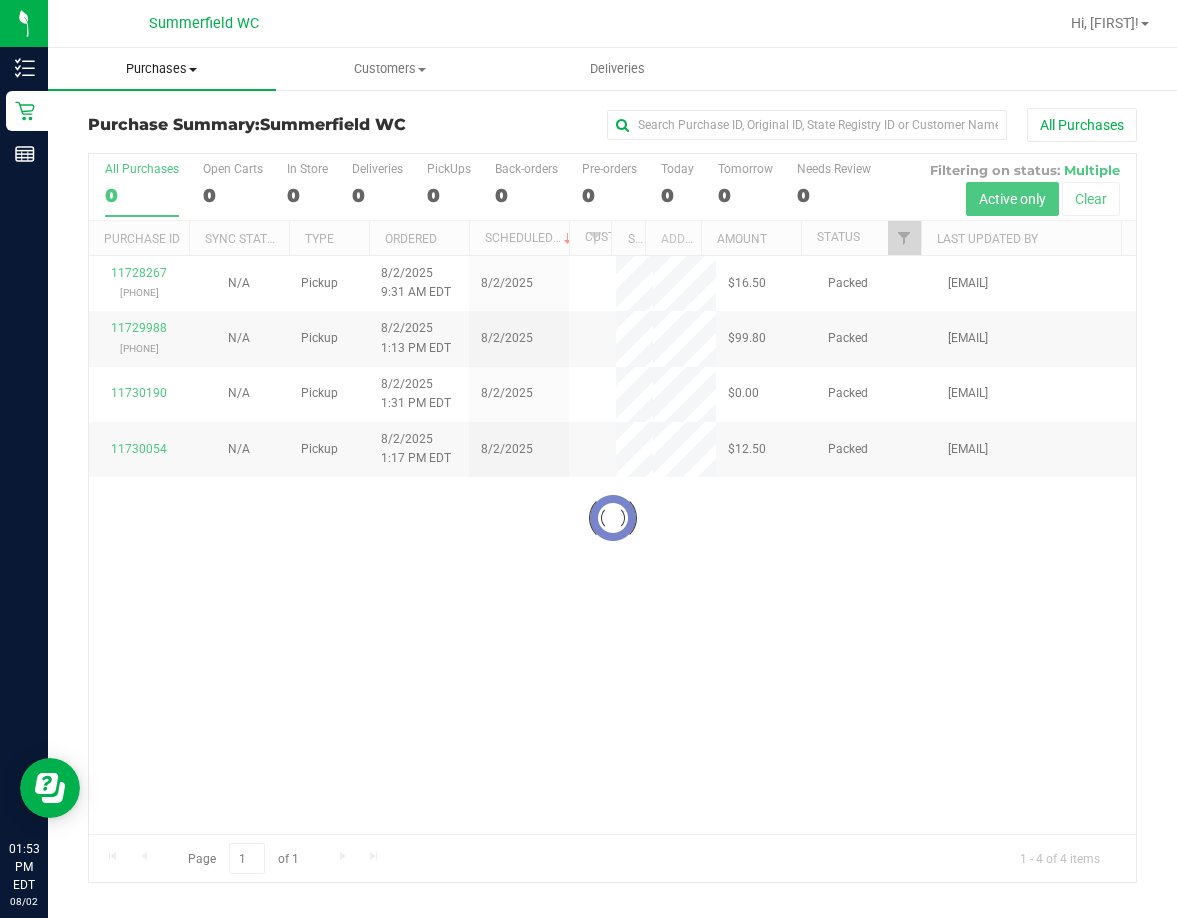 click on "Purchases" at bounding box center (162, 69) 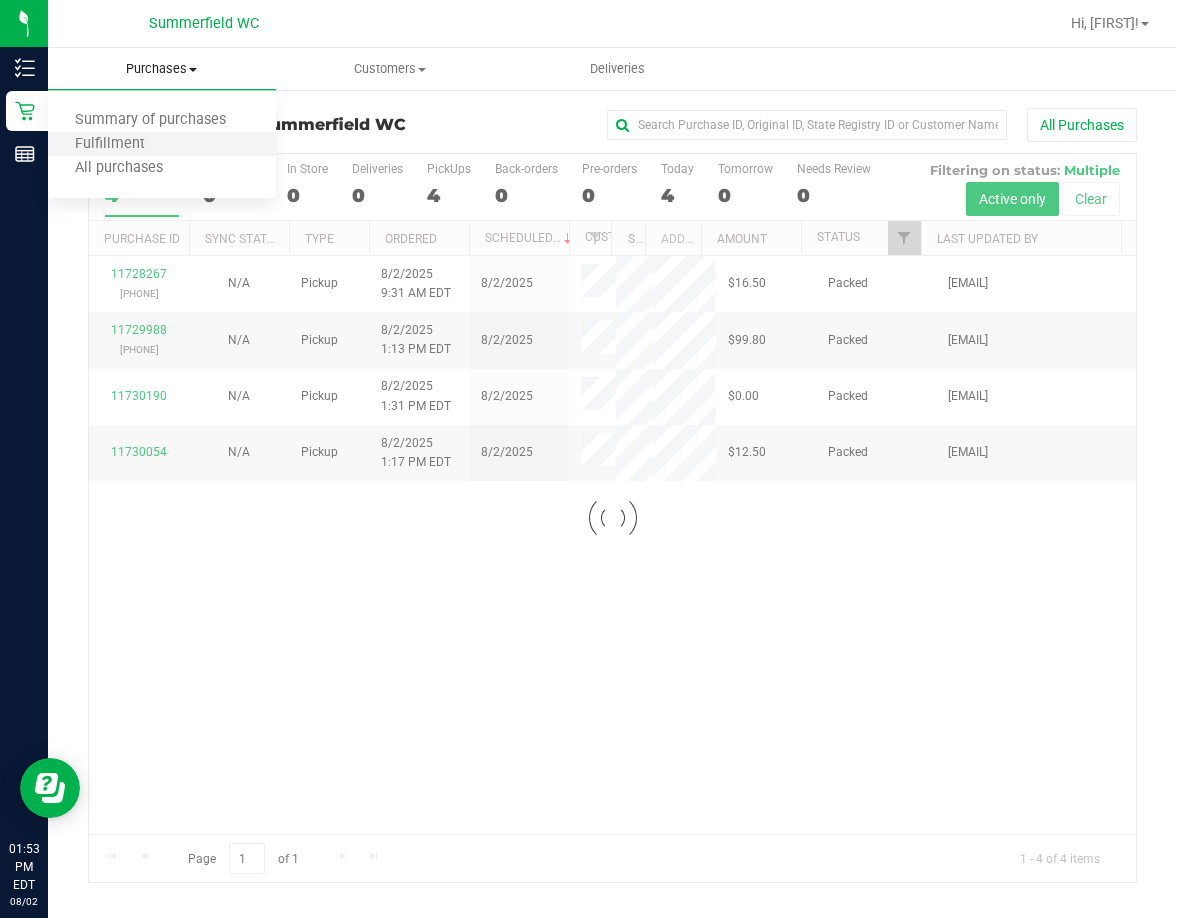 click on "Fulfillment" at bounding box center (162, 145) 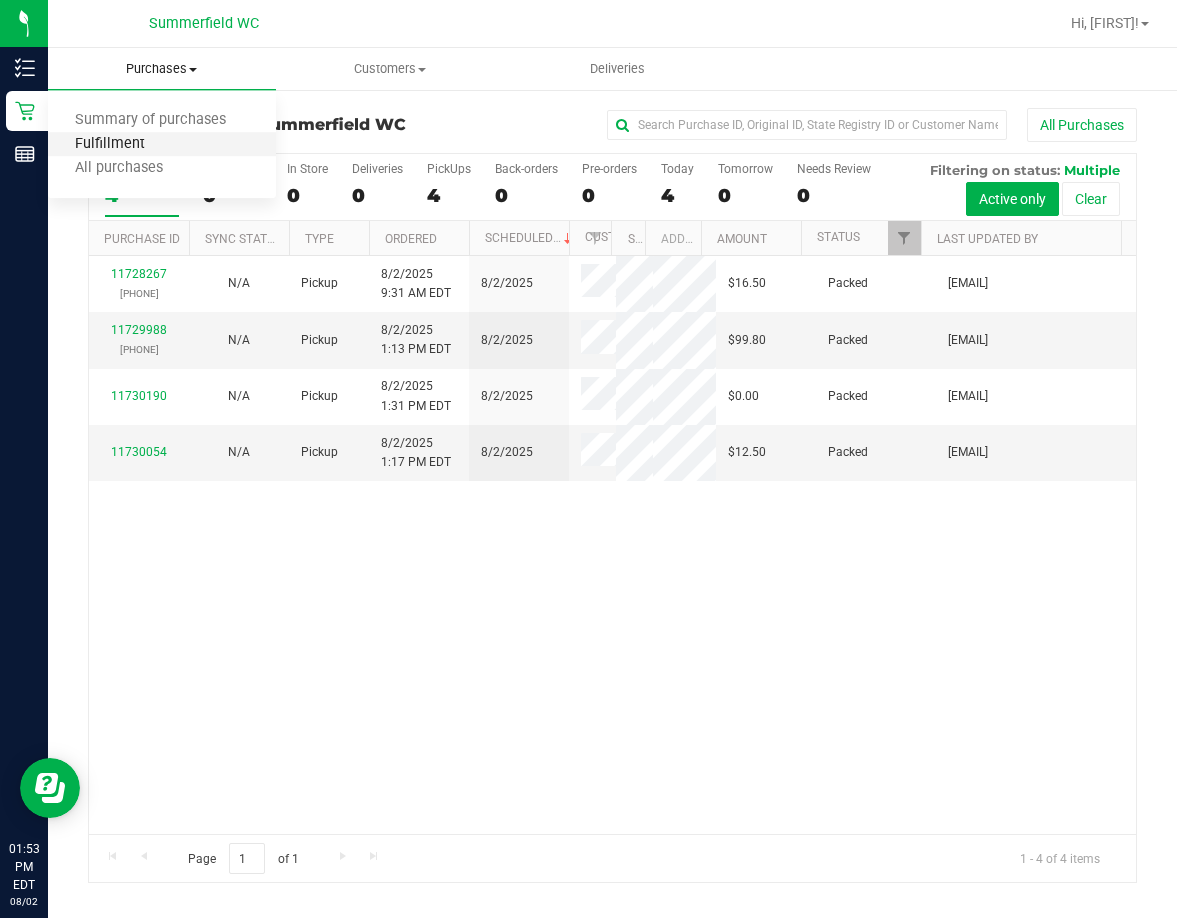 click on "Fulfillment" at bounding box center [110, 144] 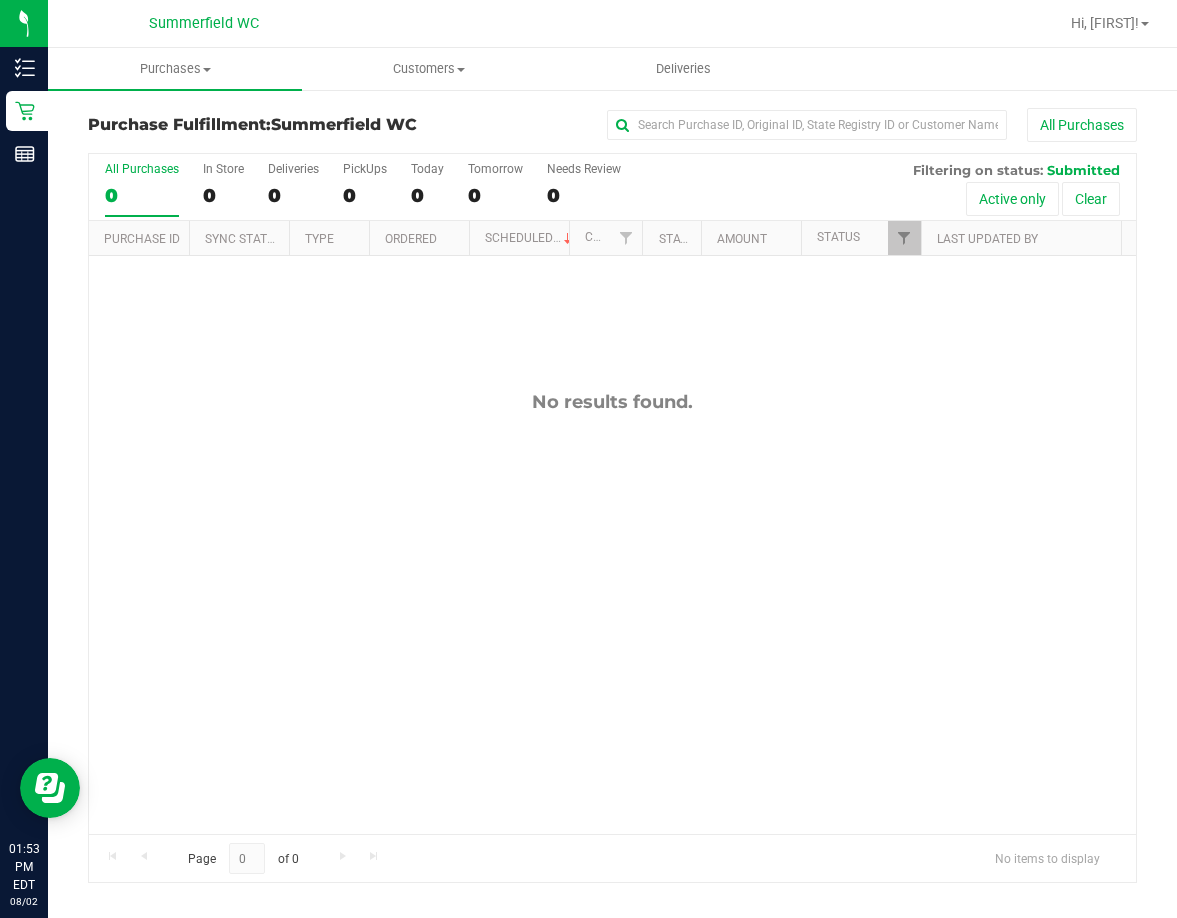 click on "No results found." at bounding box center [612, 612] 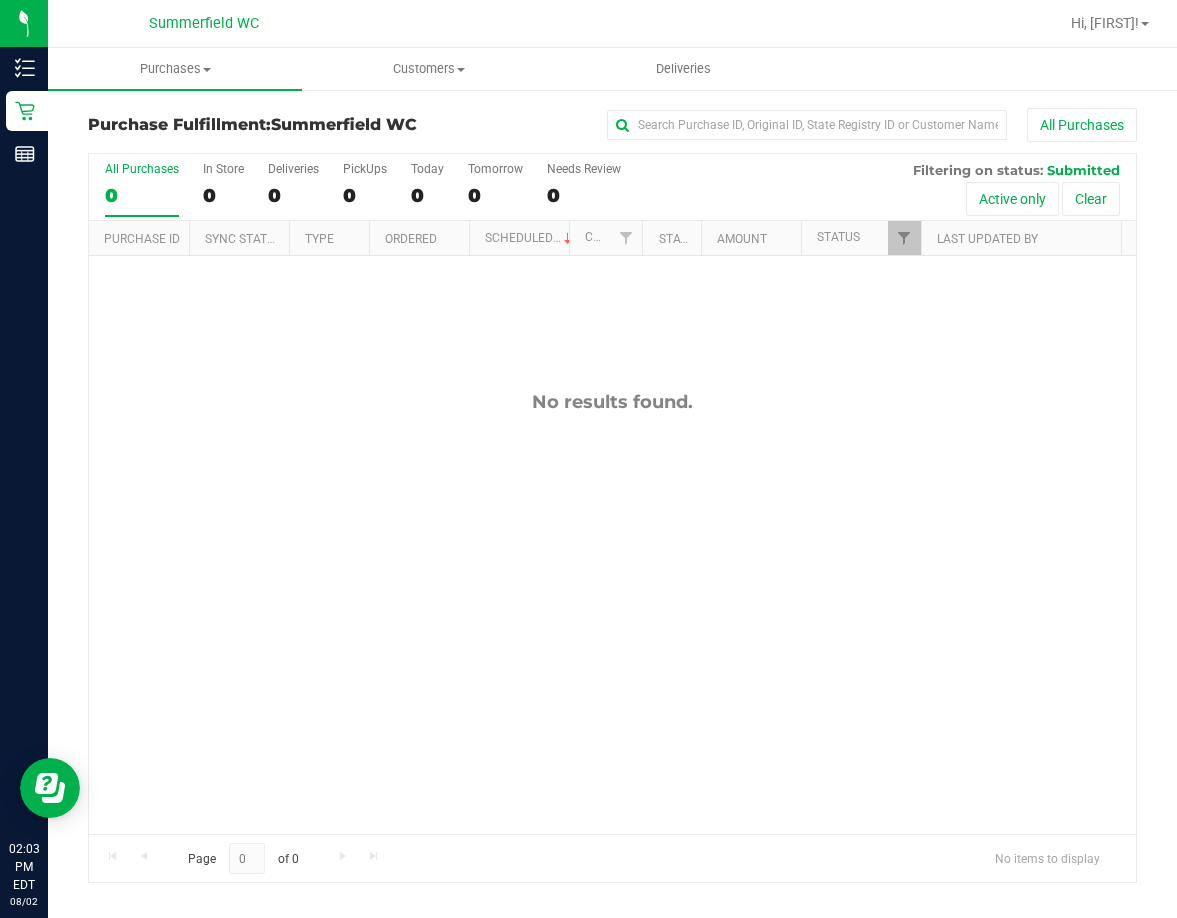 click on "No results found." at bounding box center (612, 612) 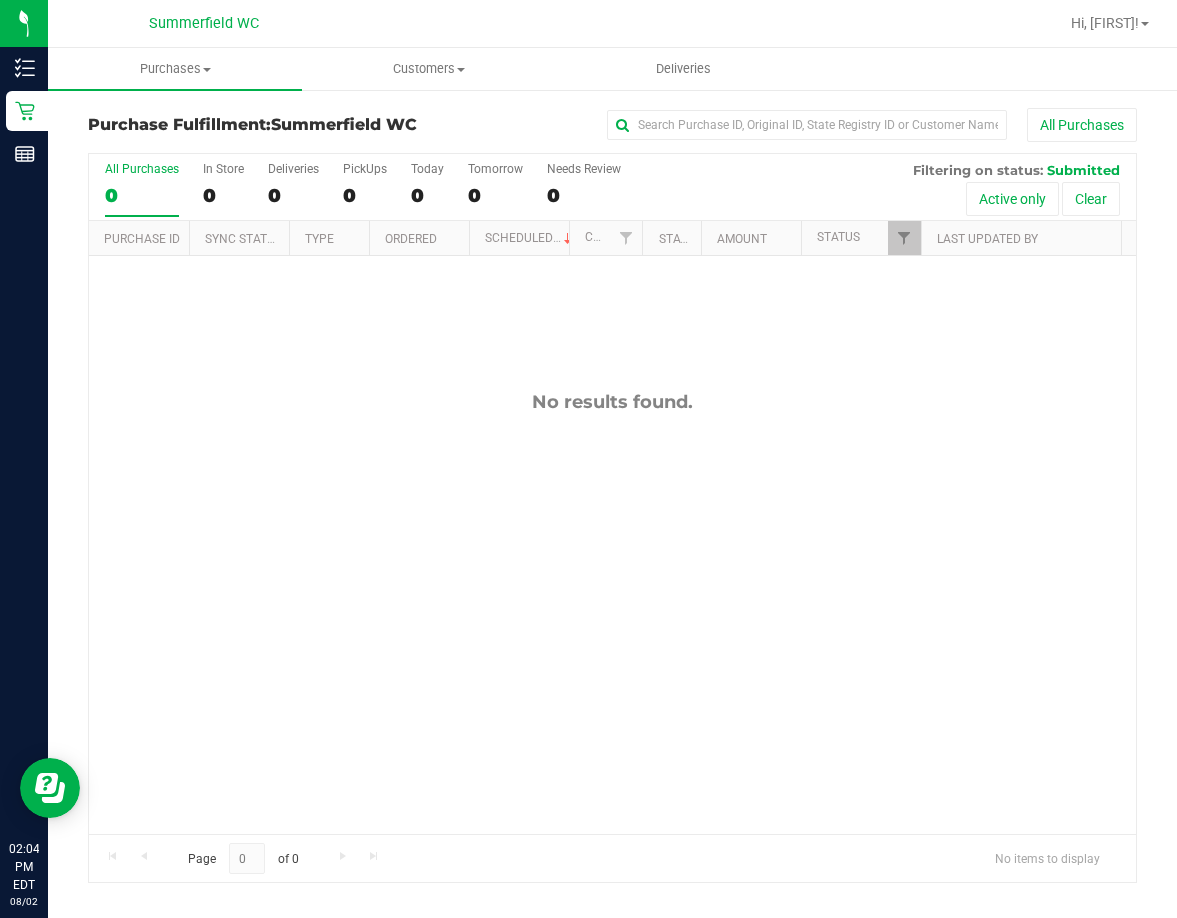 click on "No results found." at bounding box center (612, 612) 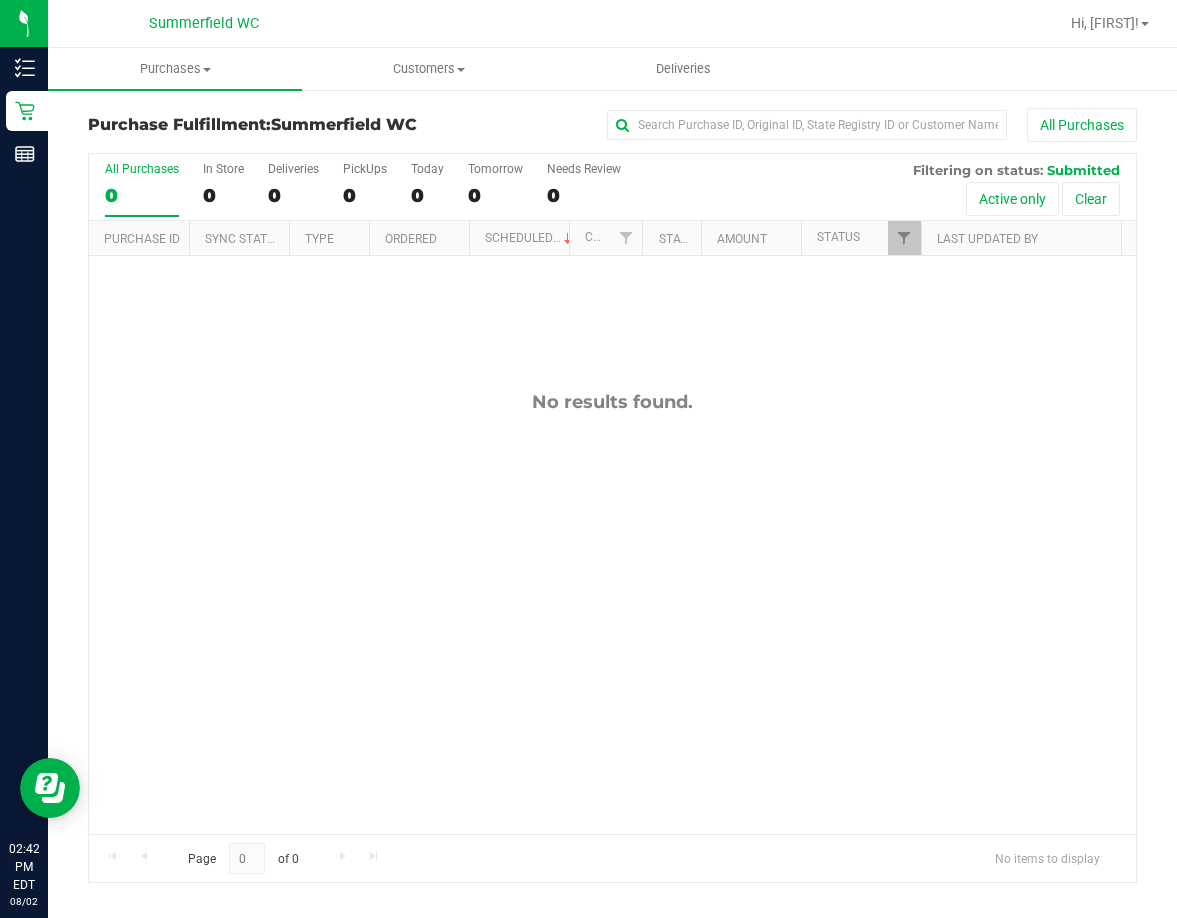 click on "No results found." at bounding box center (612, 612) 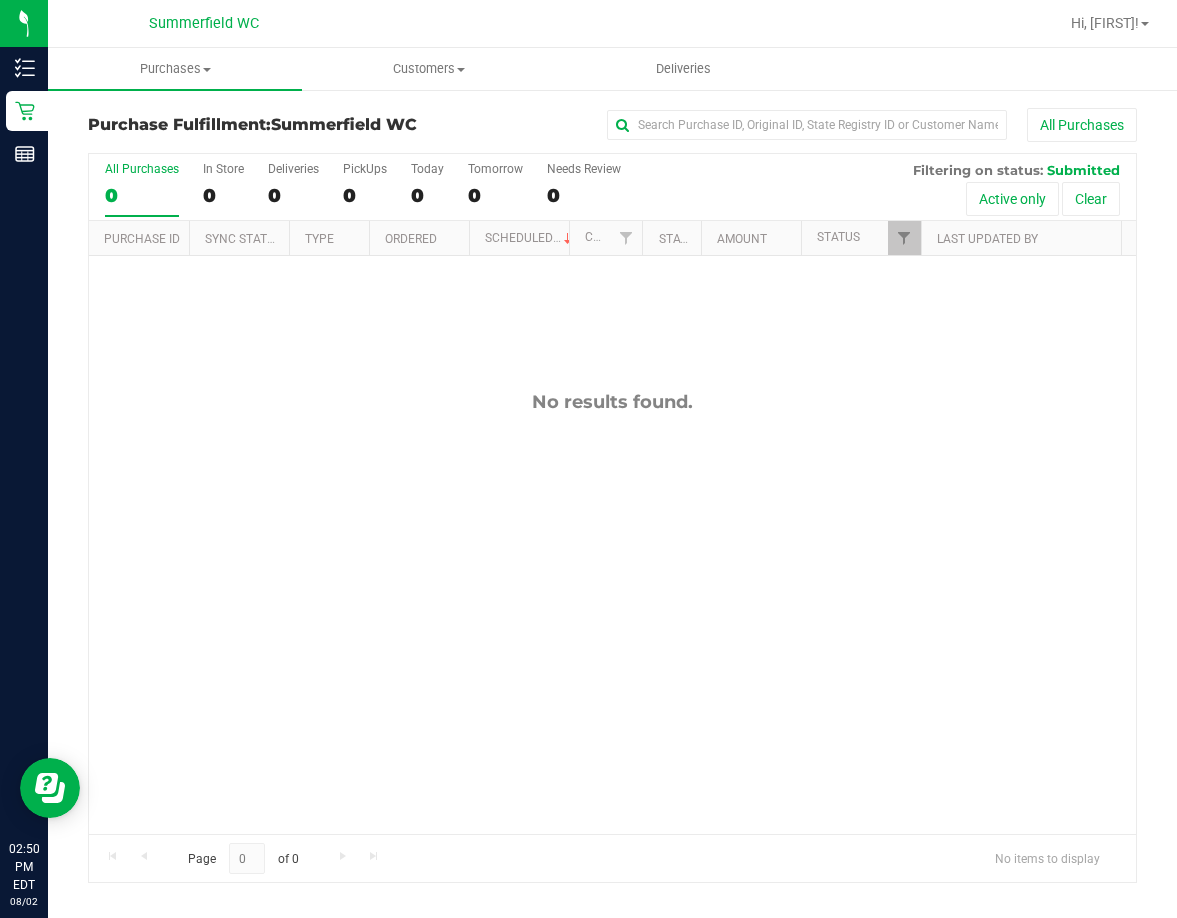 click on "No results found." at bounding box center [612, 612] 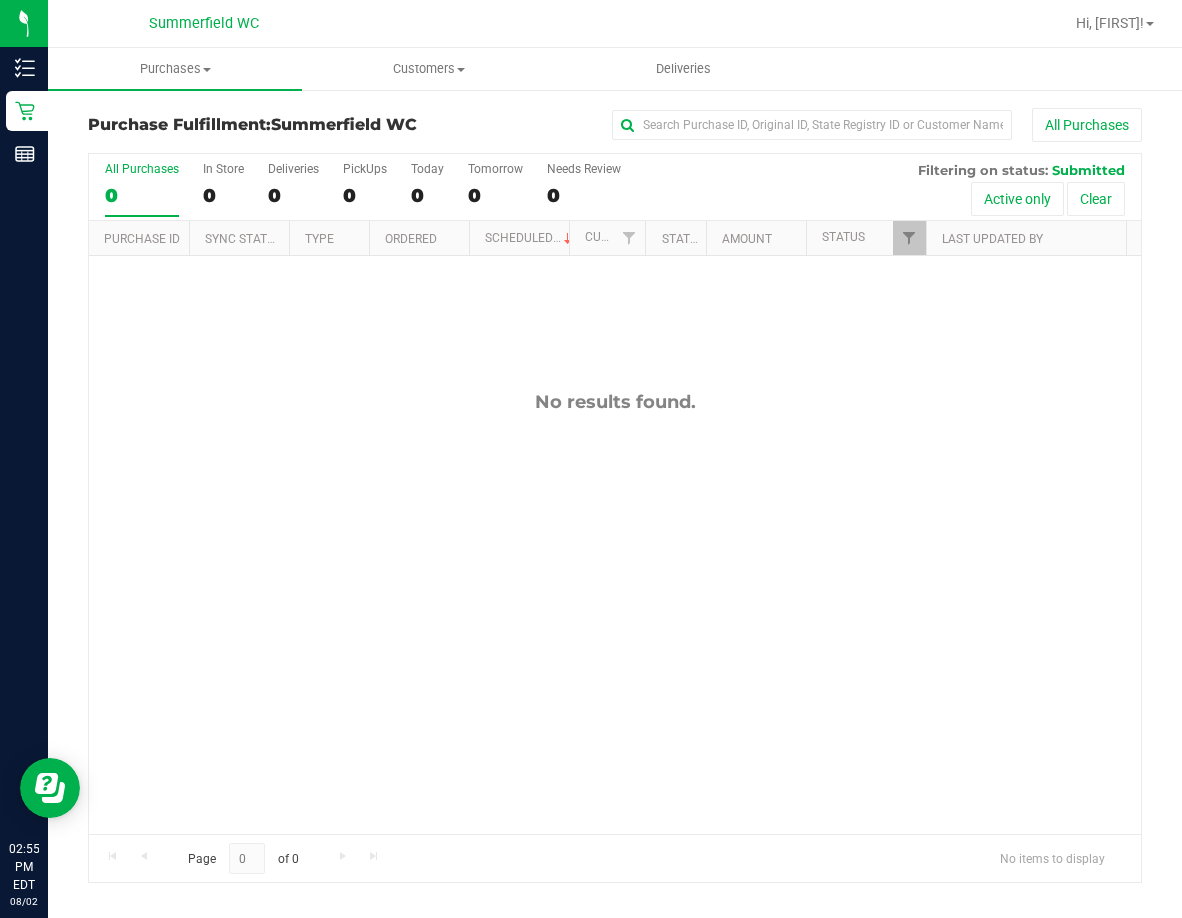 click on "No results found." at bounding box center (615, 612) 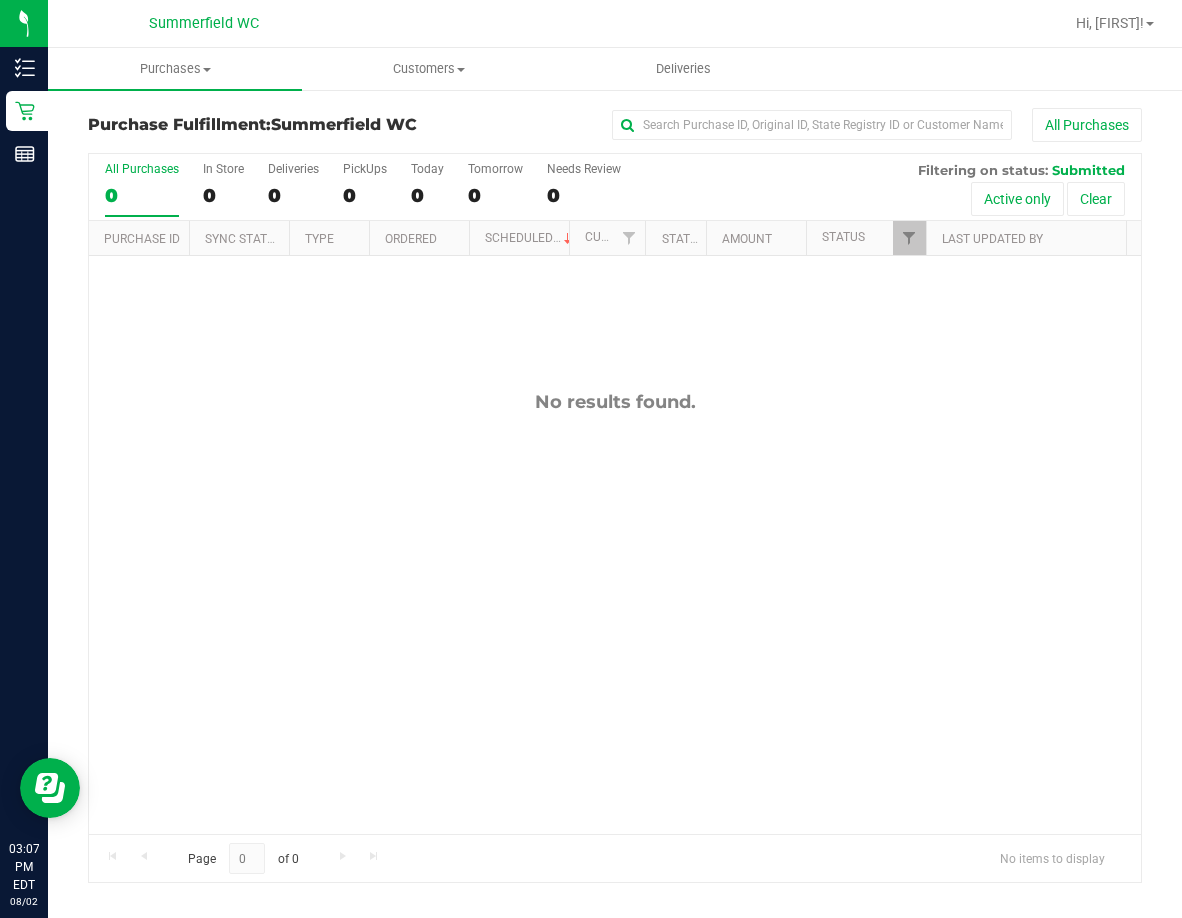click on "No results found." at bounding box center [615, 612] 